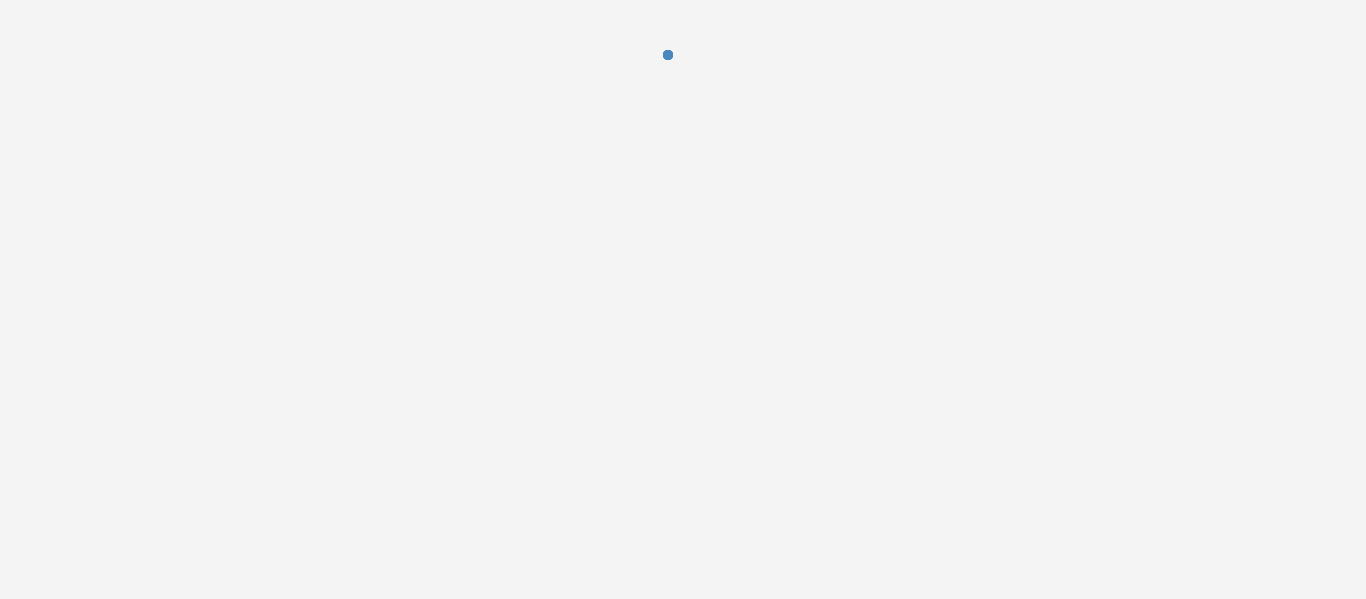 scroll, scrollTop: 0, scrollLeft: 0, axis: both 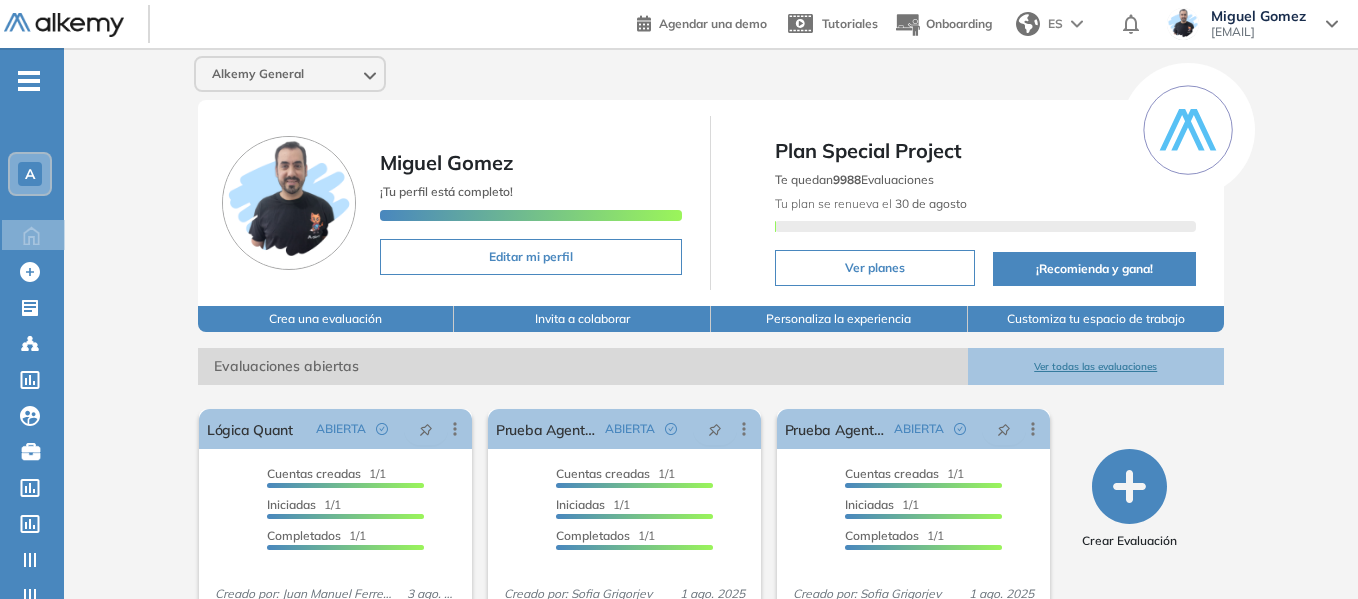 drag, startPoint x: 16, startPoint y: 68, endPoint x: 0, endPoint y: 106, distance: 41.231056 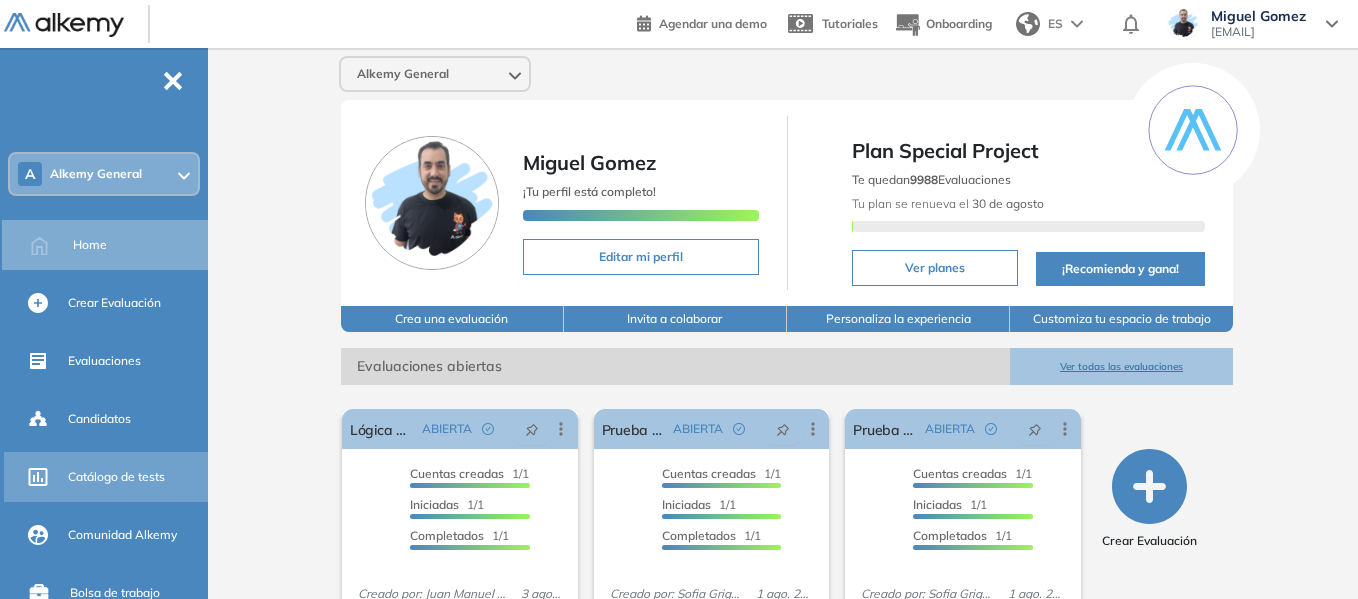 click on "Catálogo de tests" at bounding box center [116, 477] 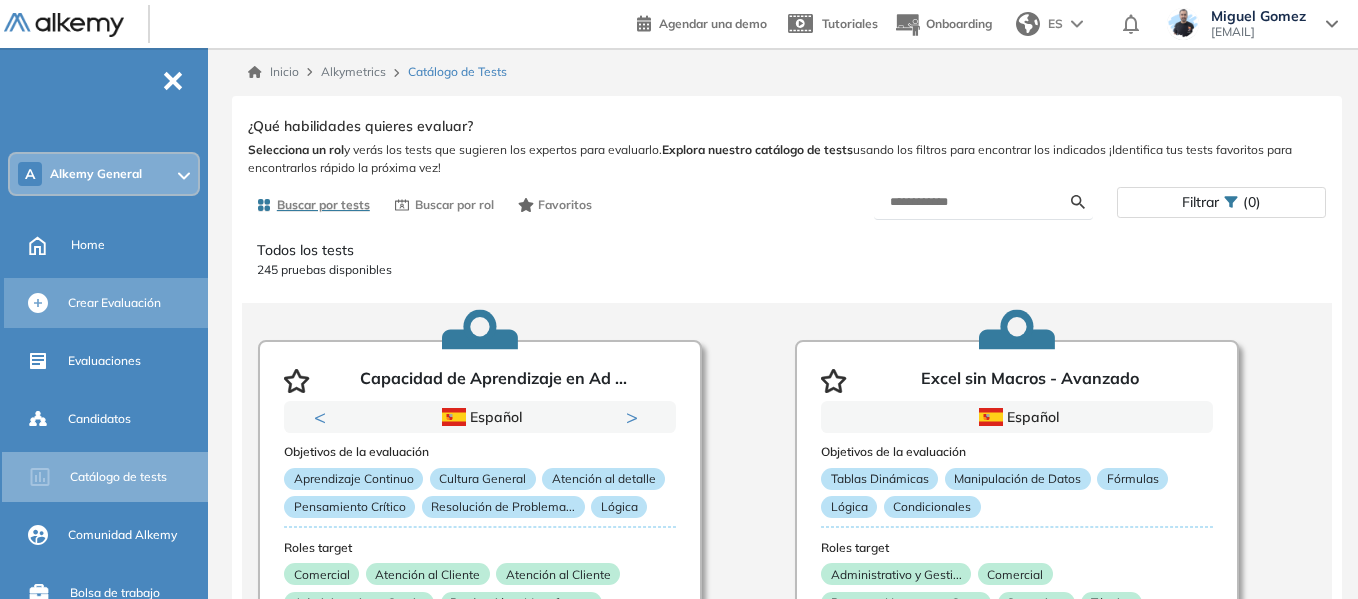 click on "Crear Evaluación" at bounding box center [114, 303] 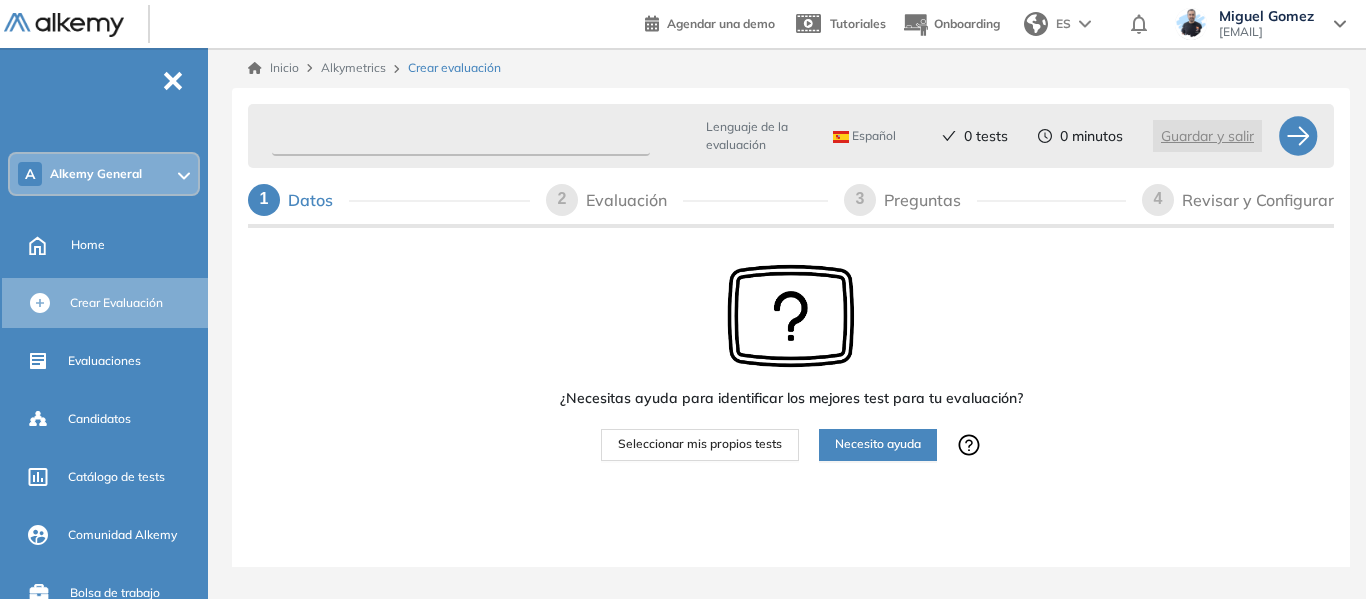 click at bounding box center [461, 136] 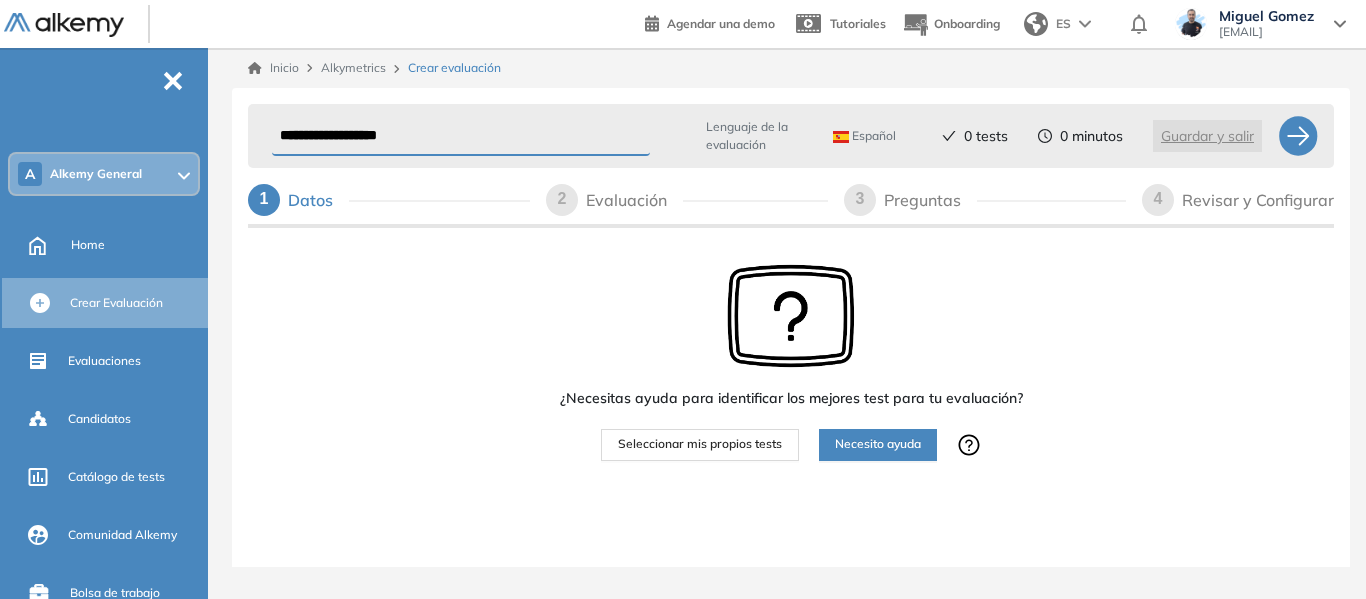 type on "**********" 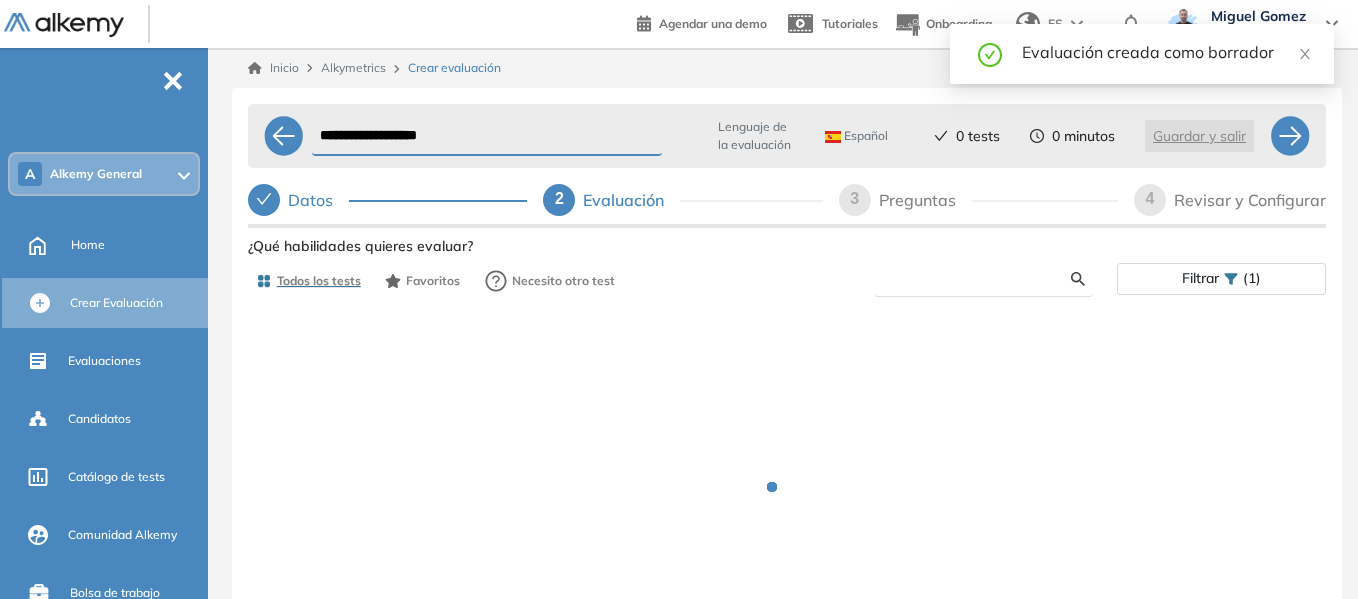 click at bounding box center (980, 279) 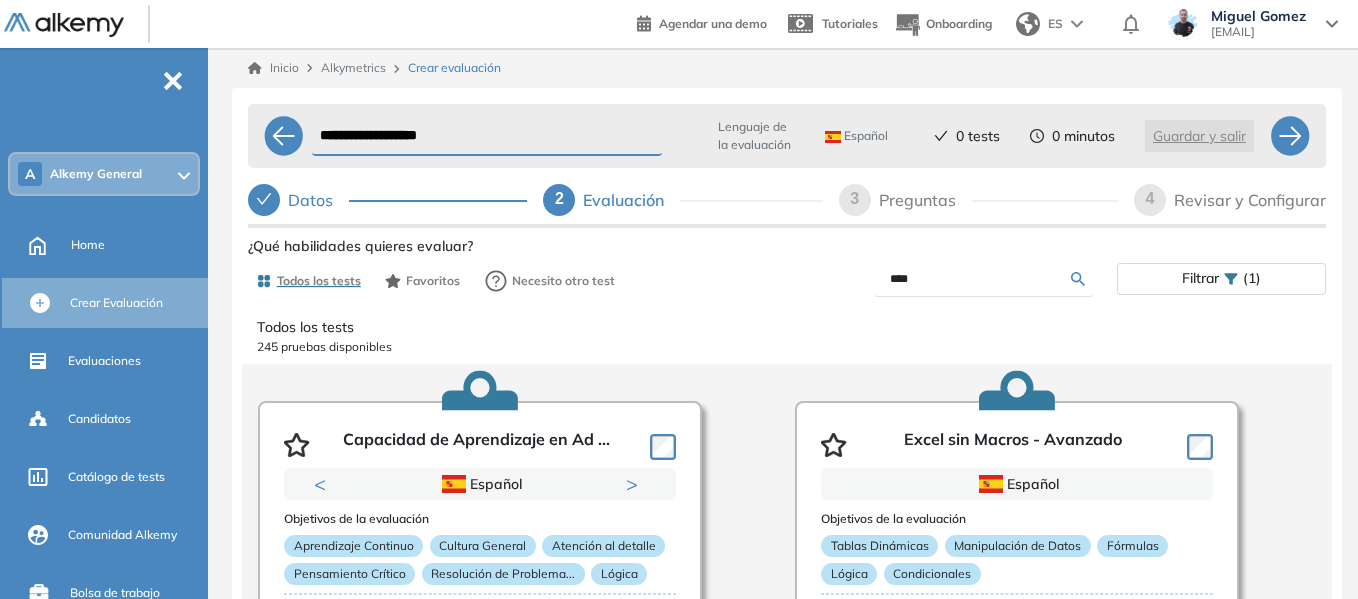 type on "****" 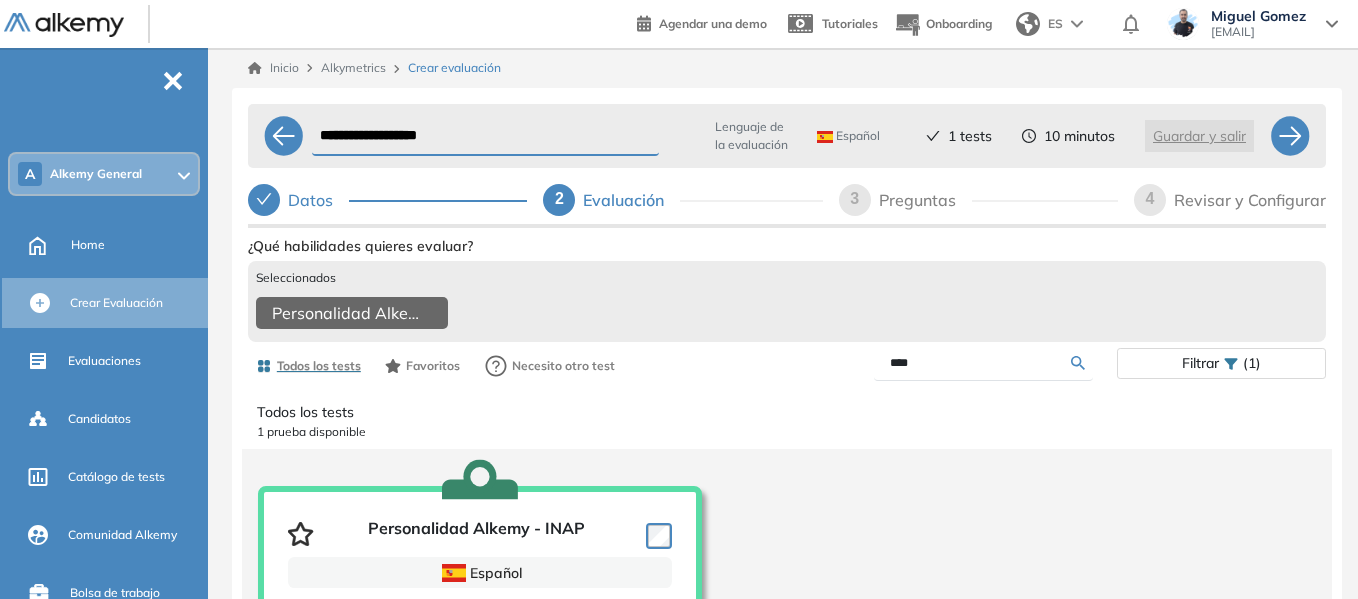 drag, startPoint x: 928, startPoint y: 376, endPoint x: 771, endPoint y: 381, distance: 157.0796 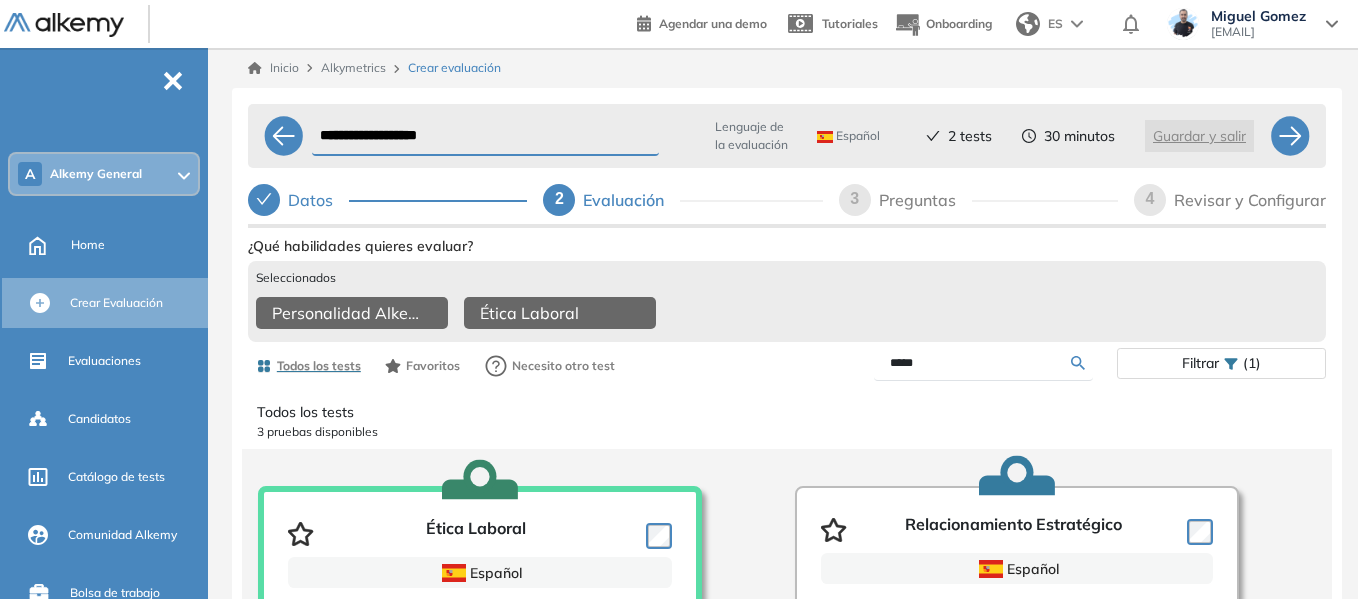 click on "*****" at bounding box center [980, 363] 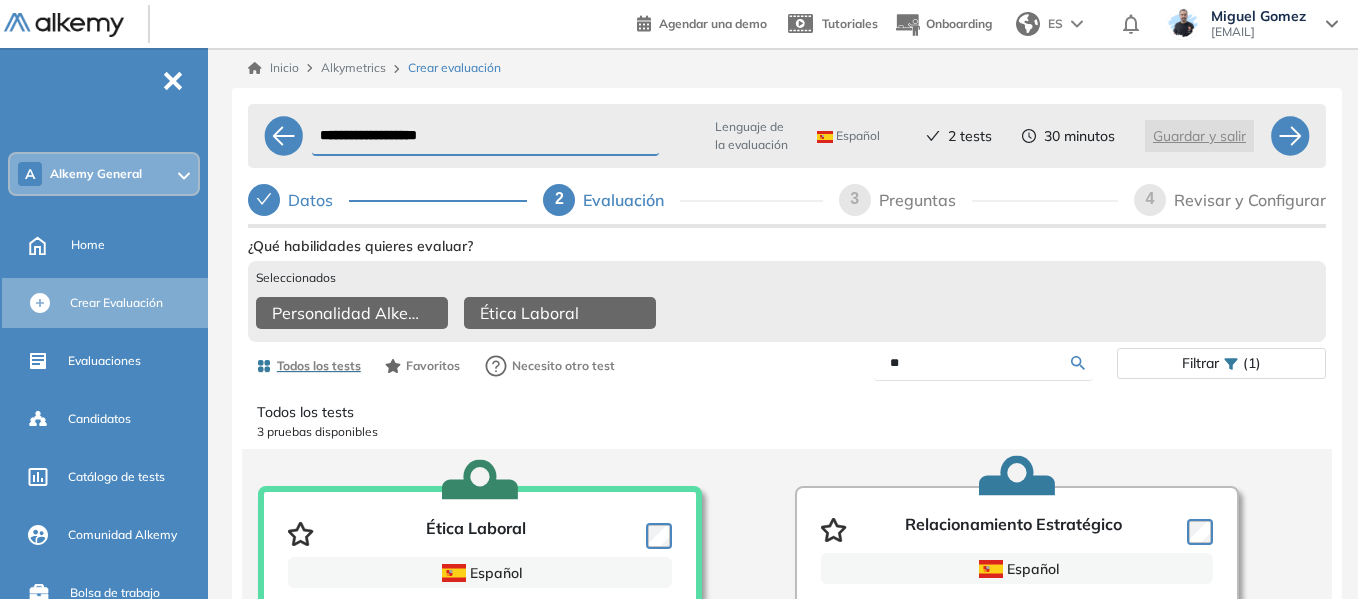 type on "*" 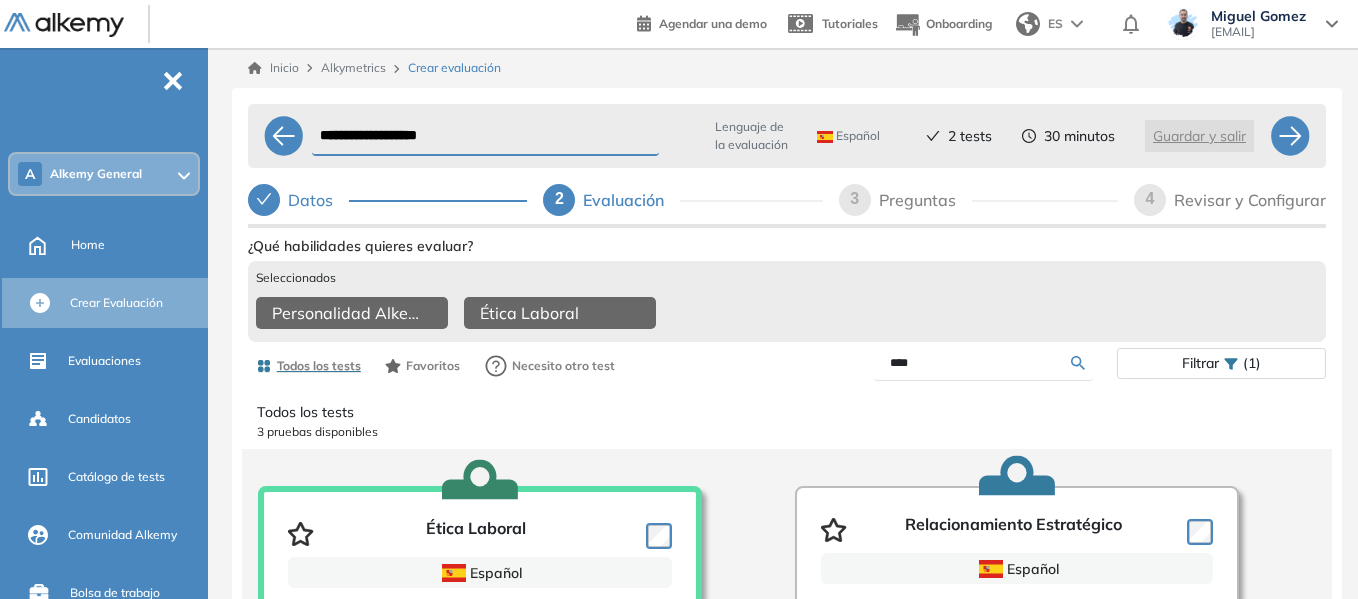 type on "****" 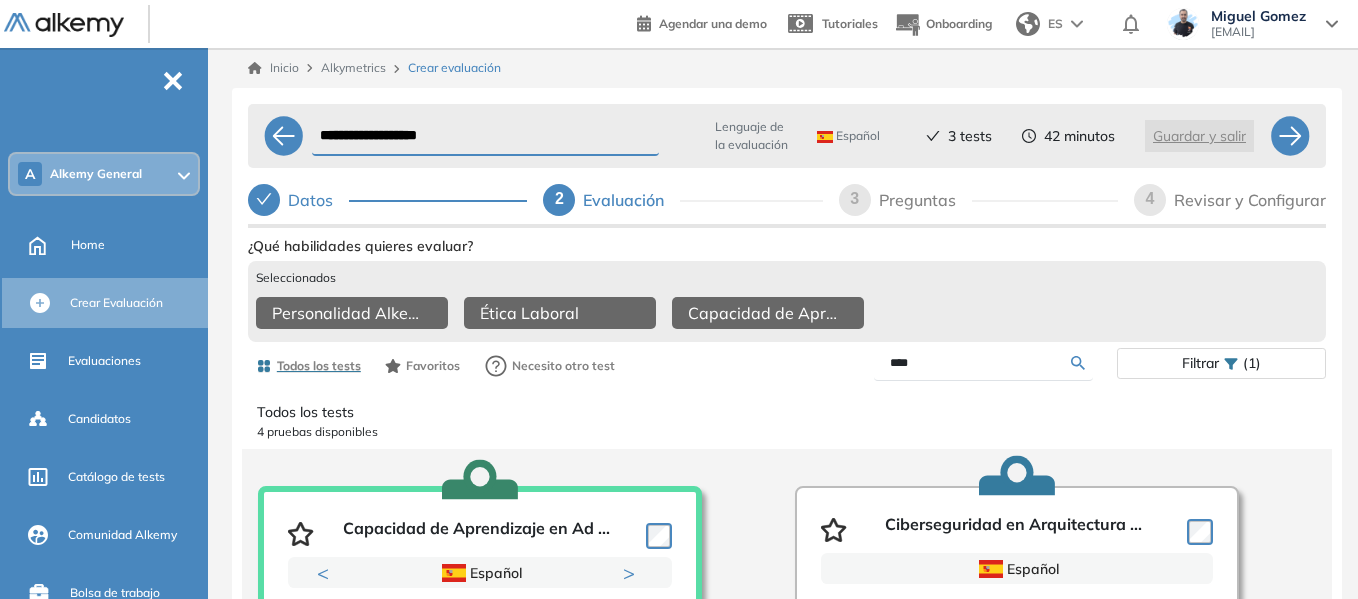 drag, startPoint x: 940, startPoint y: 373, endPoint x: 802, endPoint y: 382, distance: 138.29317 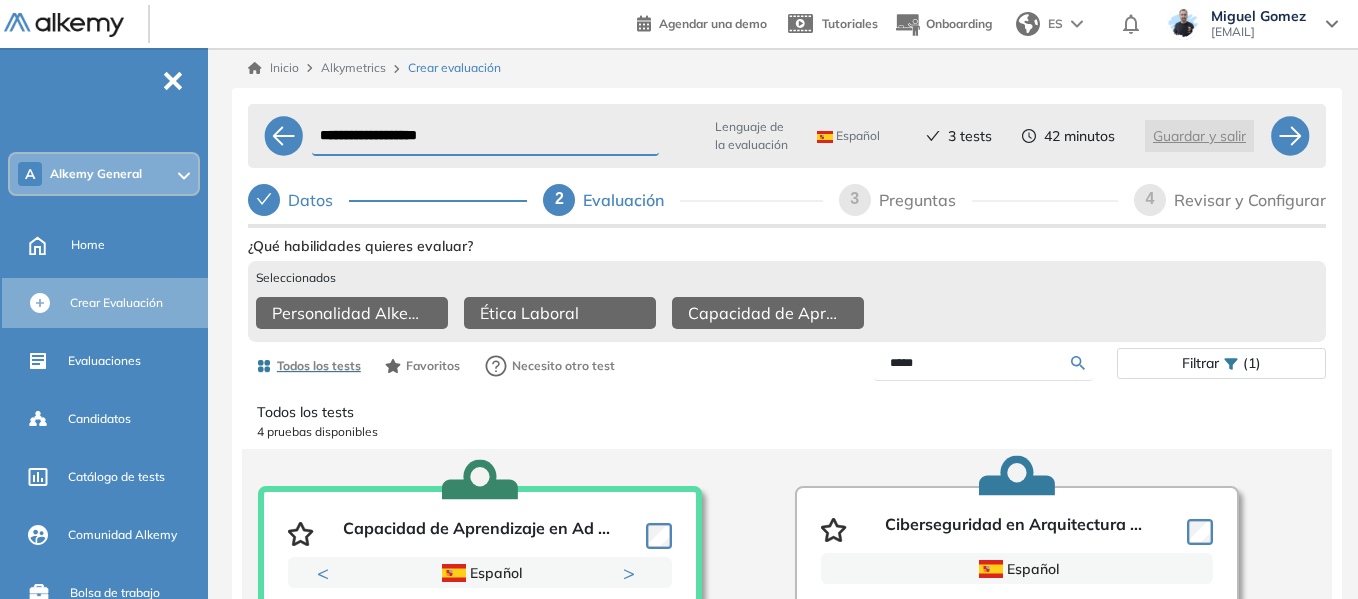type on "*****" 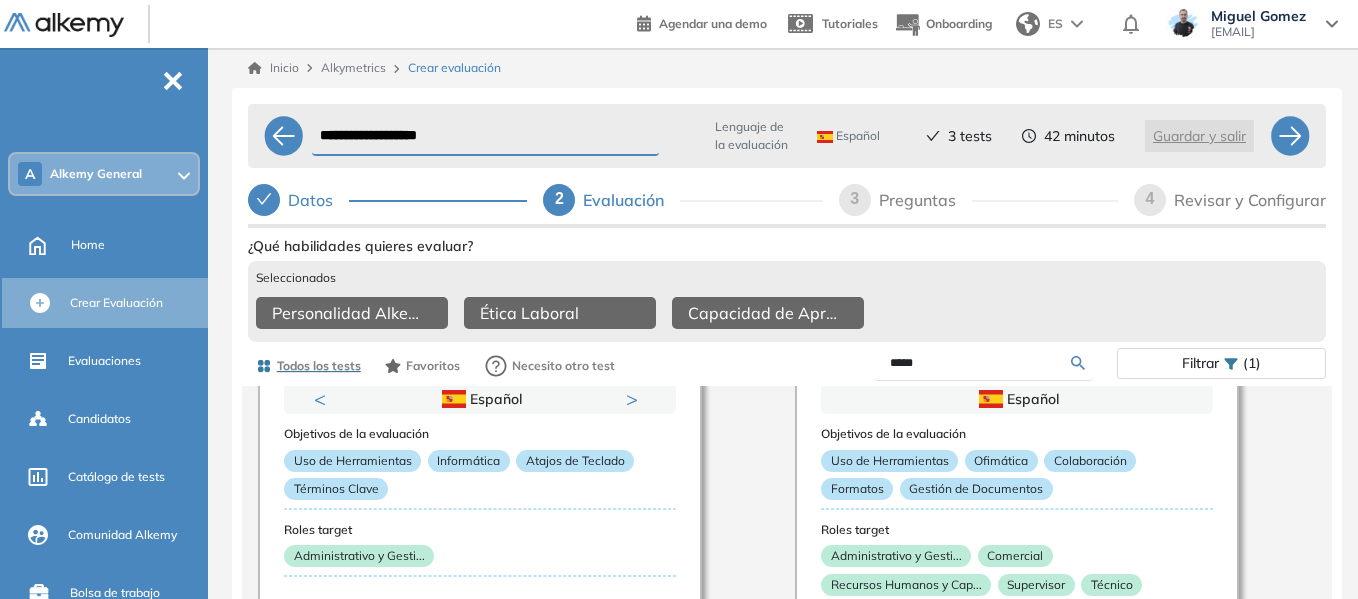 scroll, scrollTop: 185, scrollLeft: 0, axis: vertical 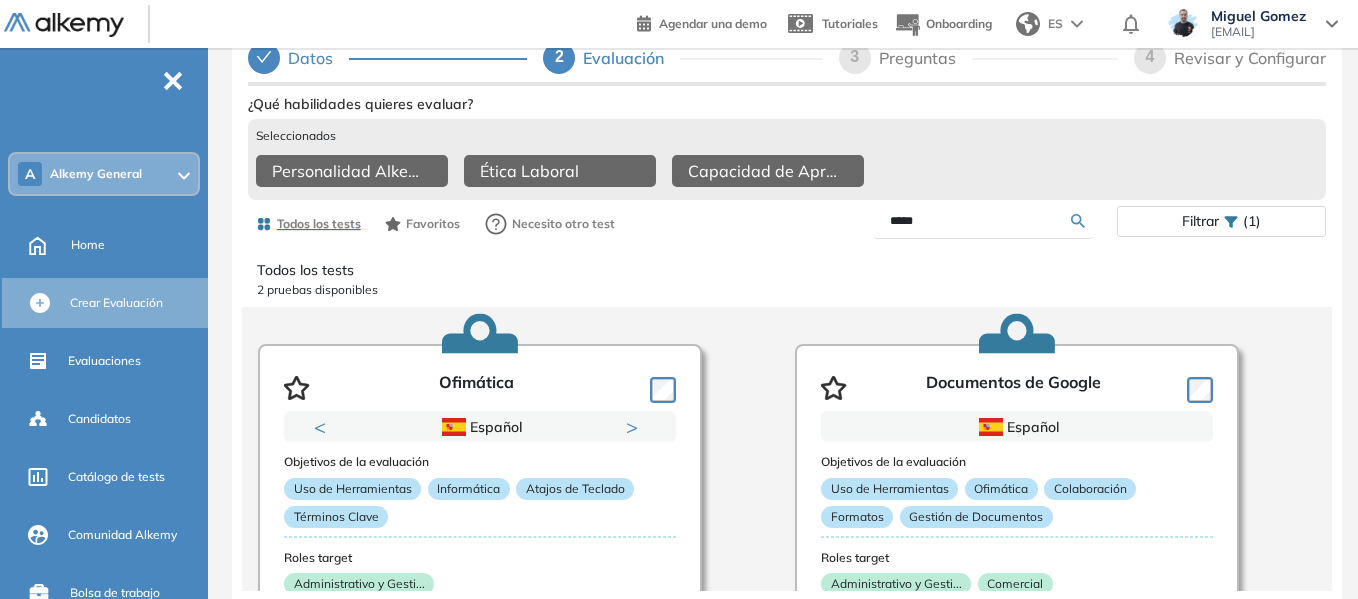 drag, startPoint x: 937, startPoint y: 227, endPoint x: 829, endPoint y: 228, distance: 108.00463 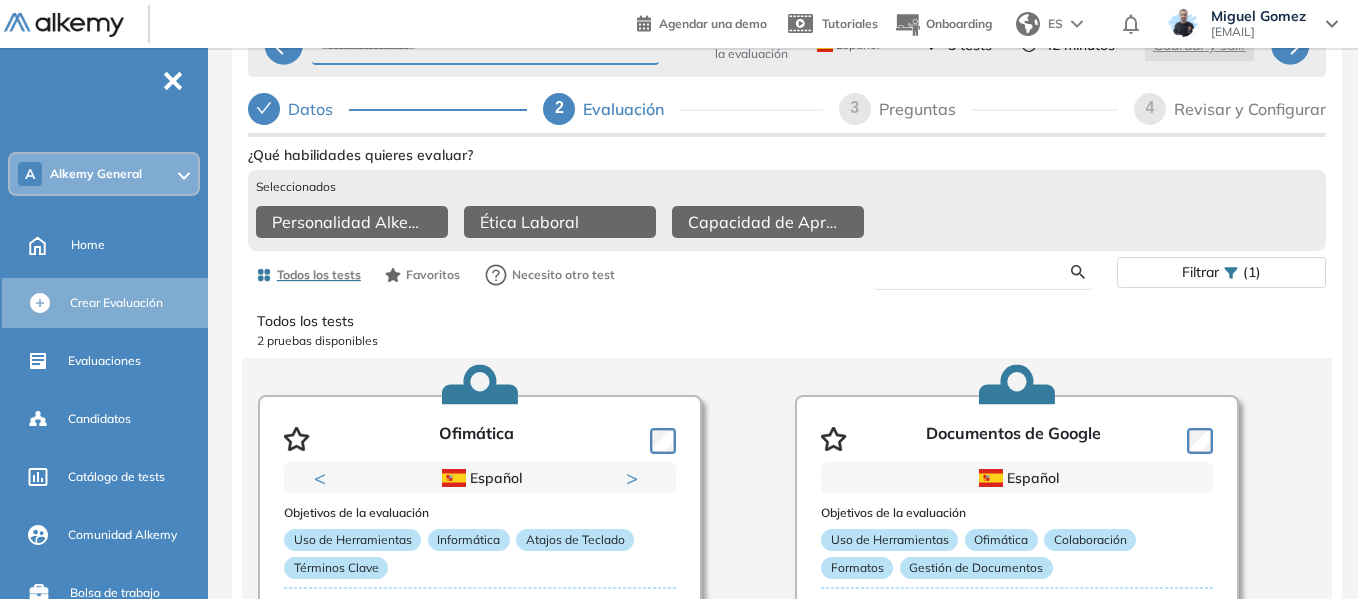scroll, scrollTop: 56, scrollLeft: 0, axis: vertical 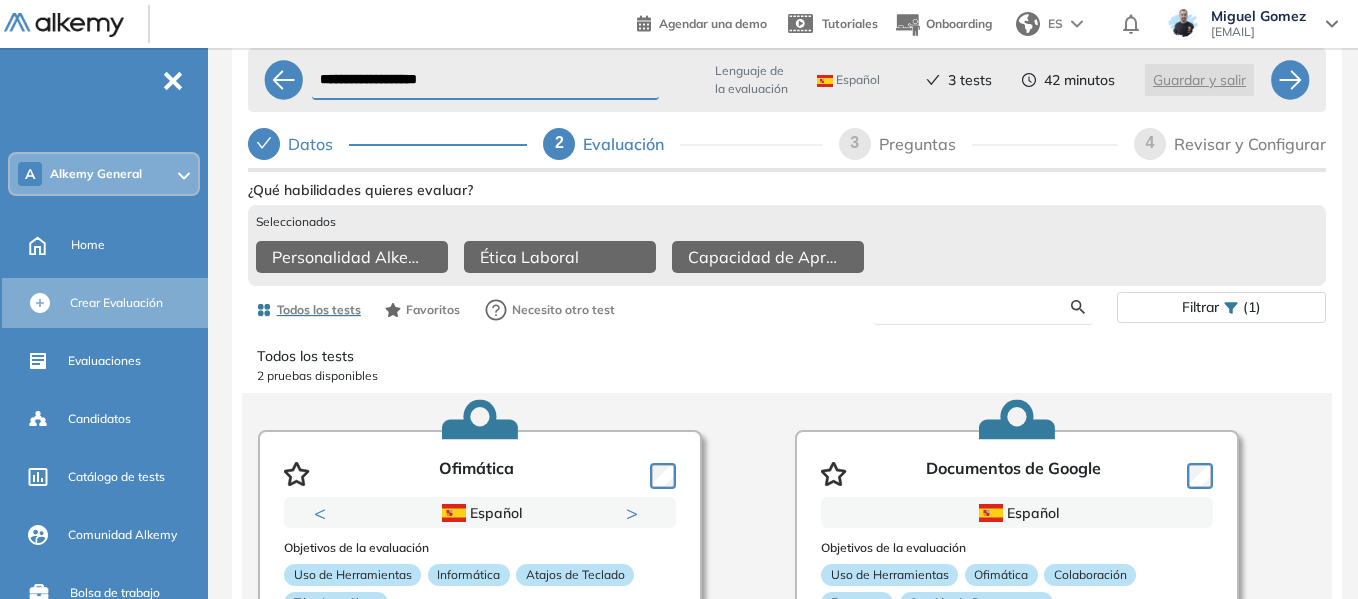 type 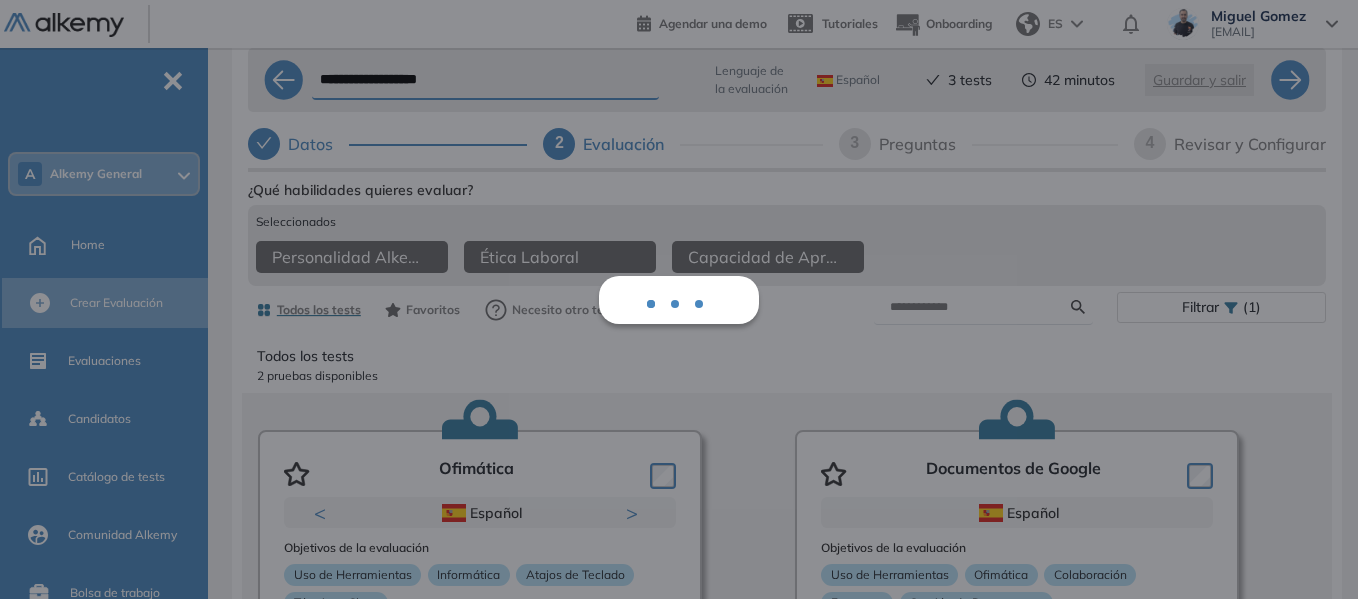 click on "**********" at bounding box center (787, 358) 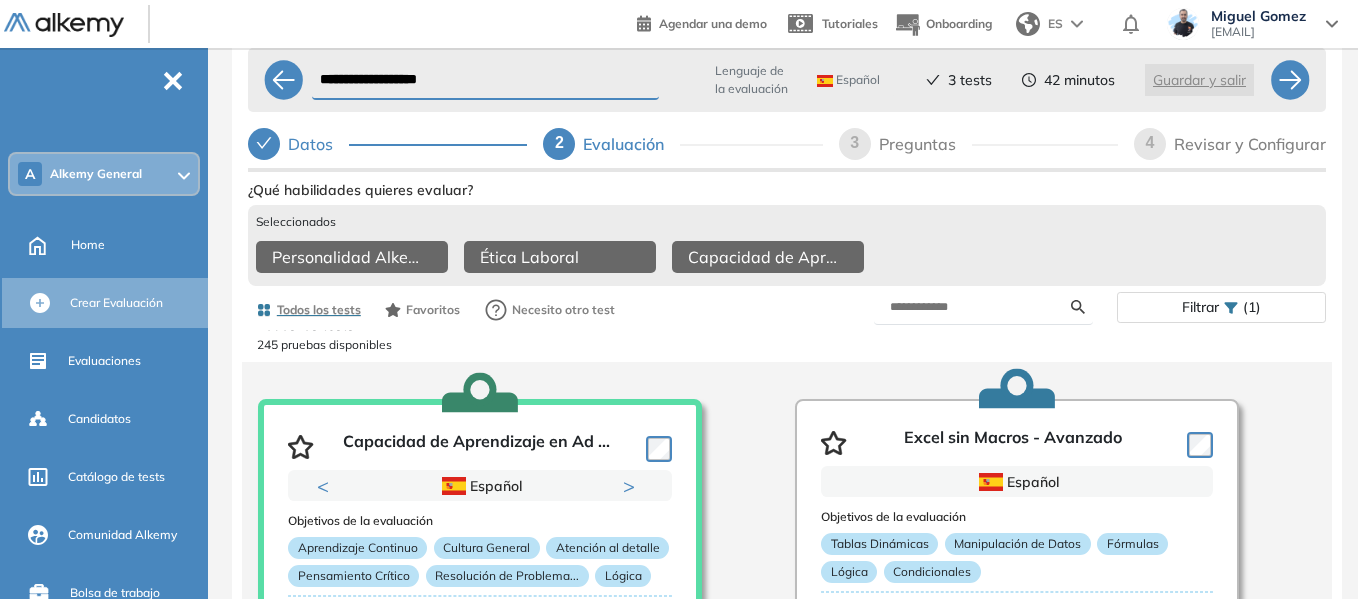 scroll, scrollTop: 0, scrollLeft: 0, axis: both 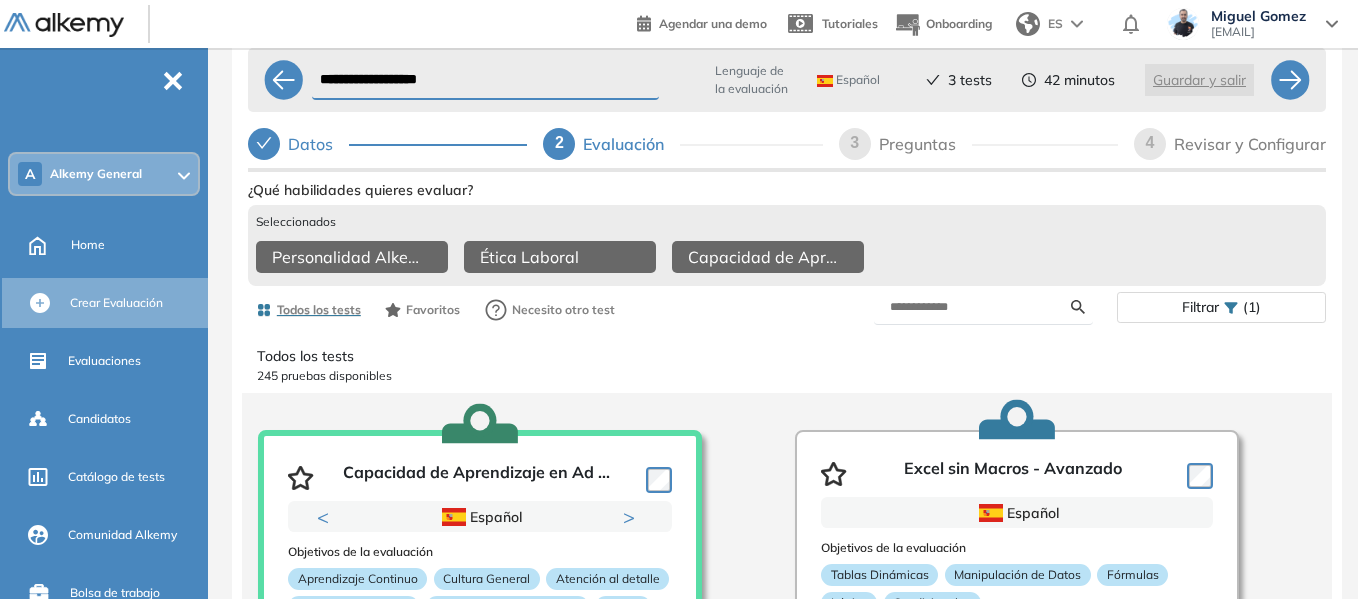click on "Preguntas" at bounding box center [925, 144] 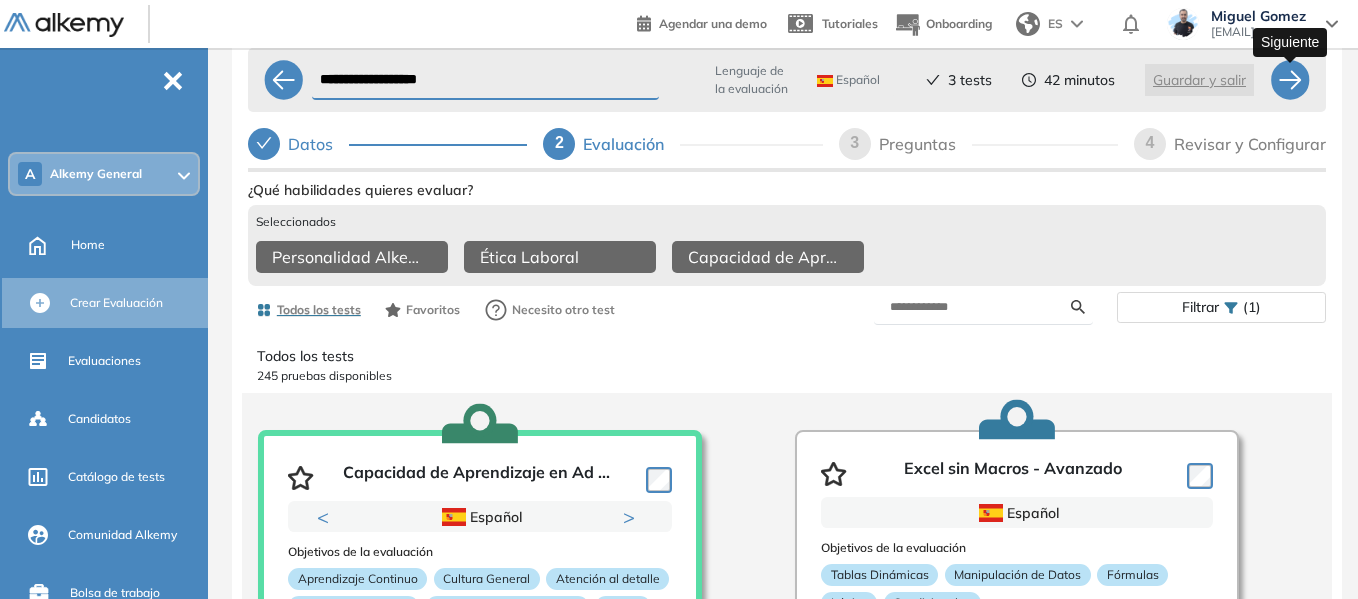 select on "*****" 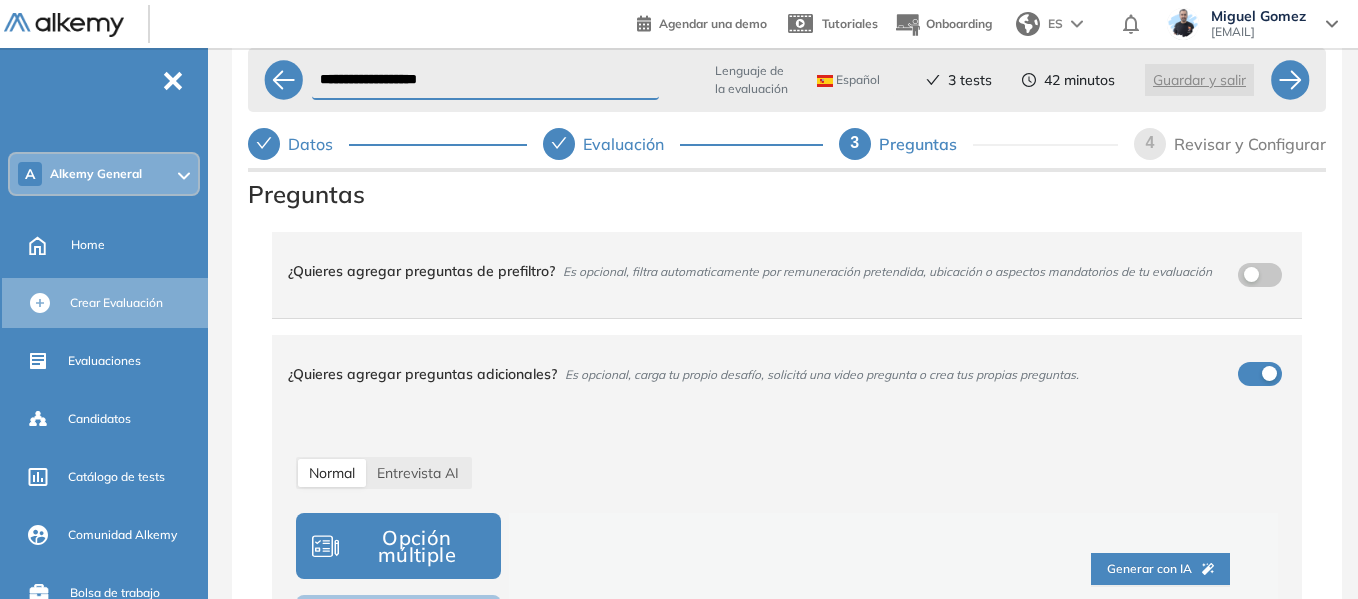 scroll, scrollTop: 0, scrollLeft: 0, axis: both 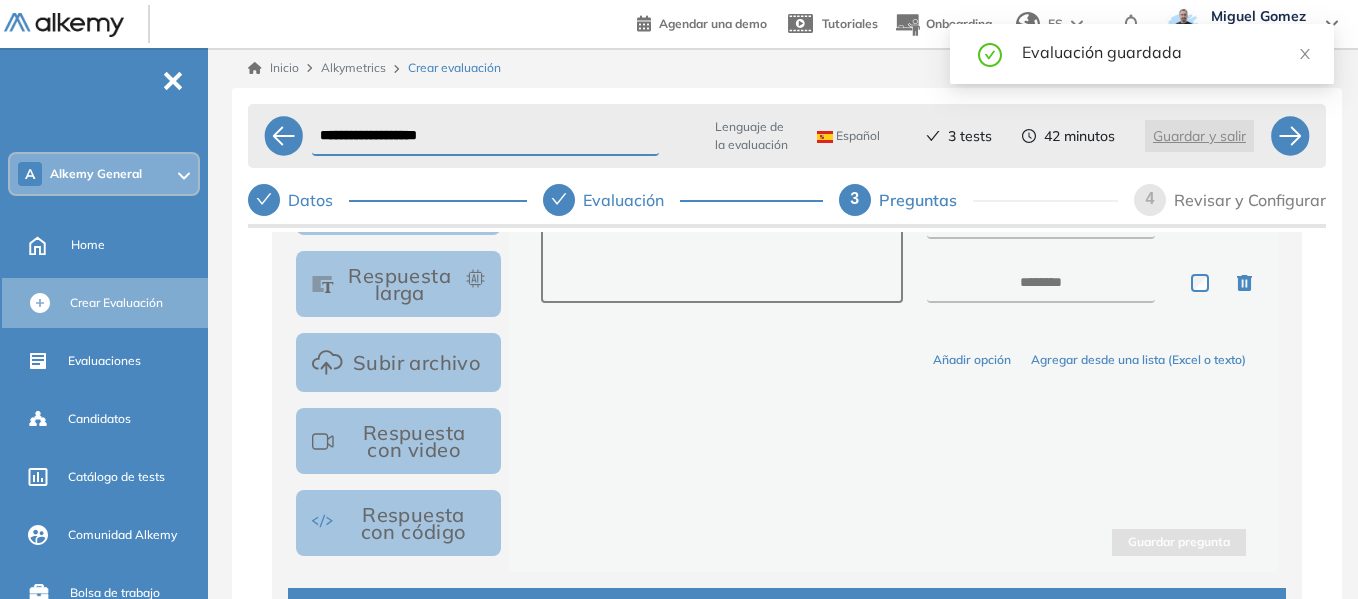 click on "Respuesta larga" at bounding box center [398, 284] 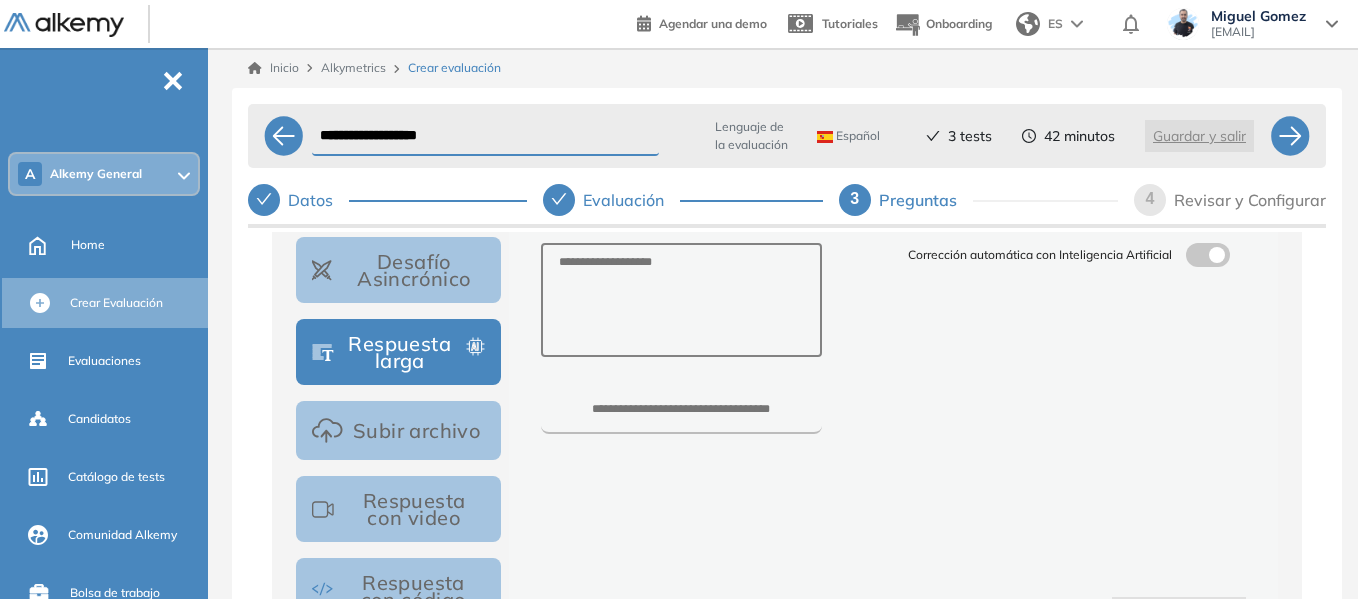 scroll, scrollTop: 382, scrollLeft: 0, axis: vertical 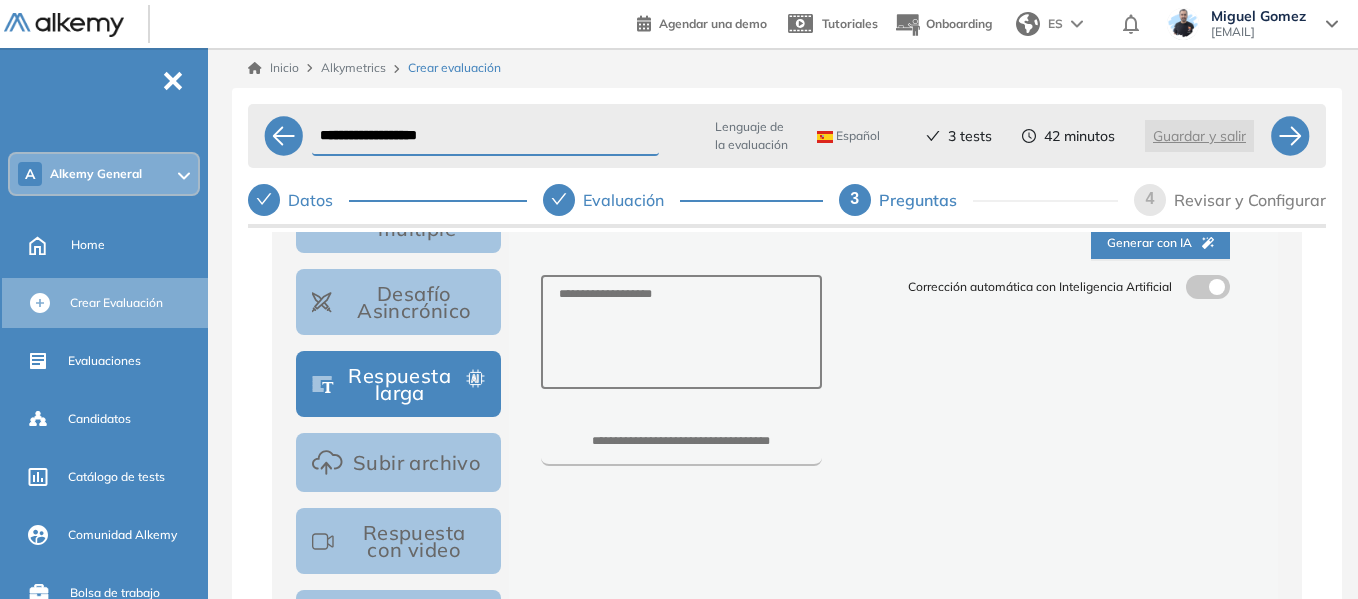 click at bounding box center (1208, 287) 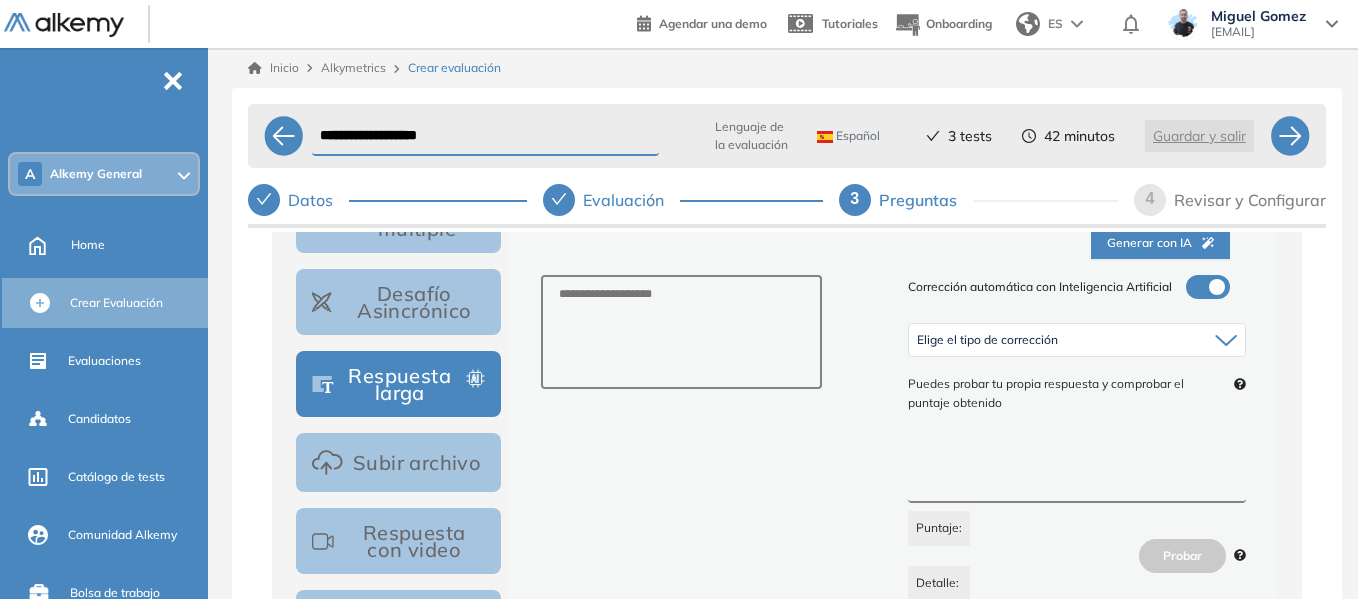 click on "Elige el tipo de corrección" at bounding box center [987, 340] 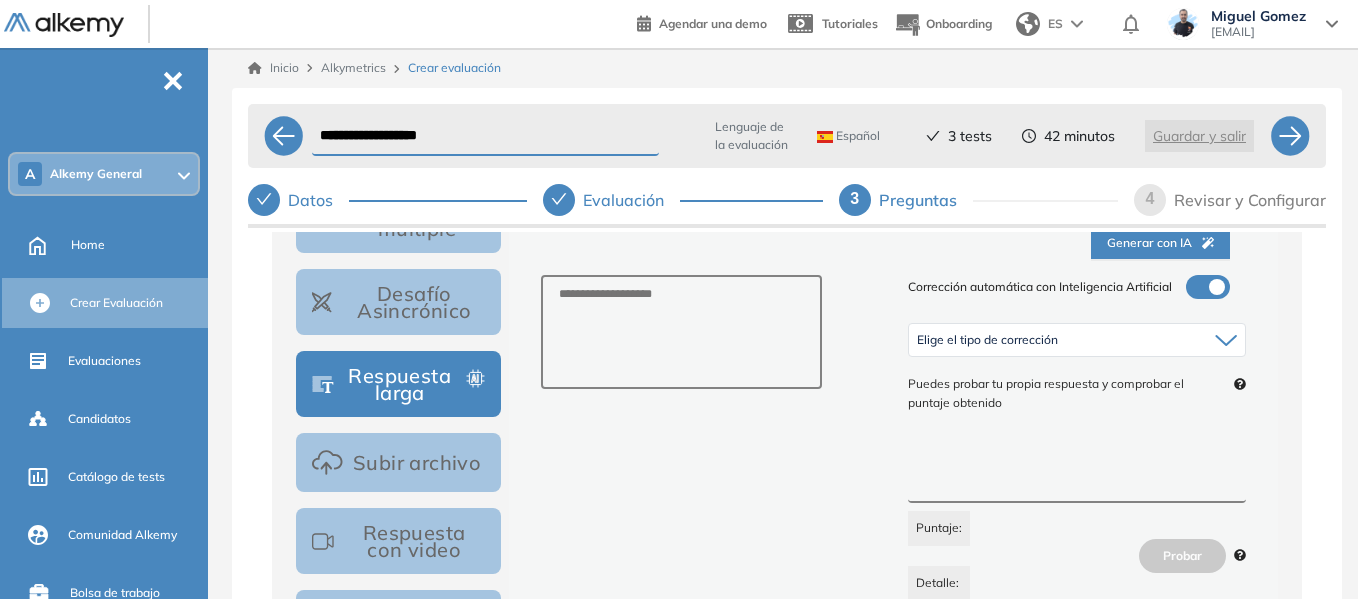 click on "Preguntas" at bounding box center [926, 200] 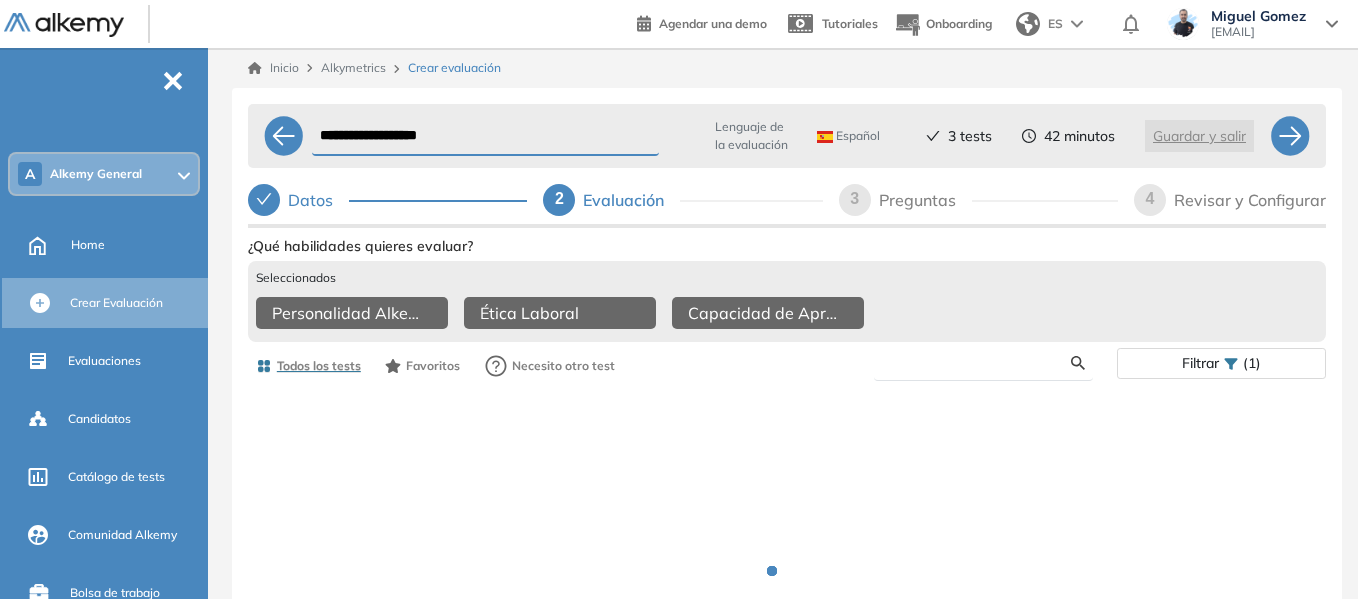 click at bounding box center (980, 363) 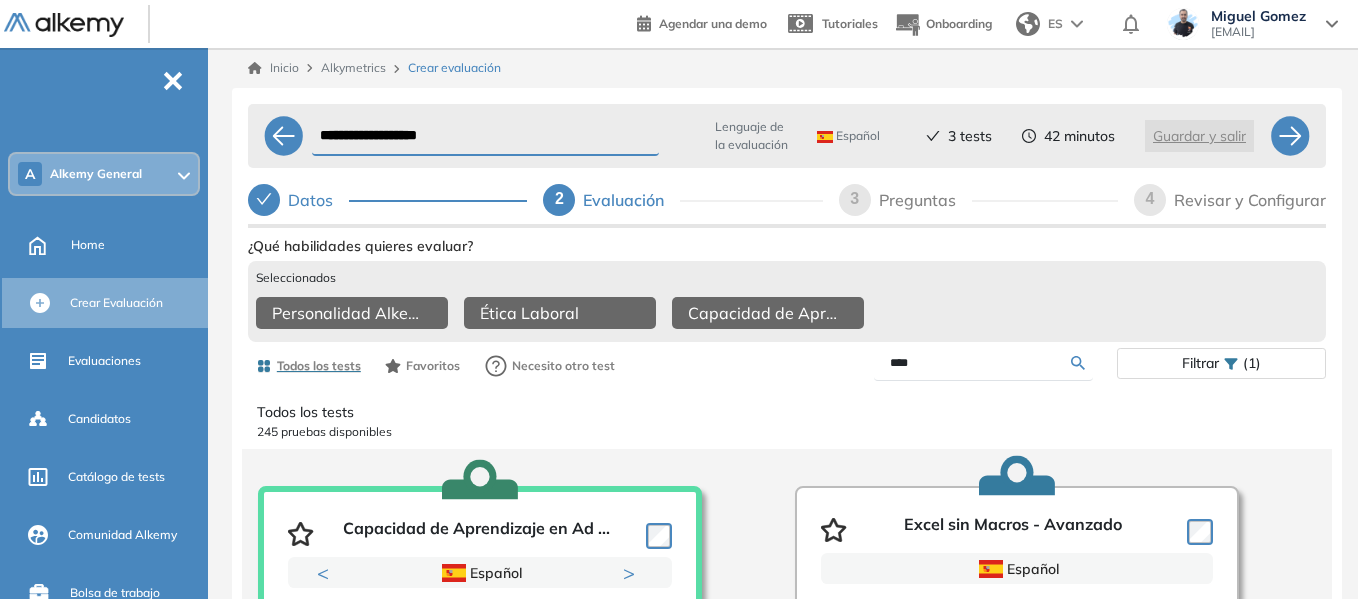 type on "****" 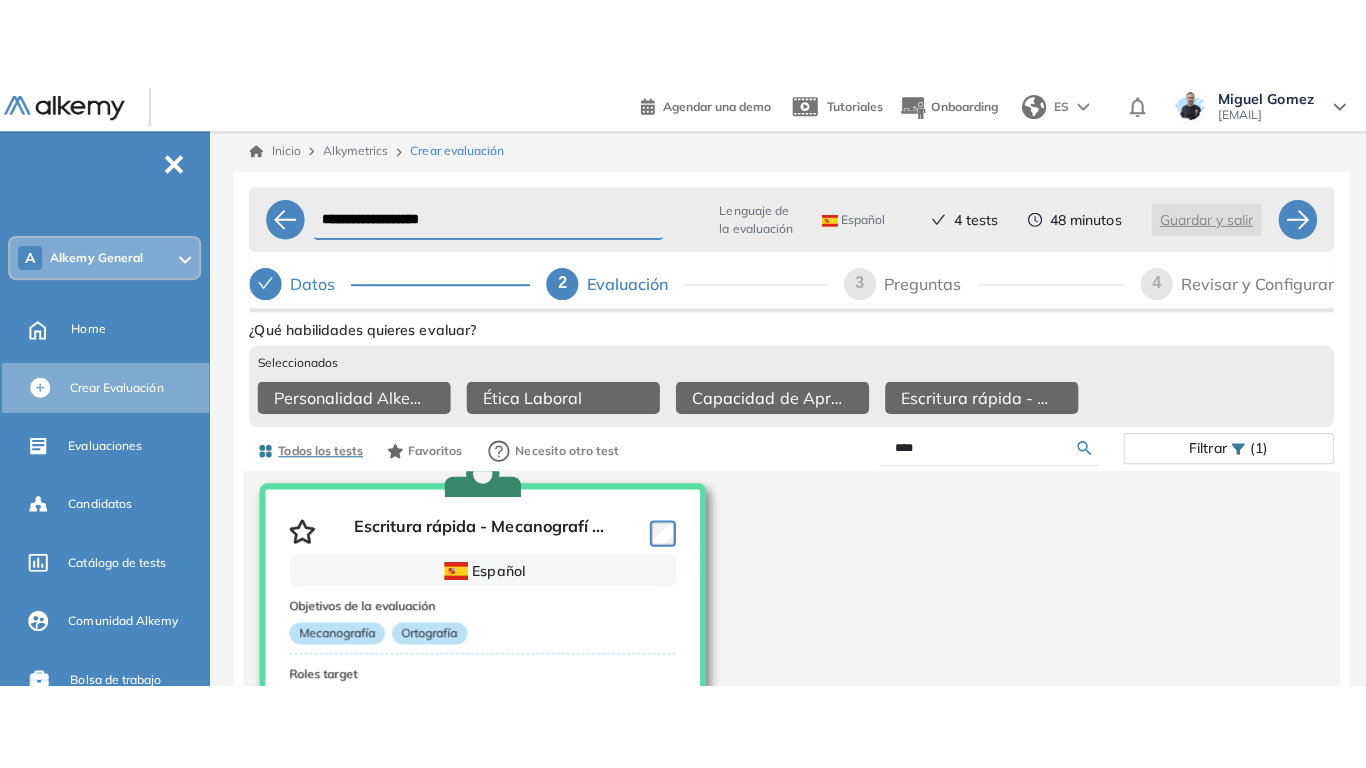 scroll, scrollTop: 89, scrollLeft: 0, axis: vertical 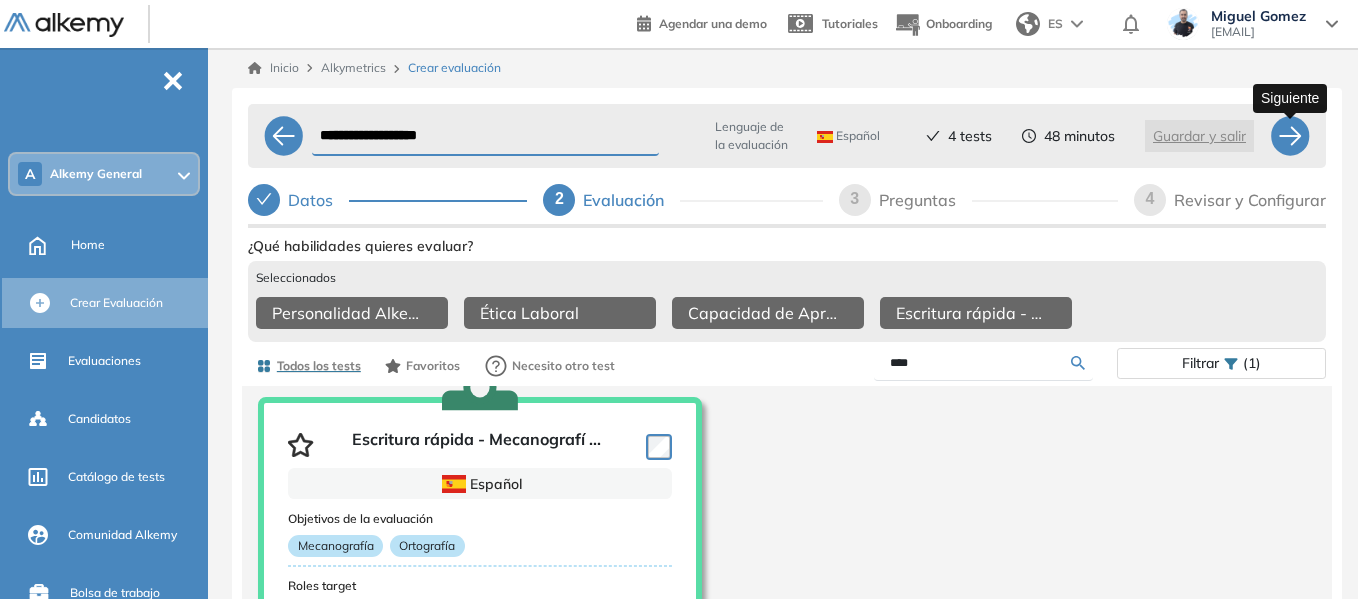 click at bounding box center [1290, 136] 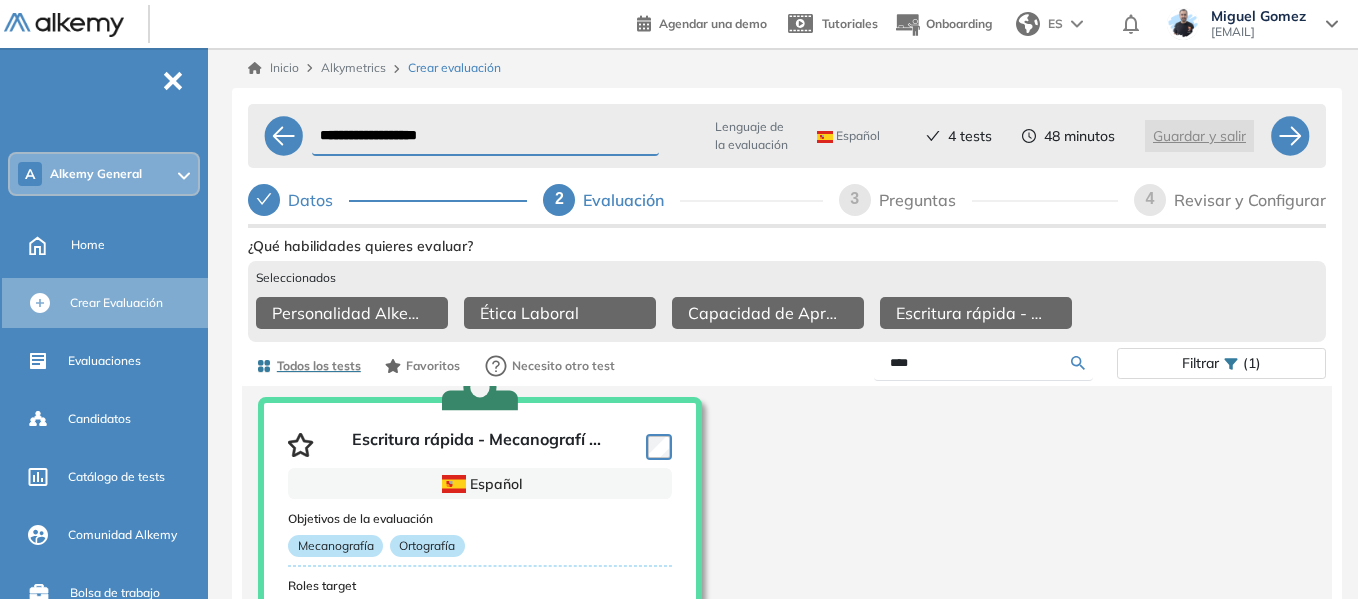 select on "*****" 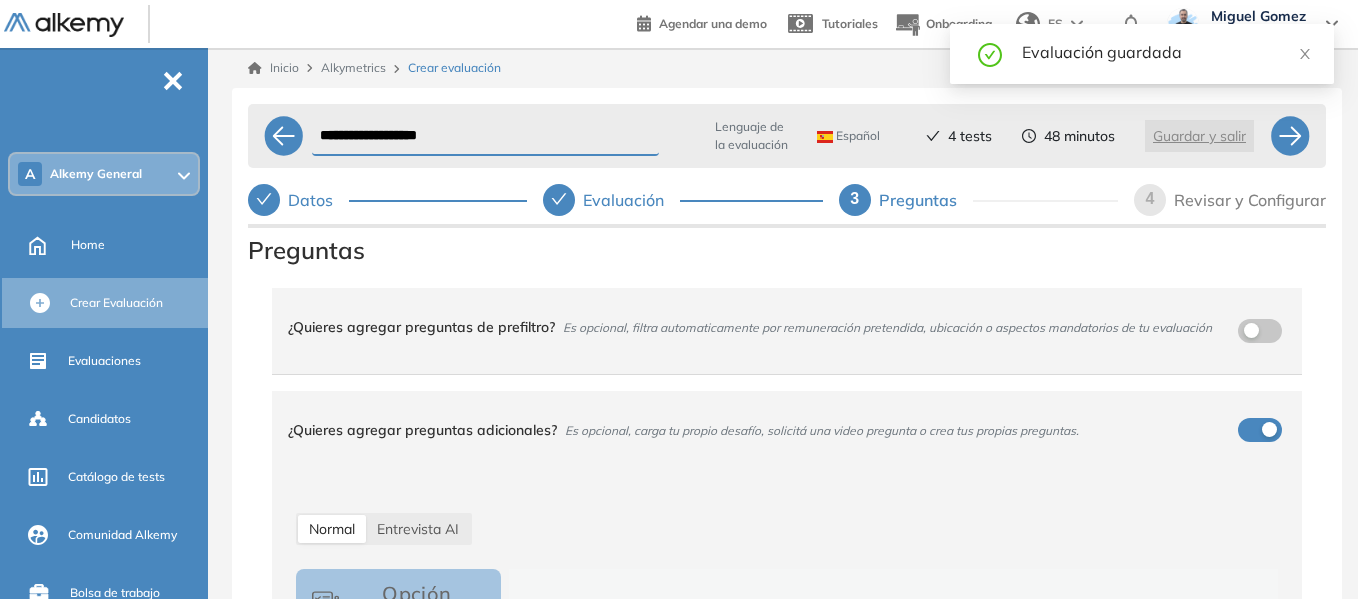 click on "**********" at bounding box center (787, 384) 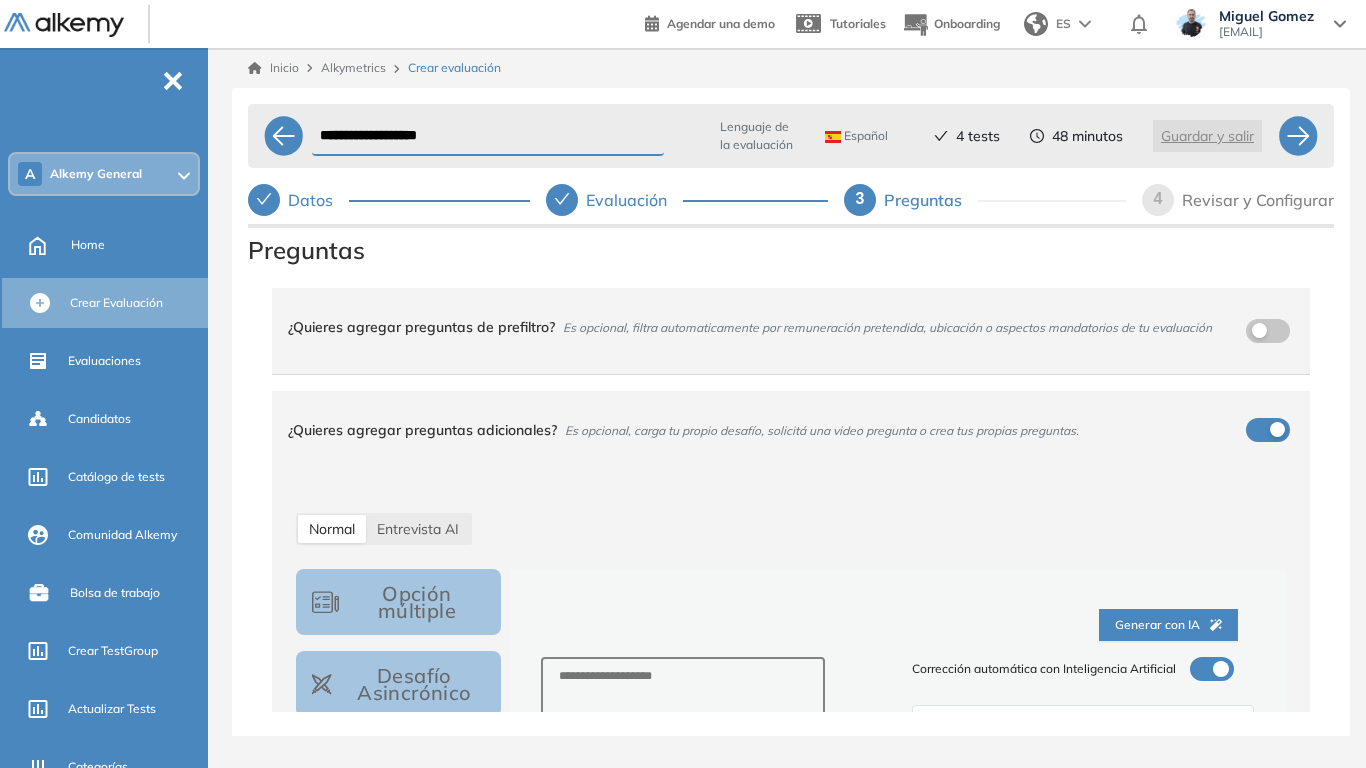 click on "¿Quieres agregar preguntas de prefiltro? Es opcional, filtra automaticamente por remuneración pretendida, ubicación o aspectos mandatorios de tu evaluación" at bounding box center (779, 327) 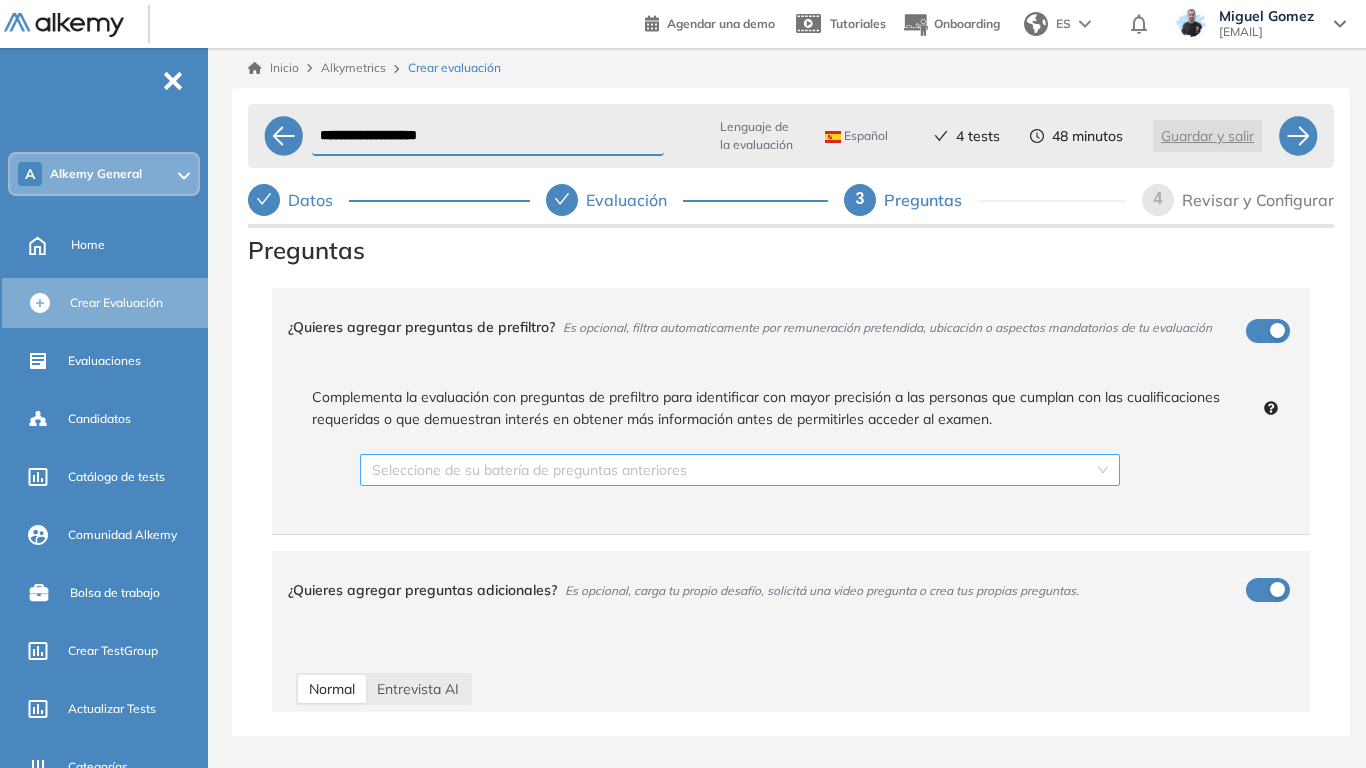 click at bounding box center (733, 470) 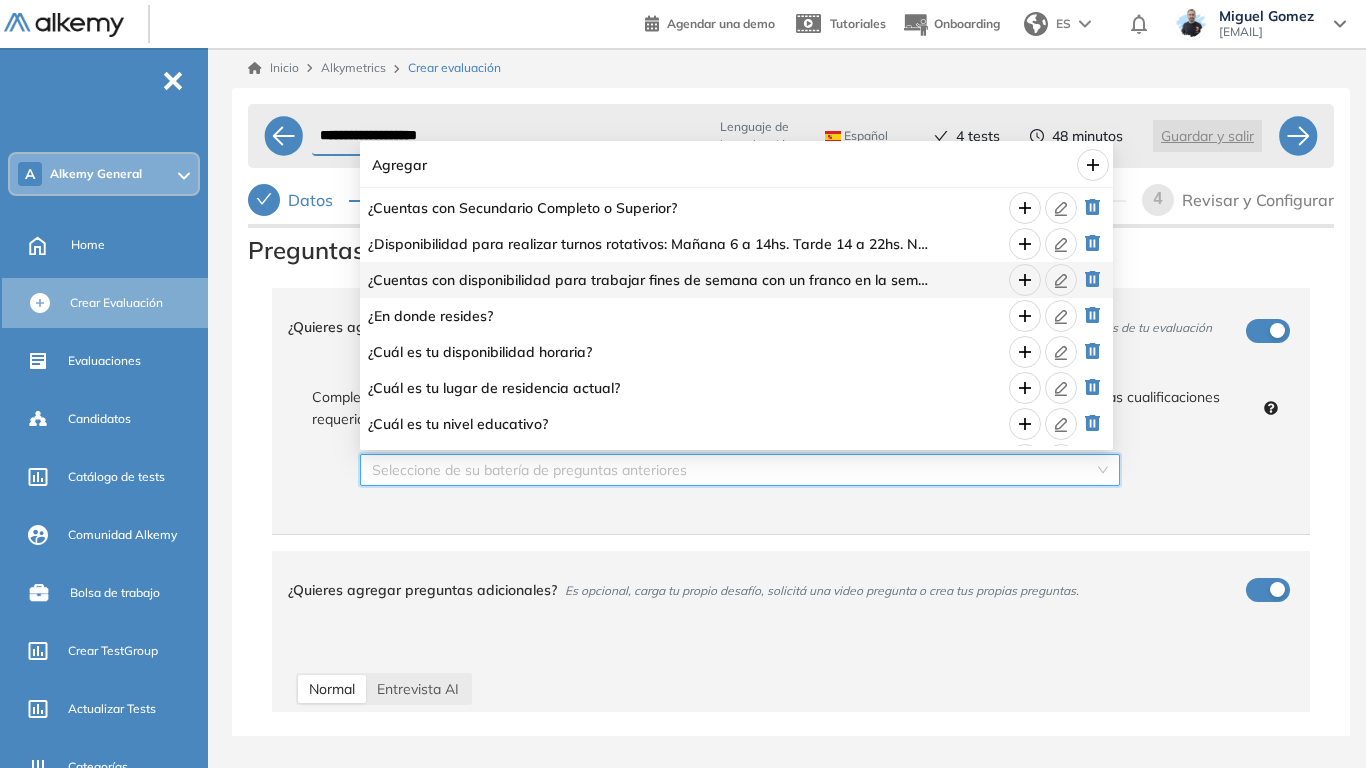 click on "¿Quieres agregar preguntas de prefiltro? Es opcional, filtra automaticamente por remuneración pretendida, ubicación o aspectos mandatorios de tu evaluación Complementa la evaluación con preguntas de prefiltro para identificar con mayor precisión a las personas que cumplan con las cualificaciones requeridas o que demuestran interés en obtener más información antes de permitirles acceder al examen. Seleccione de su batería de preguntas anteriores ¿Quieres agregar preguntas adicionales? Es opcional, carga tu propio desafío, solicitá una video pregunta o crea tus propias preguntas.  Normal Entrevista AI Opción múltiple Desafío Asincrónico Respuesta larga Subir archivo Respuesta con video Respuesta con código Generar con IA   Añadir opción Agregar desde una lista (Excel o texto) Guardar pregunta 0 Preguntas agregadas 0 min  para todas las preguntas para todas las preguntas ***** ***** ****** ****** ****** ****** ****** ****** ****** ****** ****** ****** ****** ****** ****** ****** ****** ******" at bounding box center (791, 815) 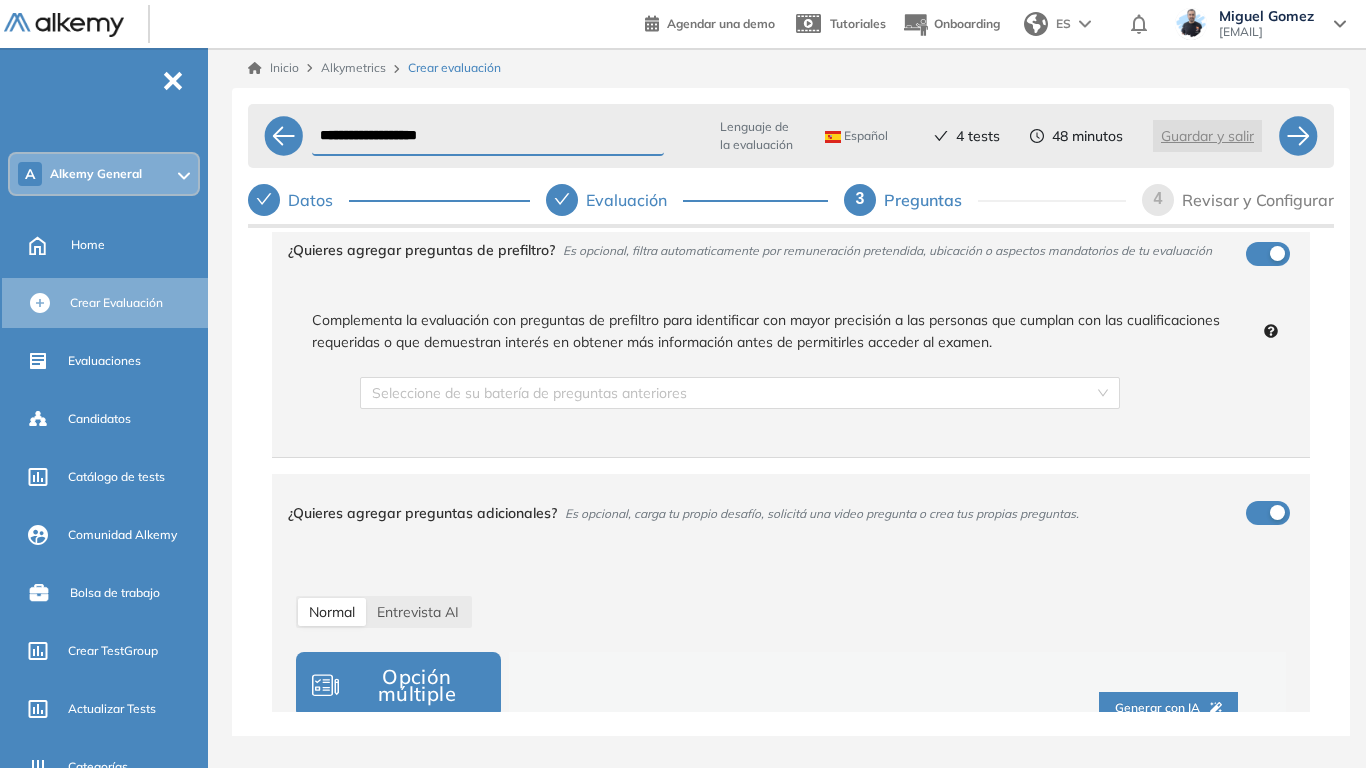 scroll, scrollTop: 200, scrollLeft: 0, axis: vertical 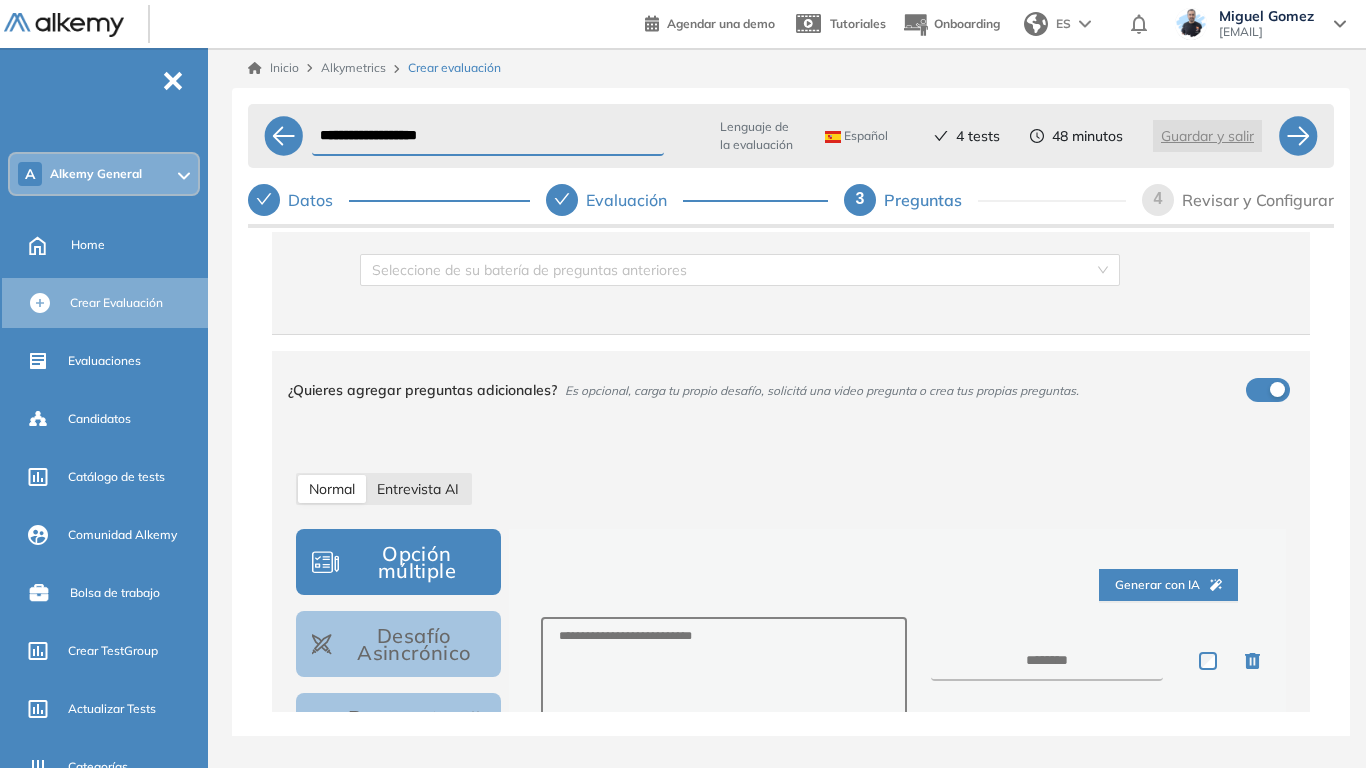 click on "Entrevista AI" at bounding box center [418, 489] 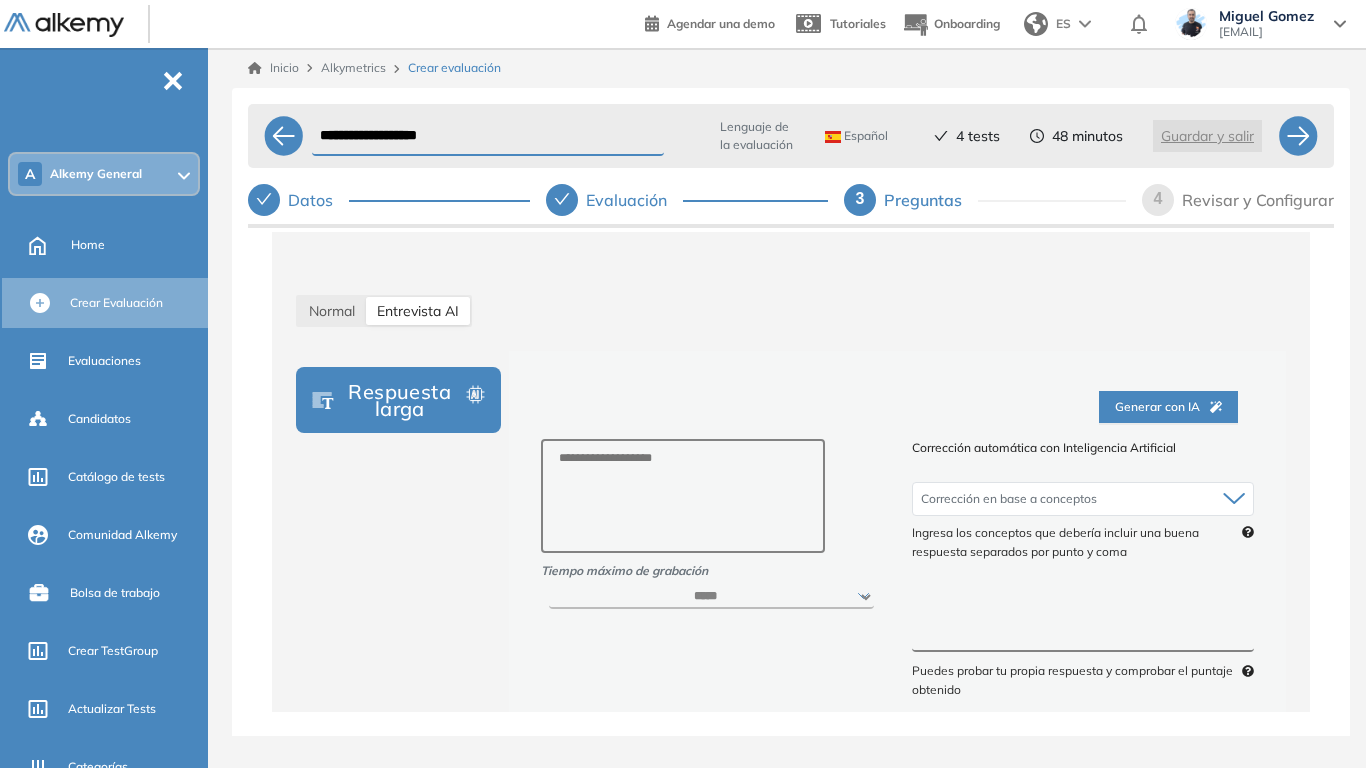 scroll, scrollTop: 400, scrollLeft: 0, axis: vertical 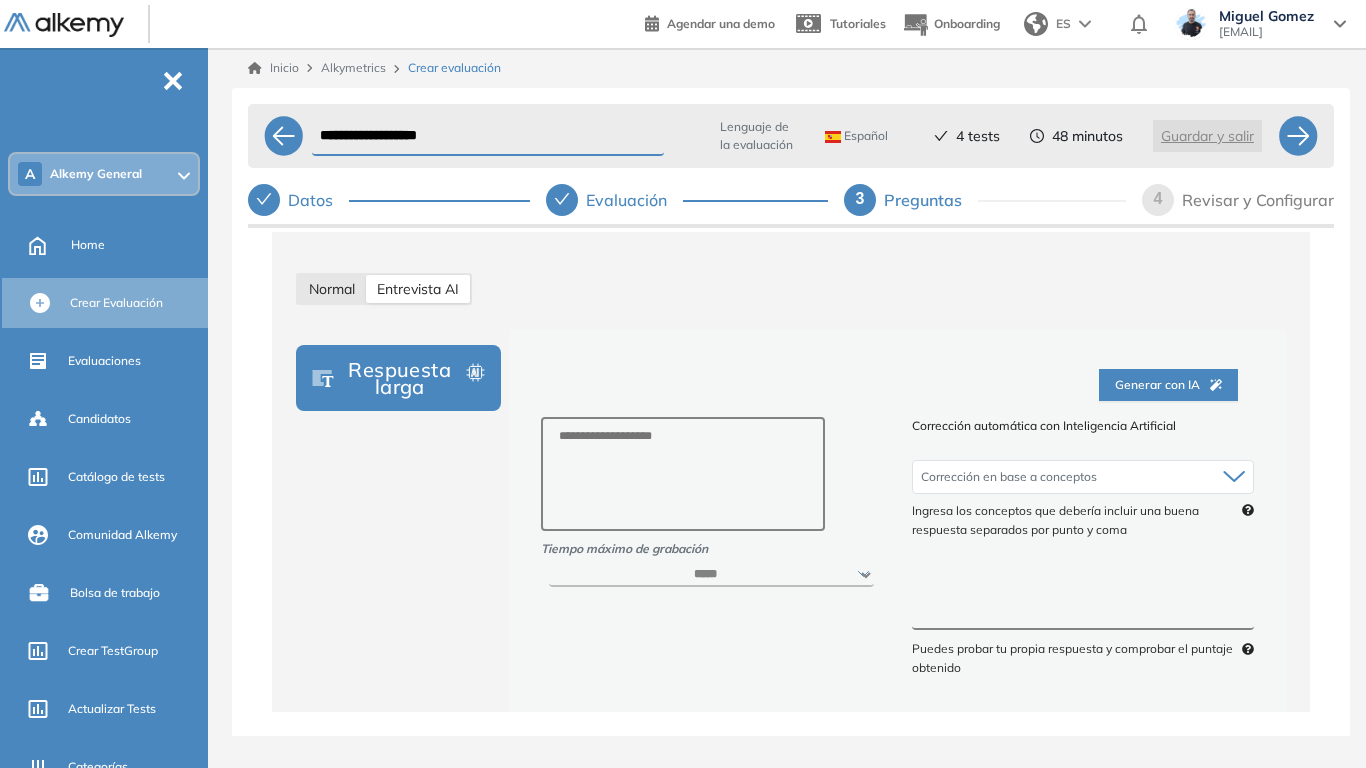 click on "Normal" at bounding box center [332, 289] 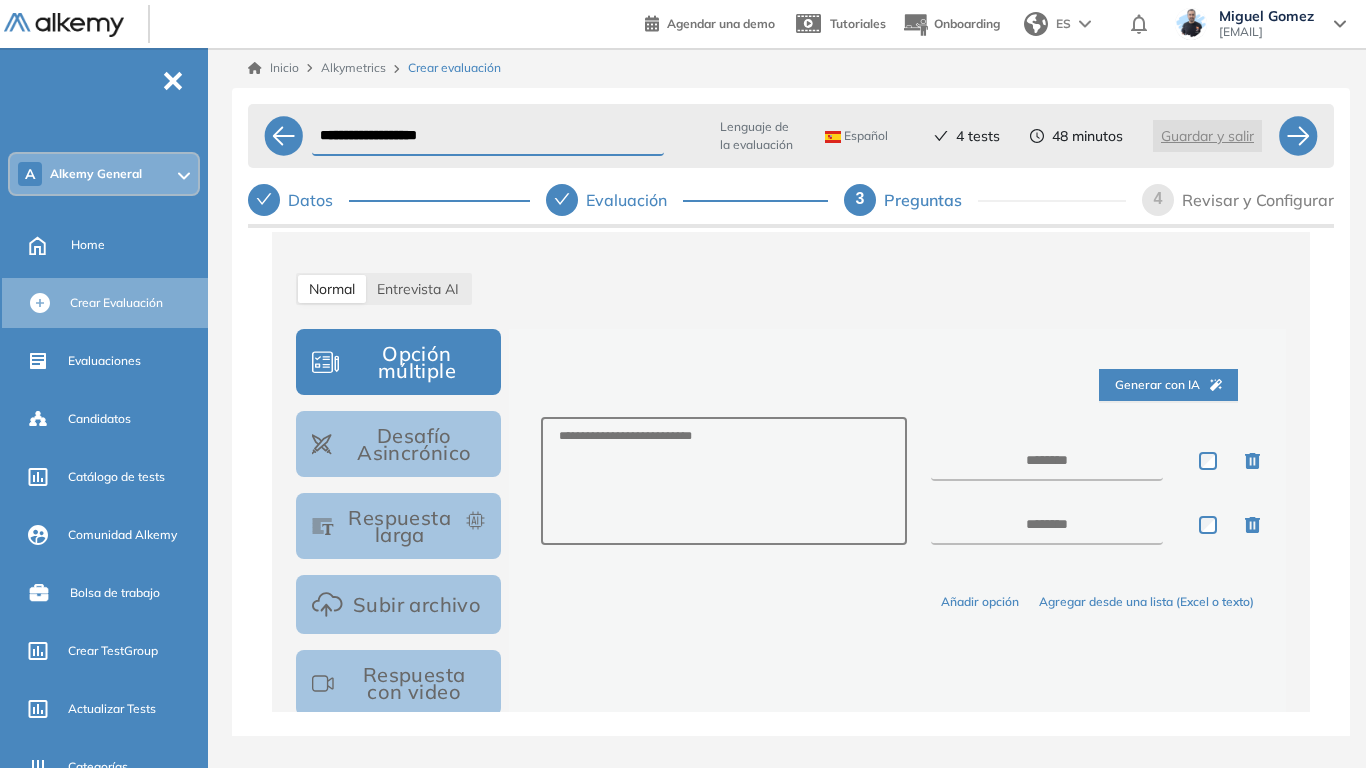 click on "¿Quieres agregar preguntas de prefiltro? Es opcional, filtra automaticamente por remuneración pretendida, ubicación o aspectos mandatorios de tu evaluación Complementa la evaluación con preguntas de prefiltro para identificar con mayor precisión a las personas que cumplan con las cualificaciones requeridas o que demuestran interés en obtener más información antes de permitirles acceder al examen. Seleccione de su batería de preguntas anteriores ¿Quieres agregar preguntas adicionales? Es opcional, carga tu propio desafío, solicitá una video pregunta o crea tus propias preguntas.  Normal Entrevista AI Opción múltiple Desafío Asincrónico Respuesta larga Subir archivo Respuesta con video Respuesta con código Generar con IA   Añadir opción Agregar desde una lista (Excel o texto) Guardar pregunta 0 Preguntas agregadas 0 min  para todas las preguntas para todas las preguntas ***** ***** ****** ****** ****** ****** ****** ****** ****** ****** ****** ****** ****** ****** ****** ****** ****** ******" at bounding box center (791, 415) 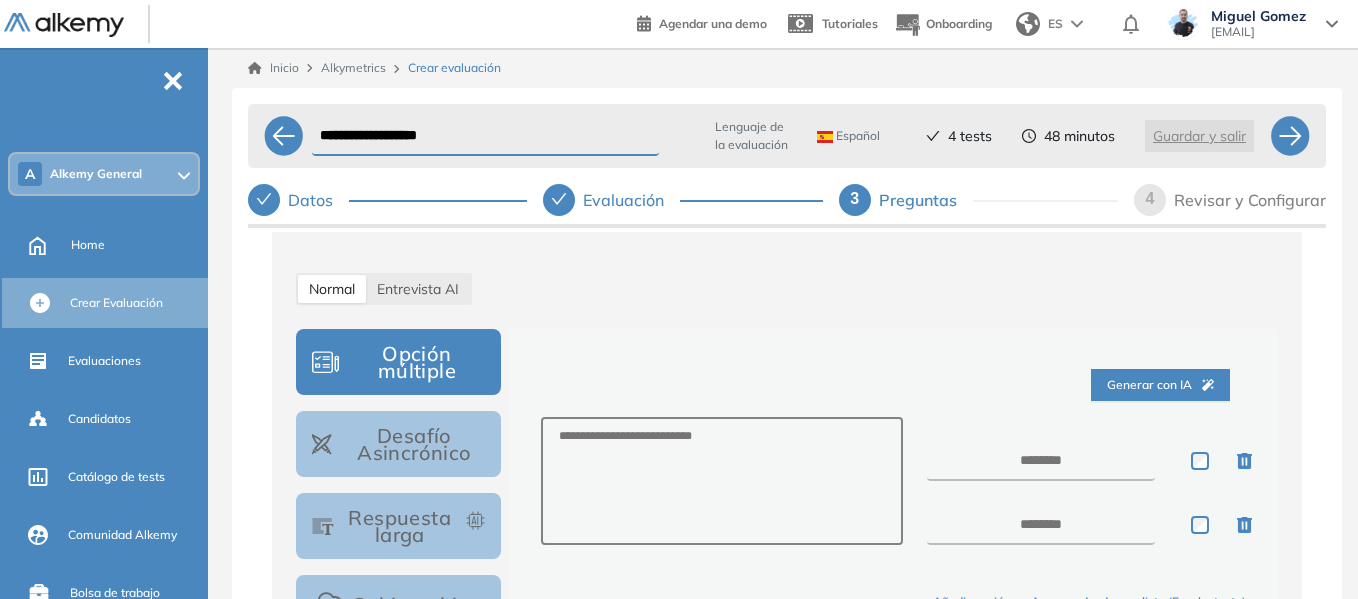 click at bounding box center (264, 200) 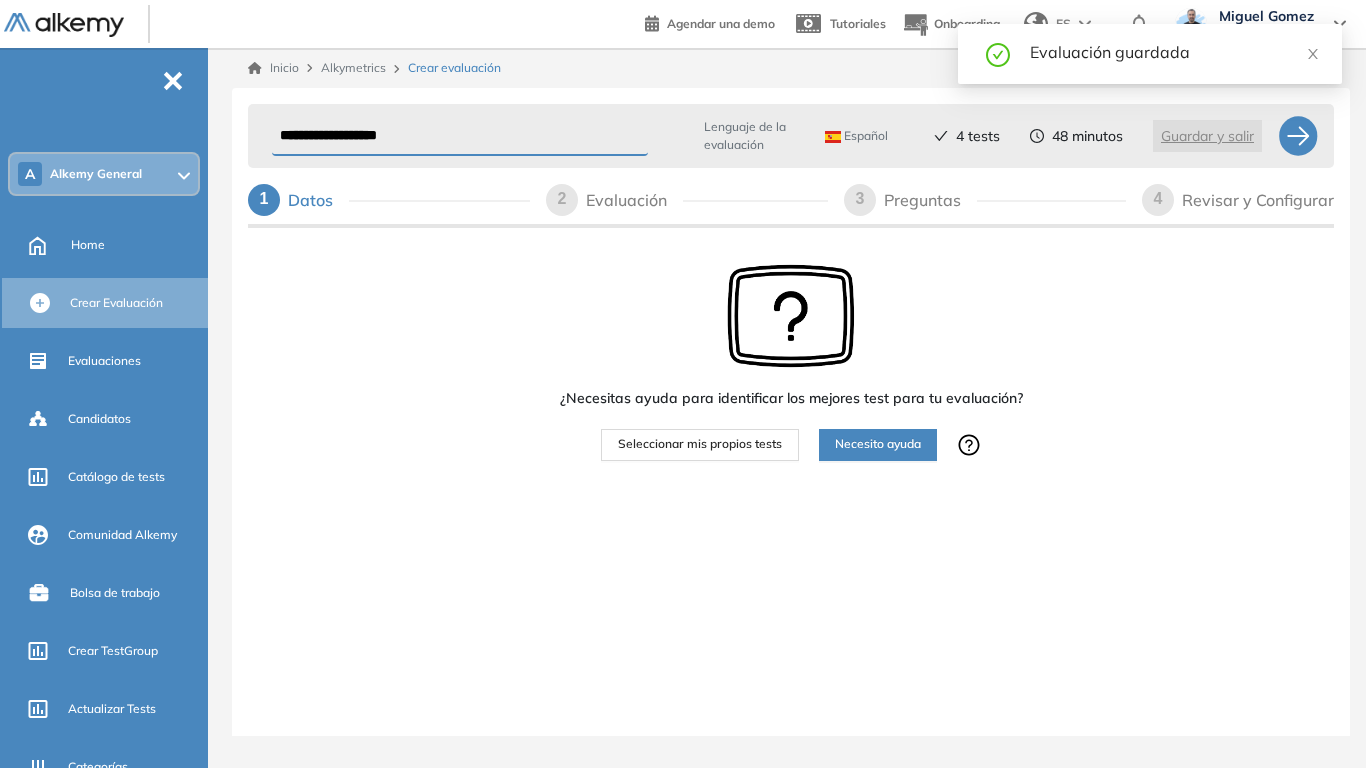 click on "Preguntas" at bounding box center (930, 200) 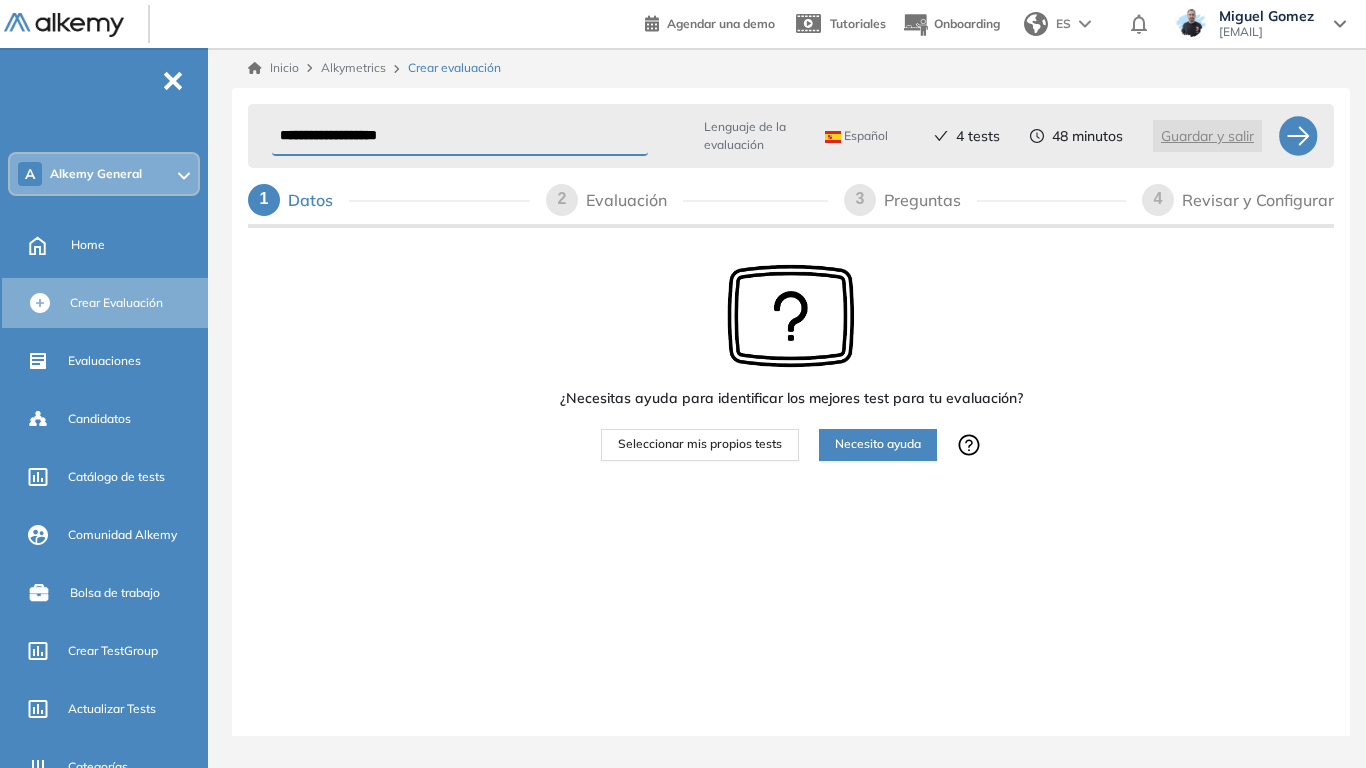 select on "*****" 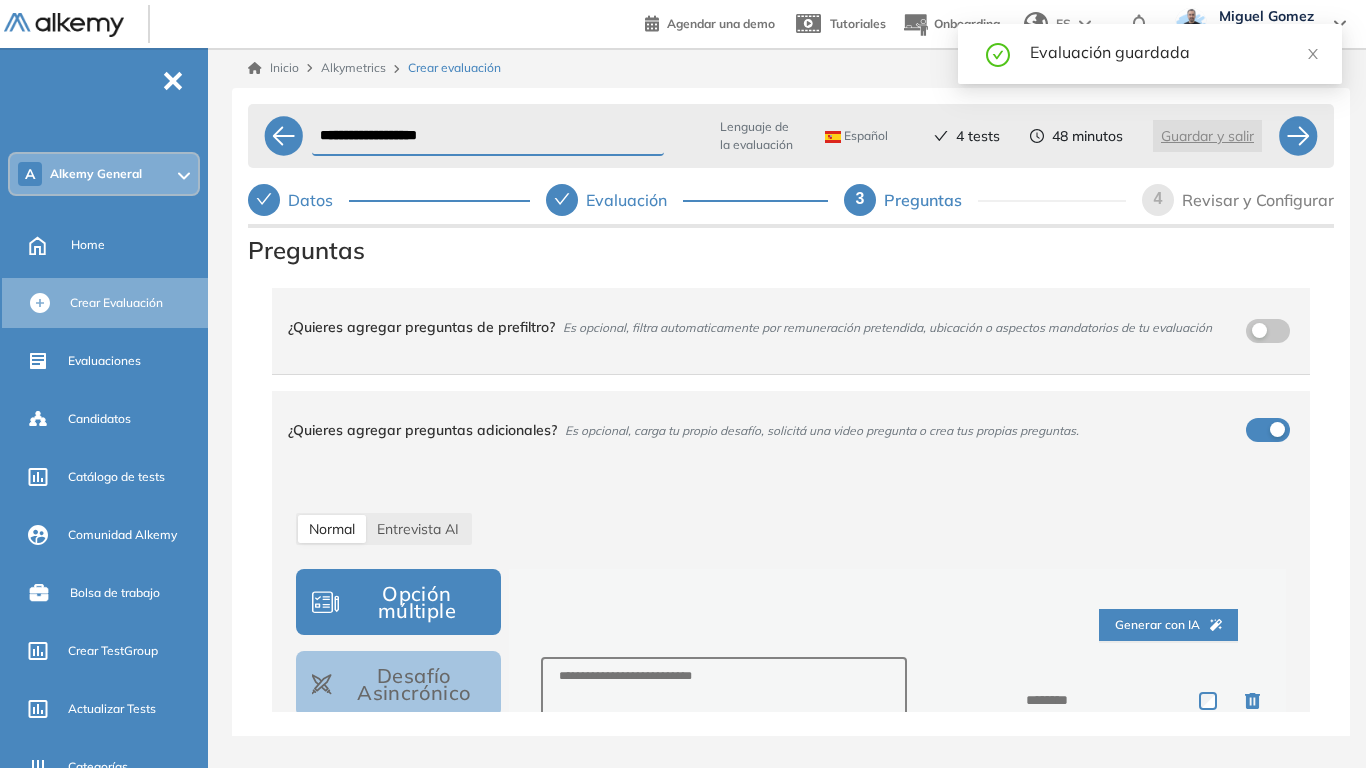 scroll, scrollTop: 300, scrollLeft: 0, axis: vertical 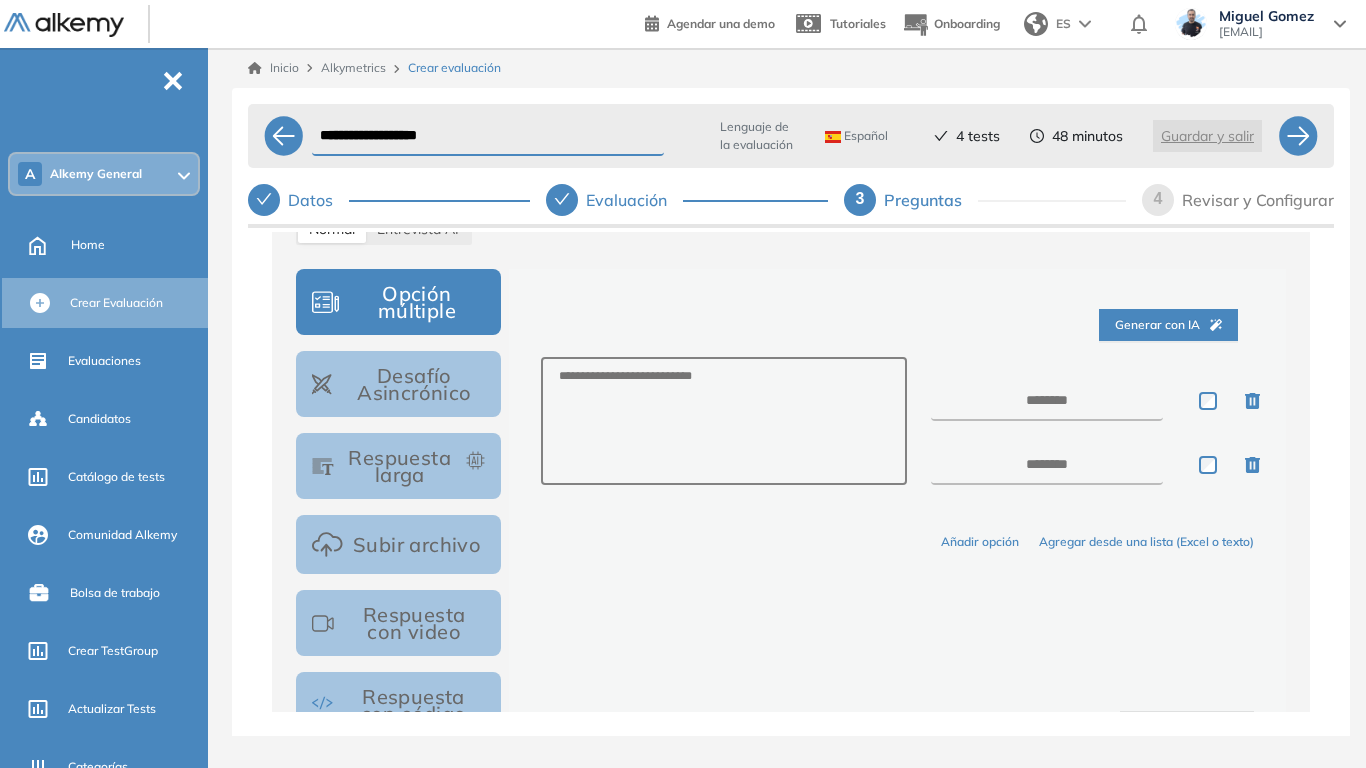 click on "Desafío Asincrónico" at bounding box center (398, 384) 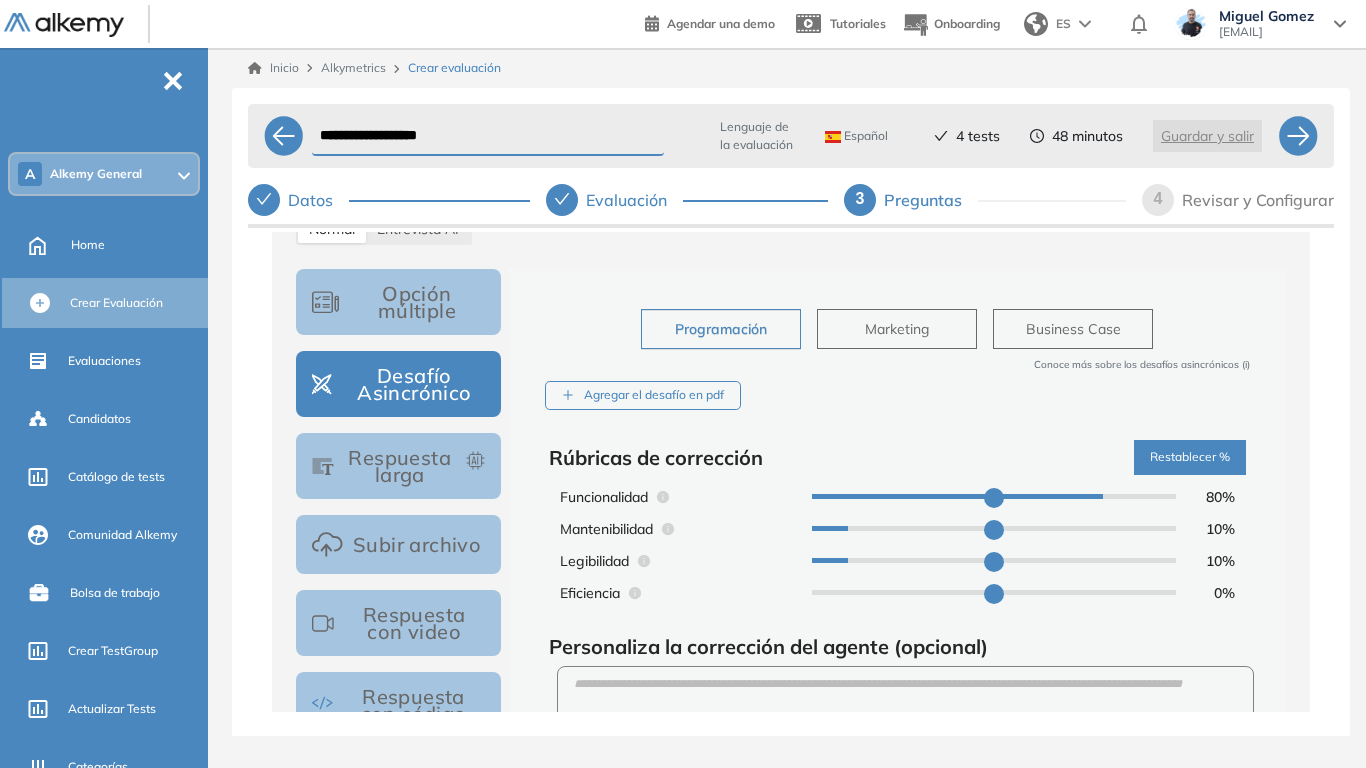 scroll, scrollTop: 400, scrollLeft: 0, axis: vertical 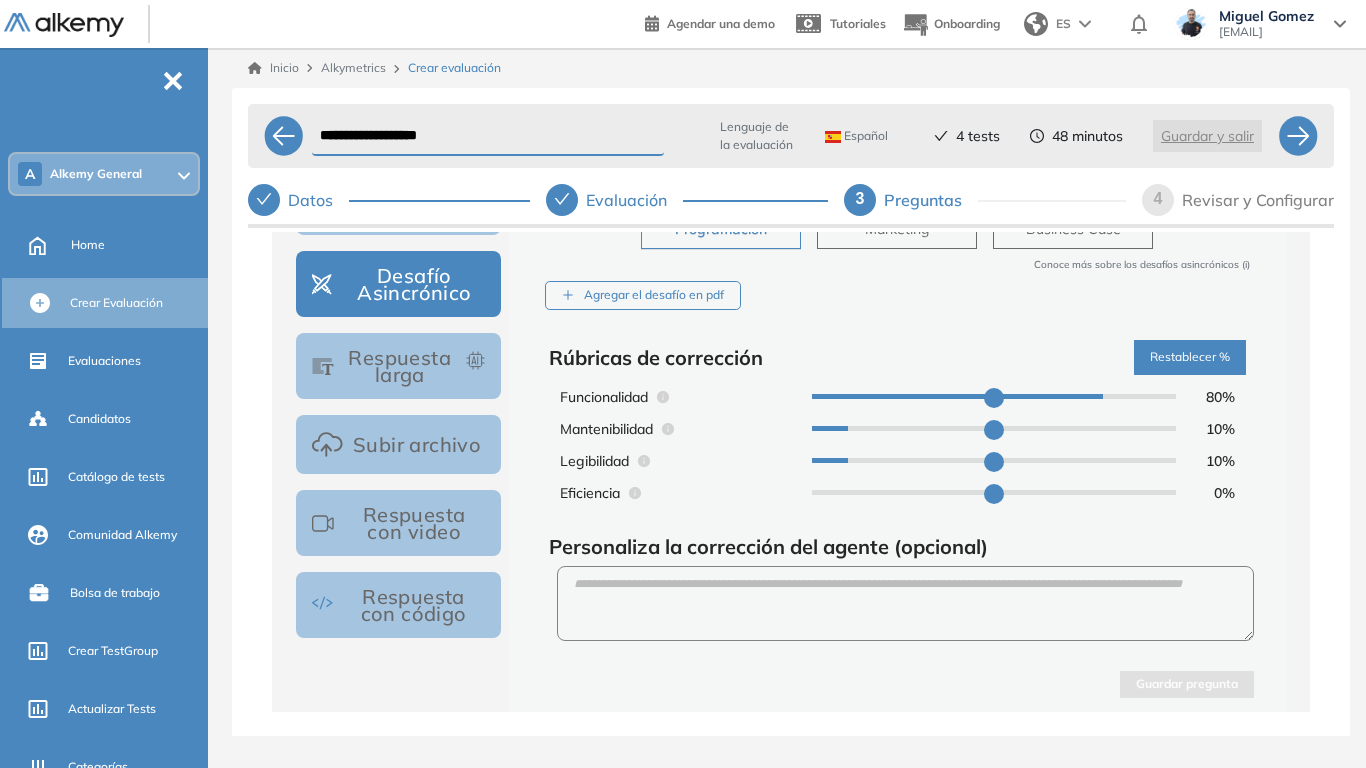 click on "Respuesta larga" at bounding box center (398, 366) 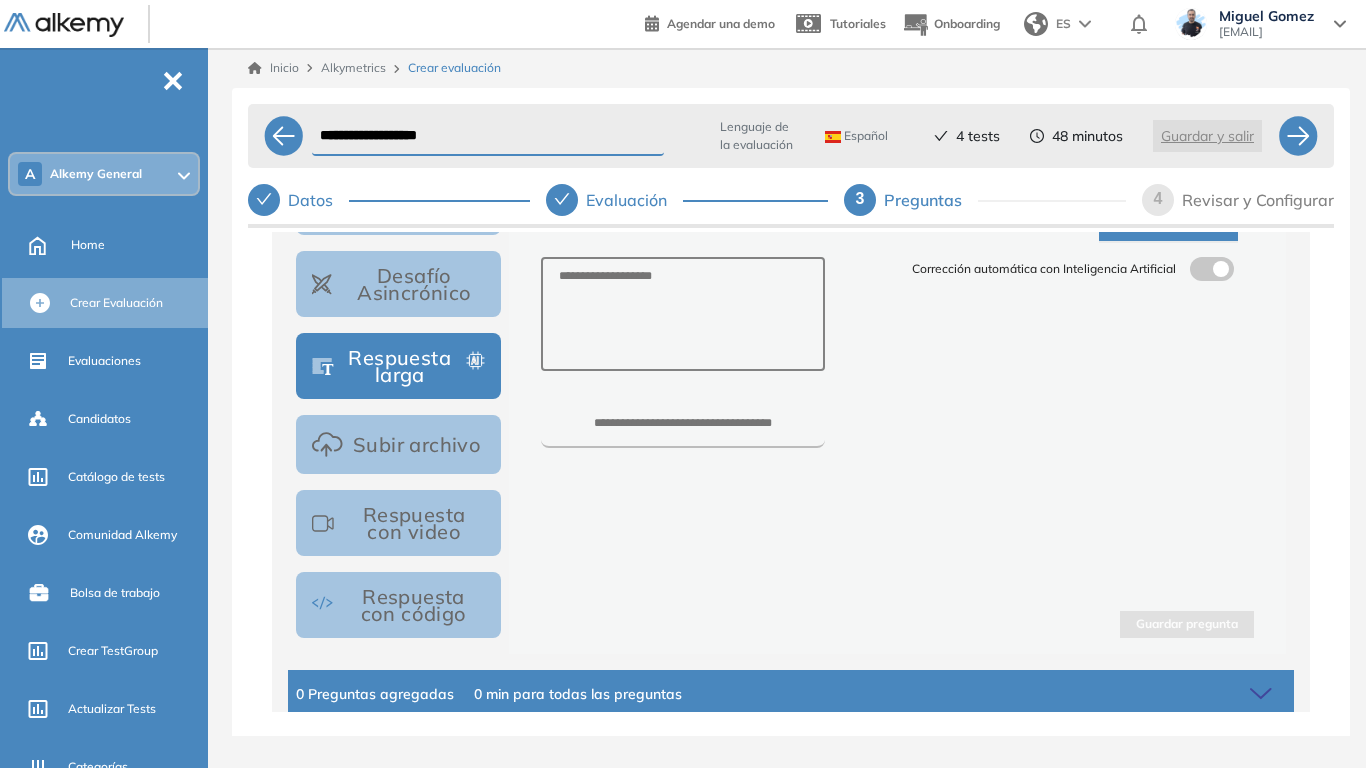 click at bounding box center (1212, 269) 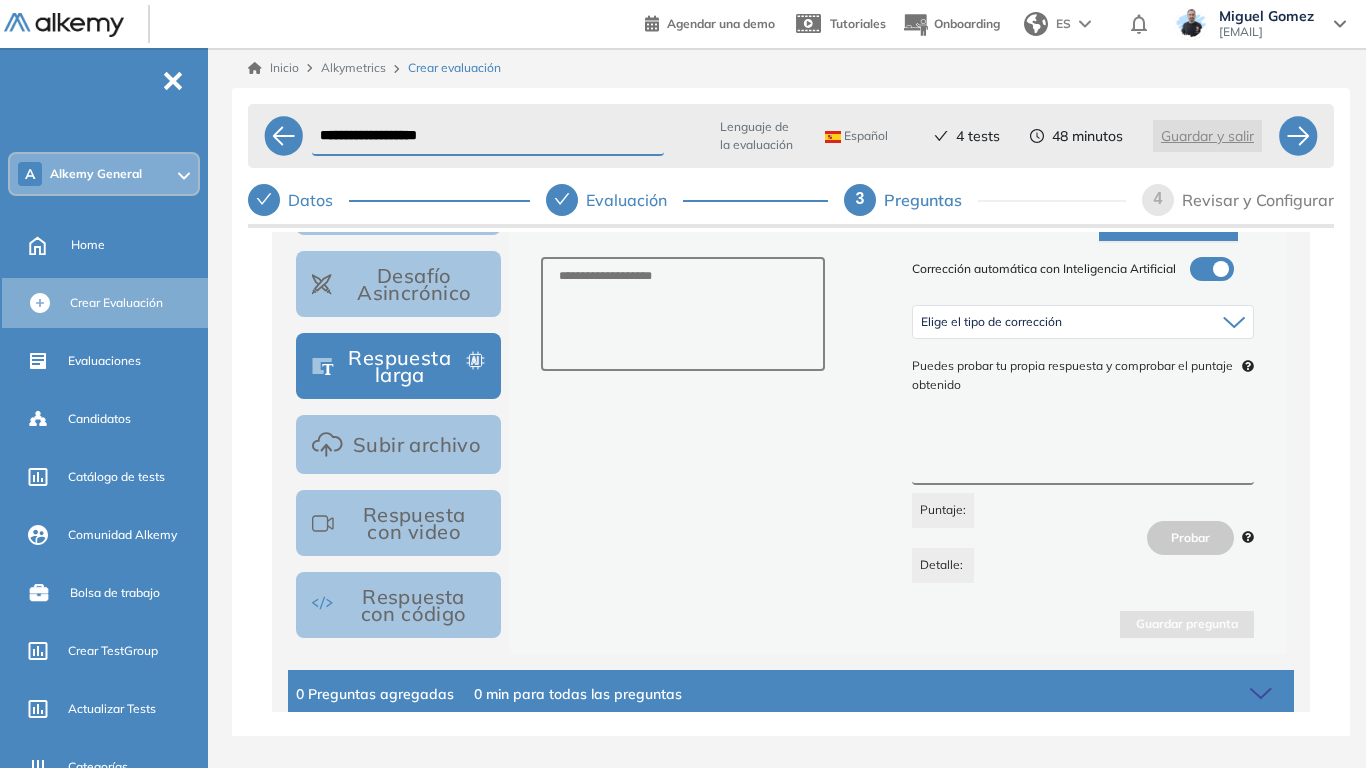 click 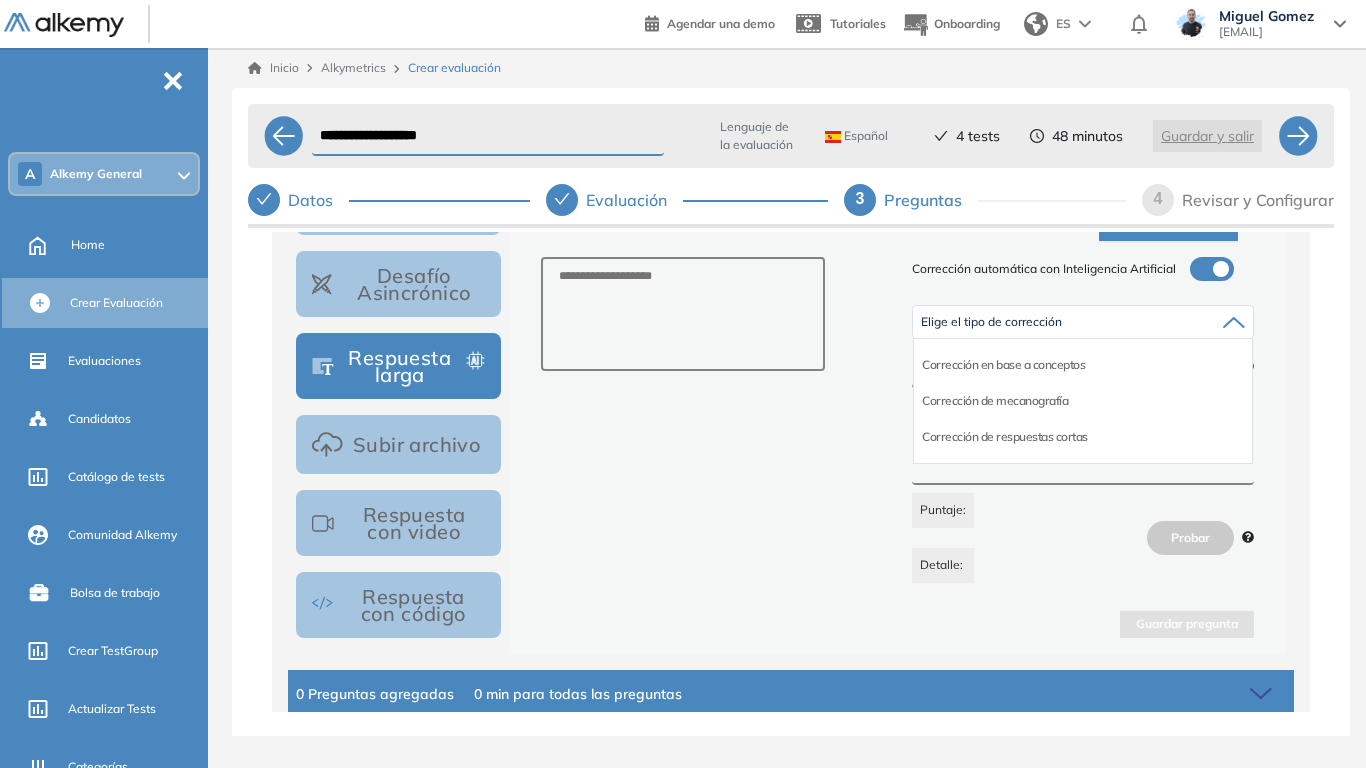 click on "Corrección de mecanografía" at bounding box center [1083, 401] 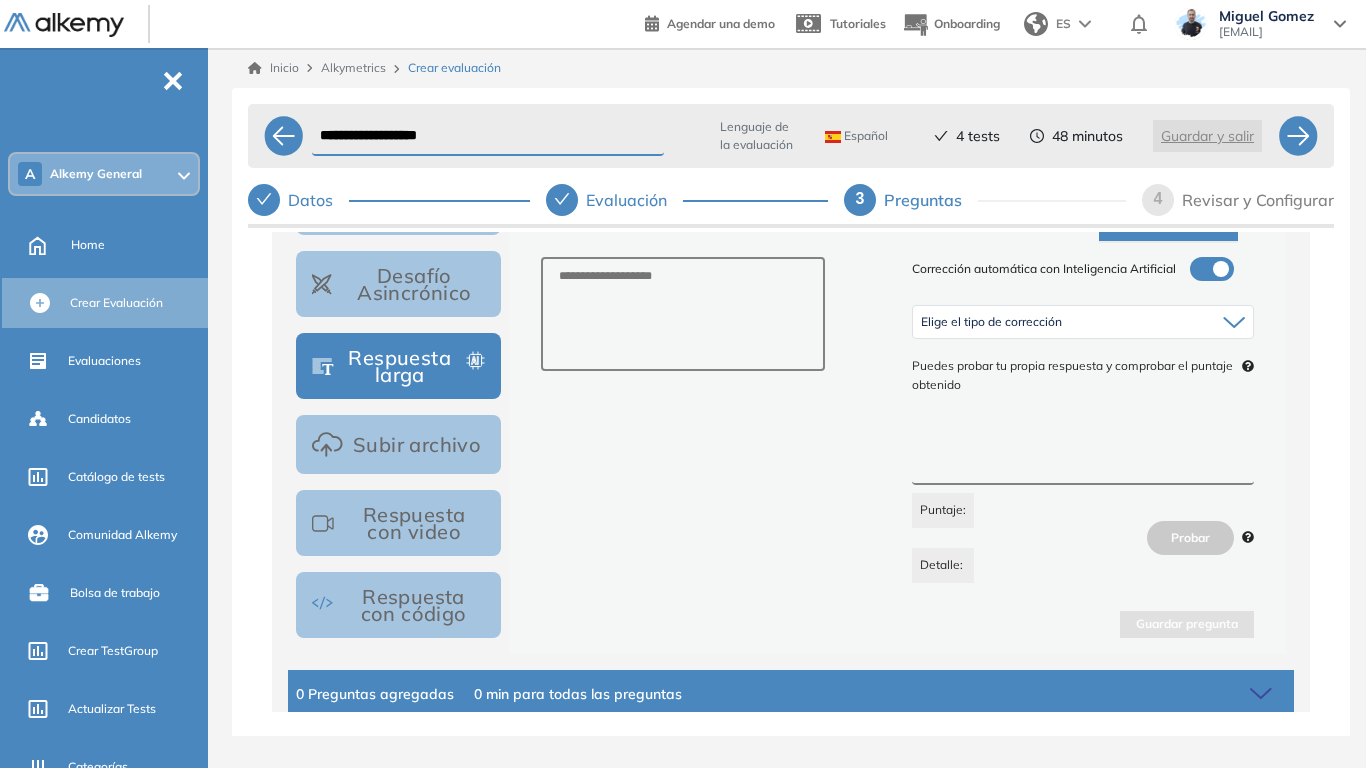 click on "Subir archivo" at bounding box center [398, 444] 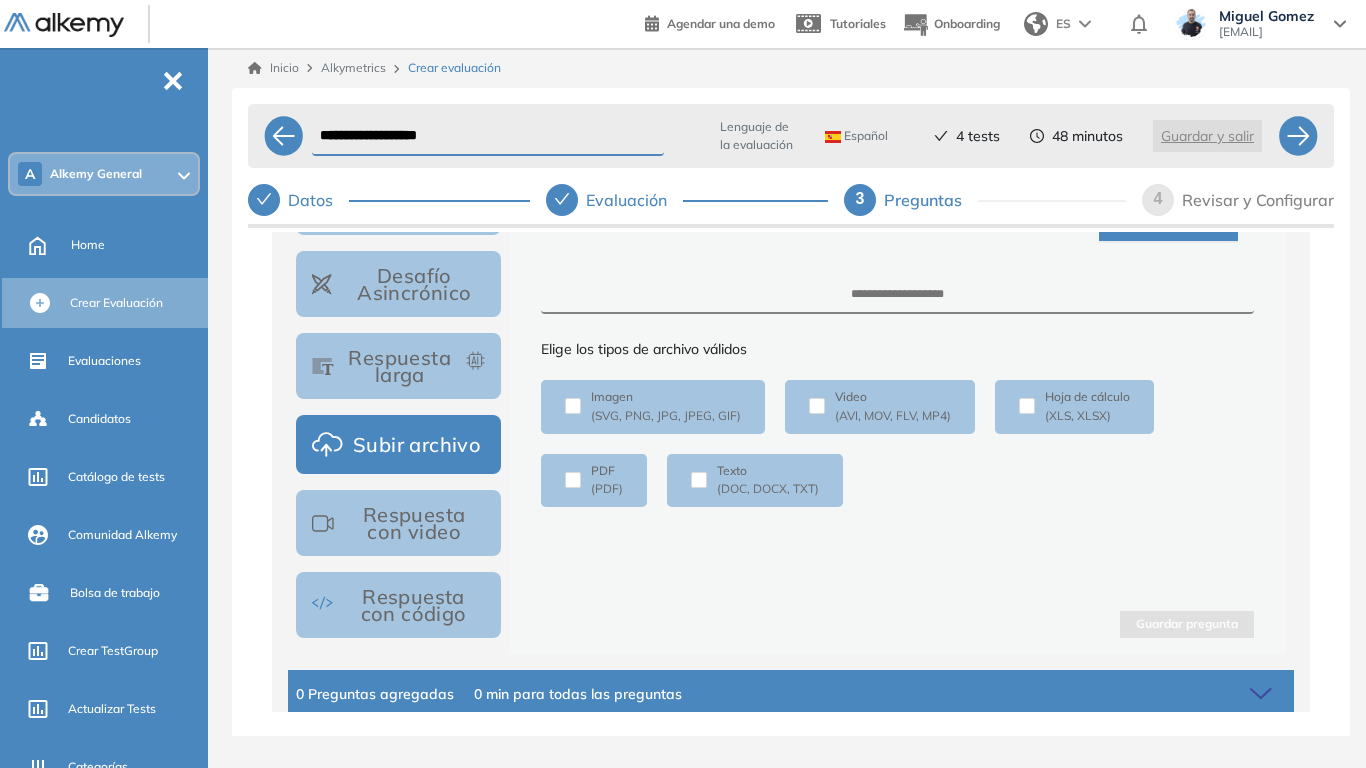 scroll, scrollTop: 407, scrollLeft: 0, axis: vertical 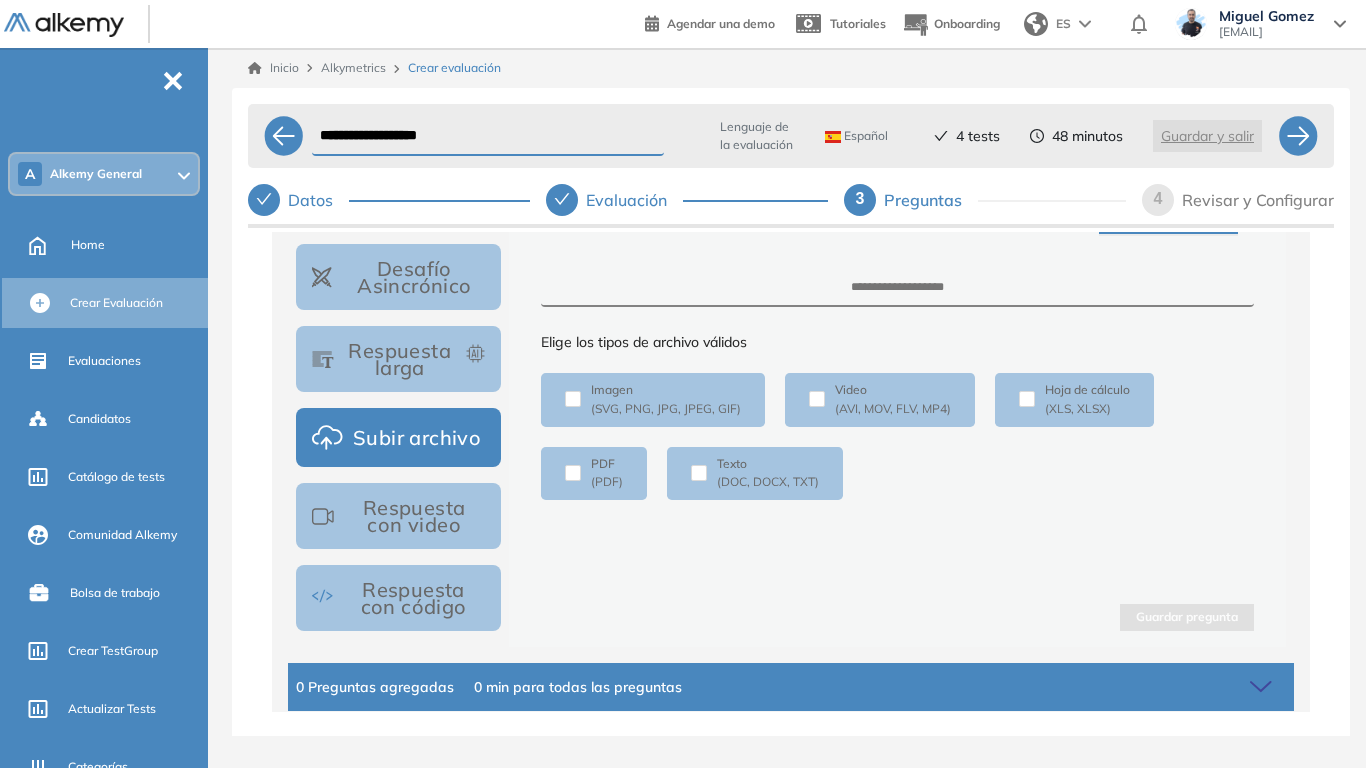 click on "Respuesta con video" at bounding box center (398, 516) 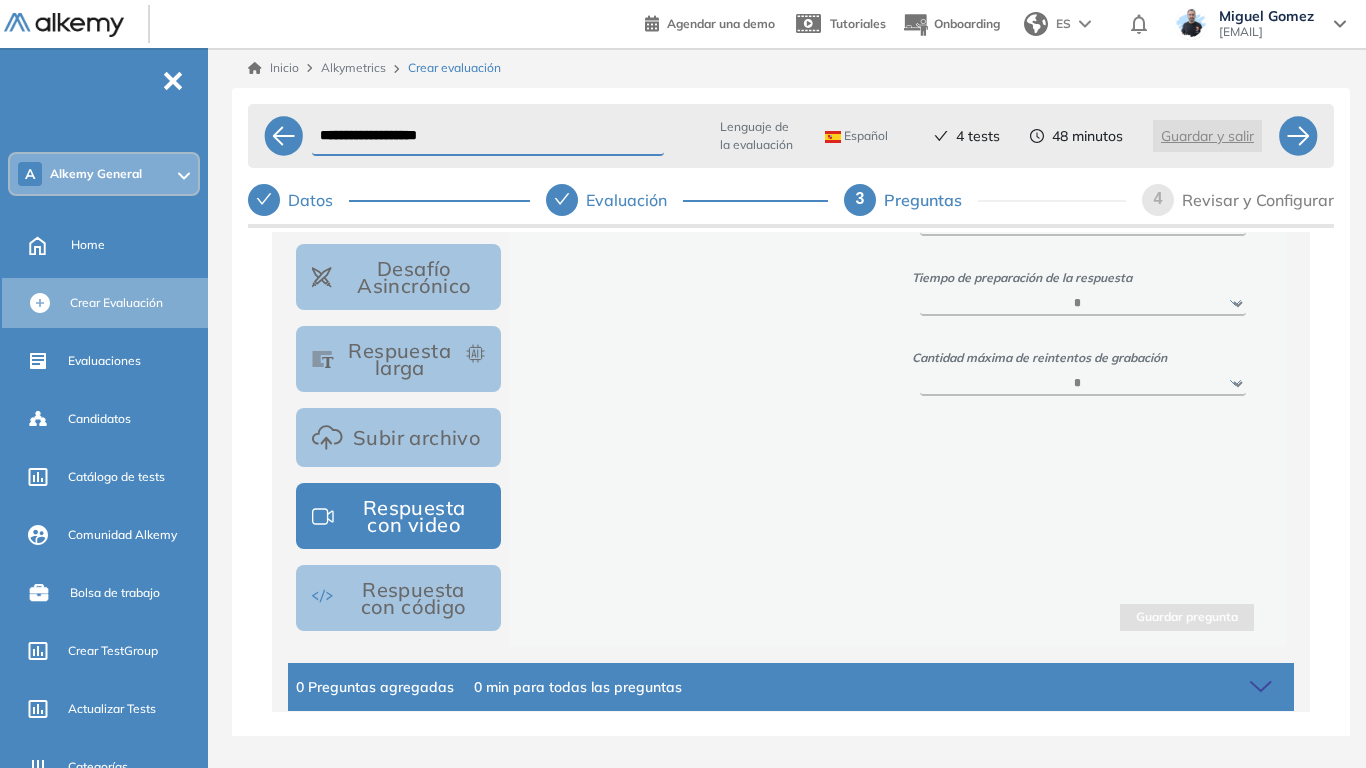 click on "Respuesta con código" at bounding box center [398, 598] 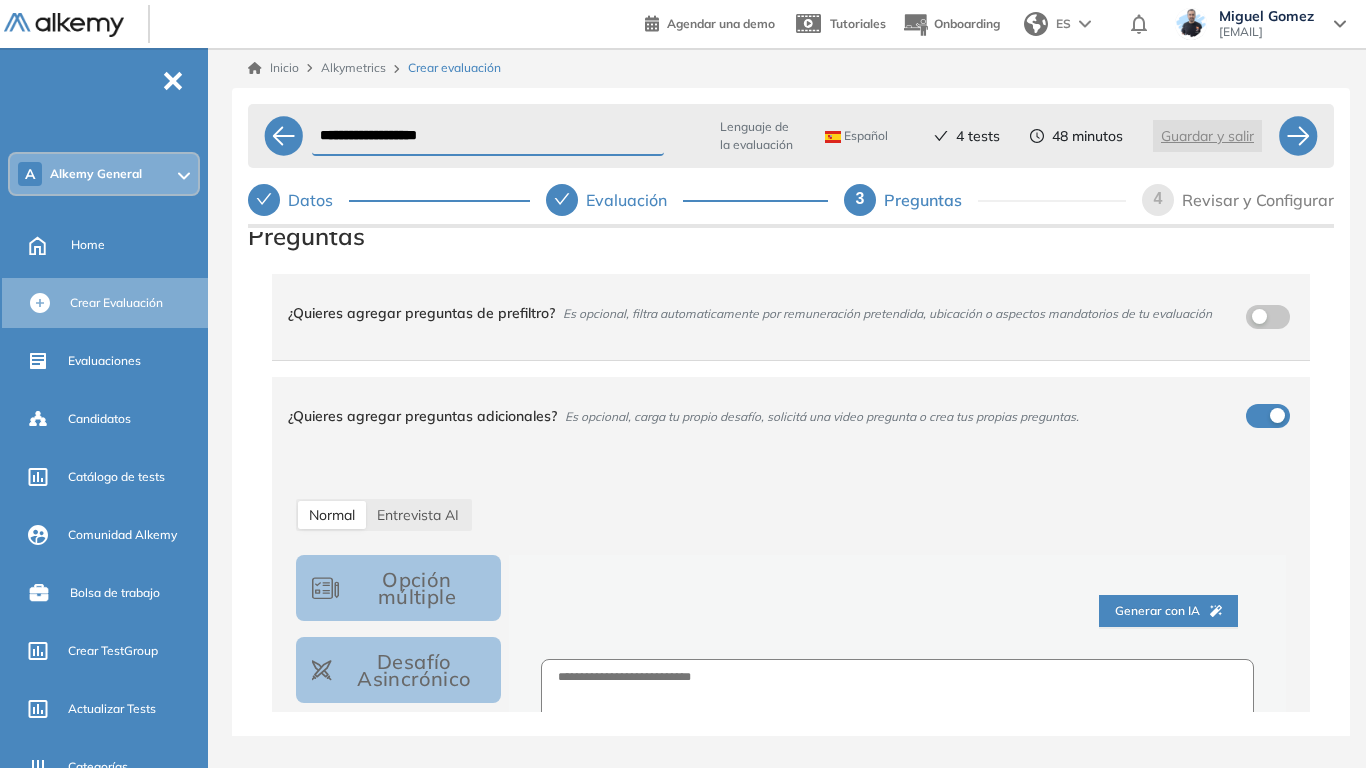 scroll, scrollTop: 0, scrollLeft: 0, axis: both 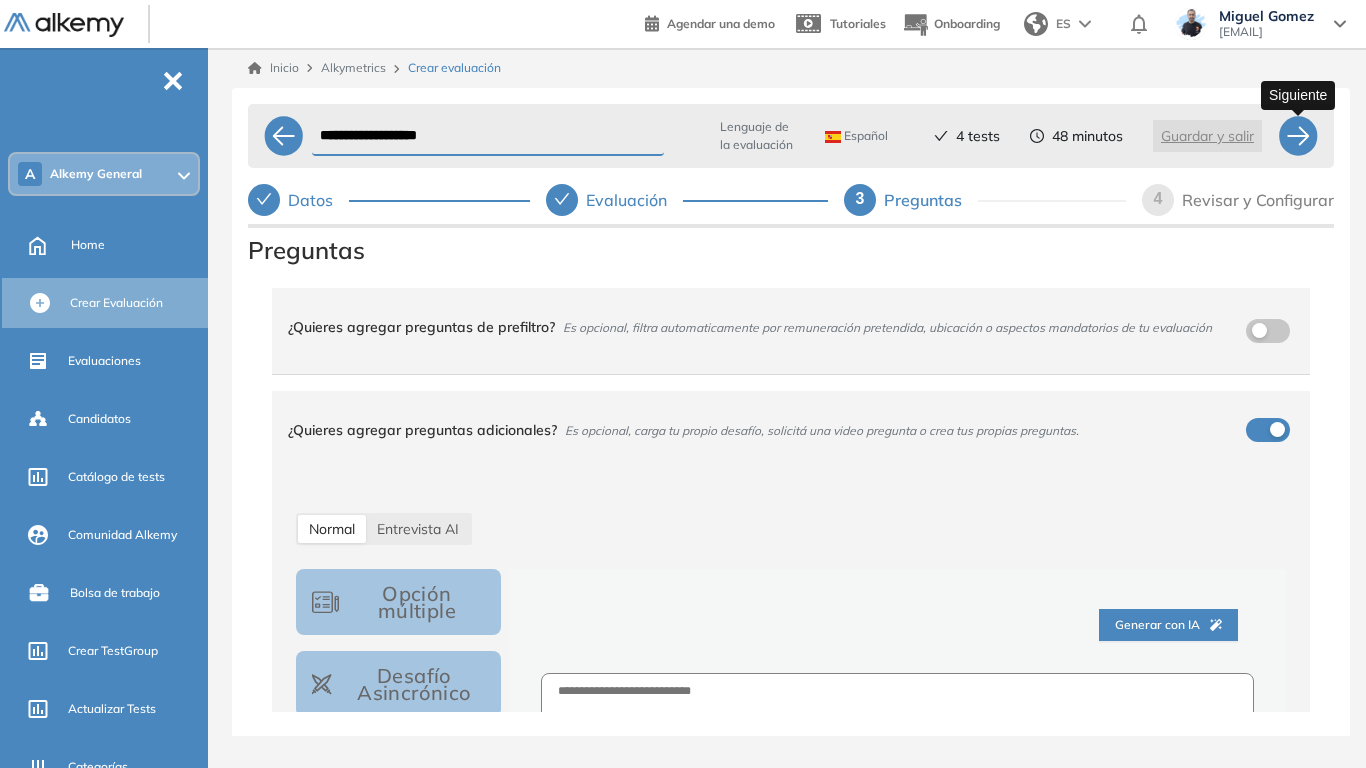 click at bounding box center [1298, 136] 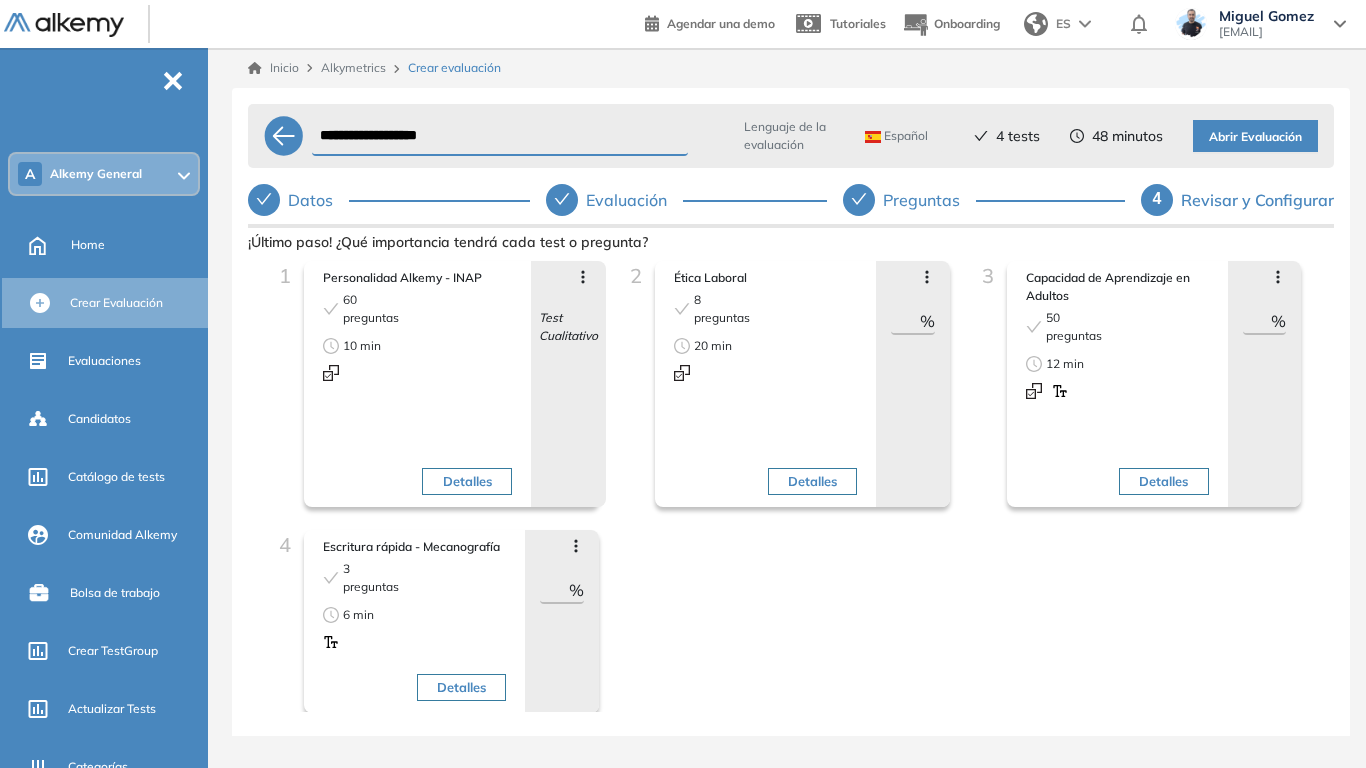 drag, startPoint x: 891, startPoint y: 324, endPoint x: 931, endPoint y: 323, distance: 40.012497 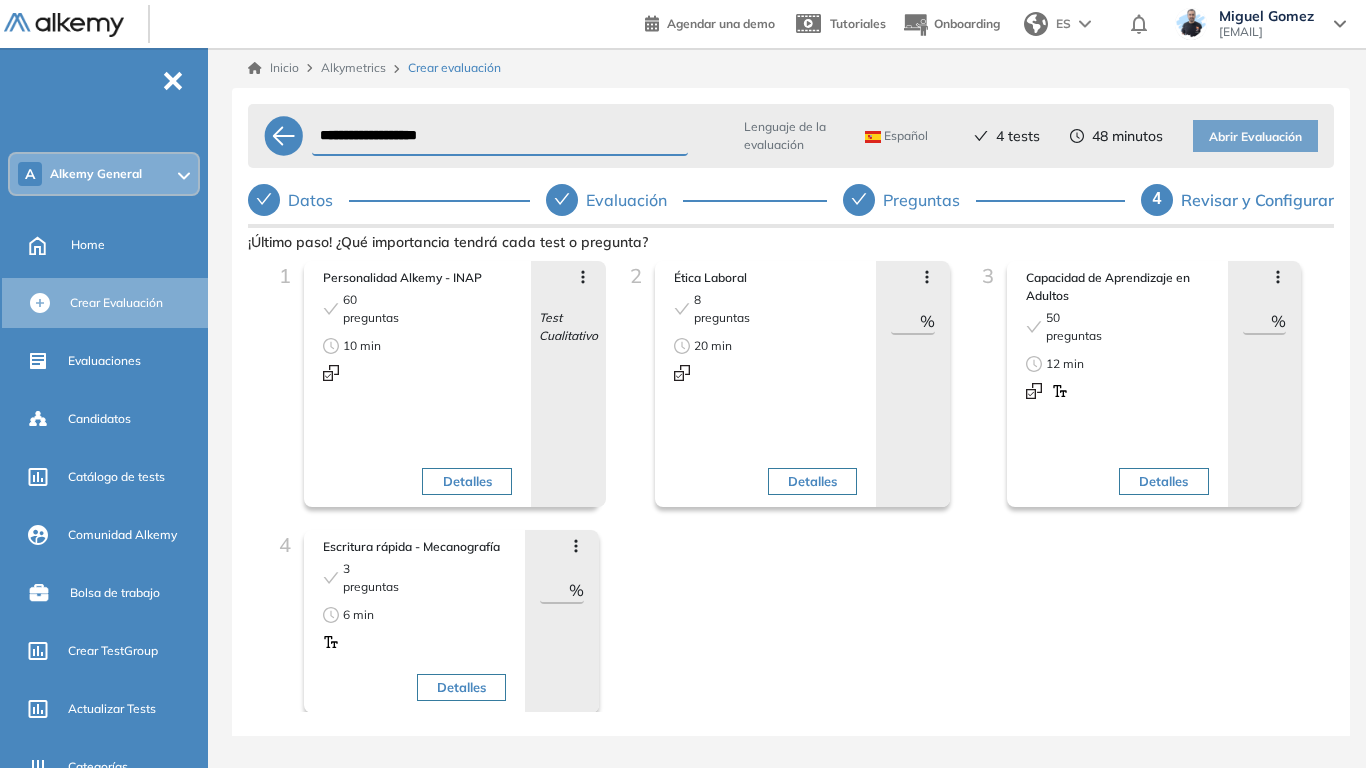 scroll, scrollTop: 0, scrollLeft: 1, axis: horizontal 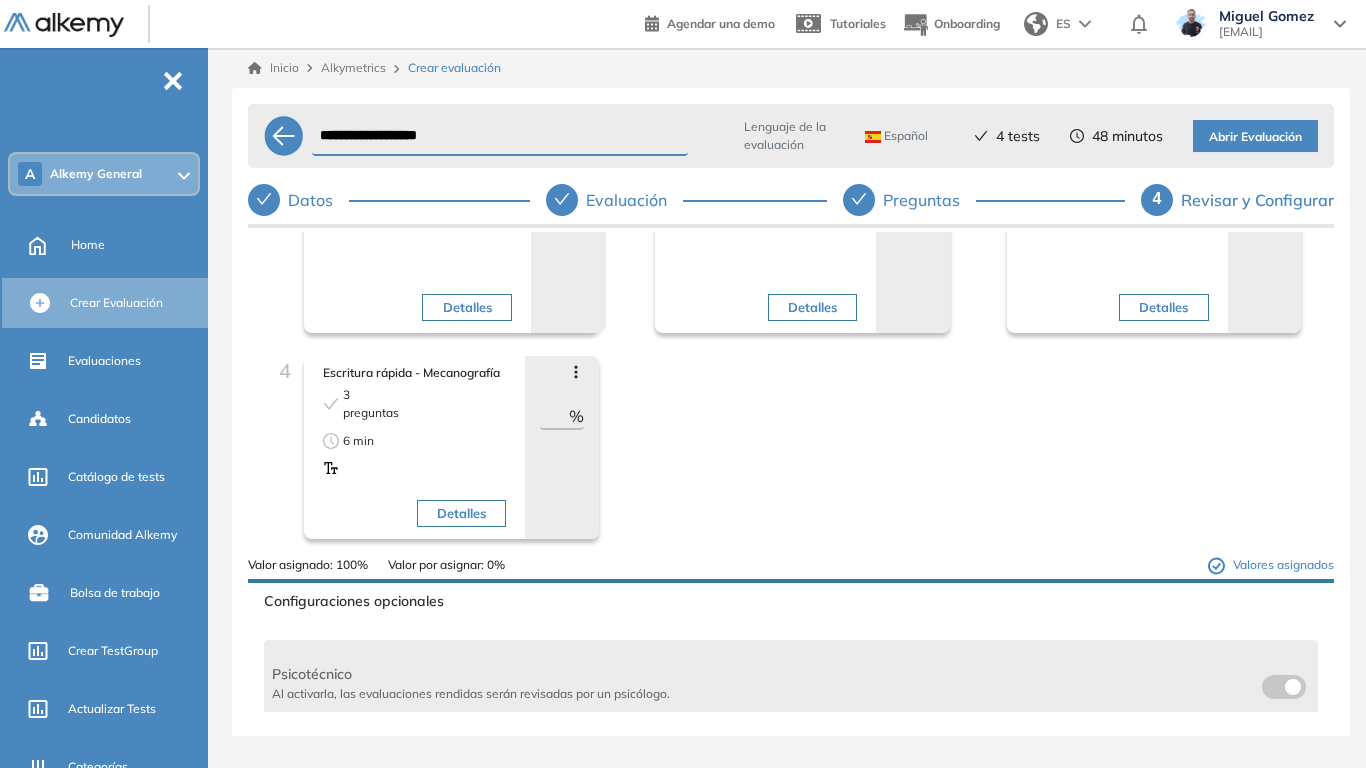 type on "**" 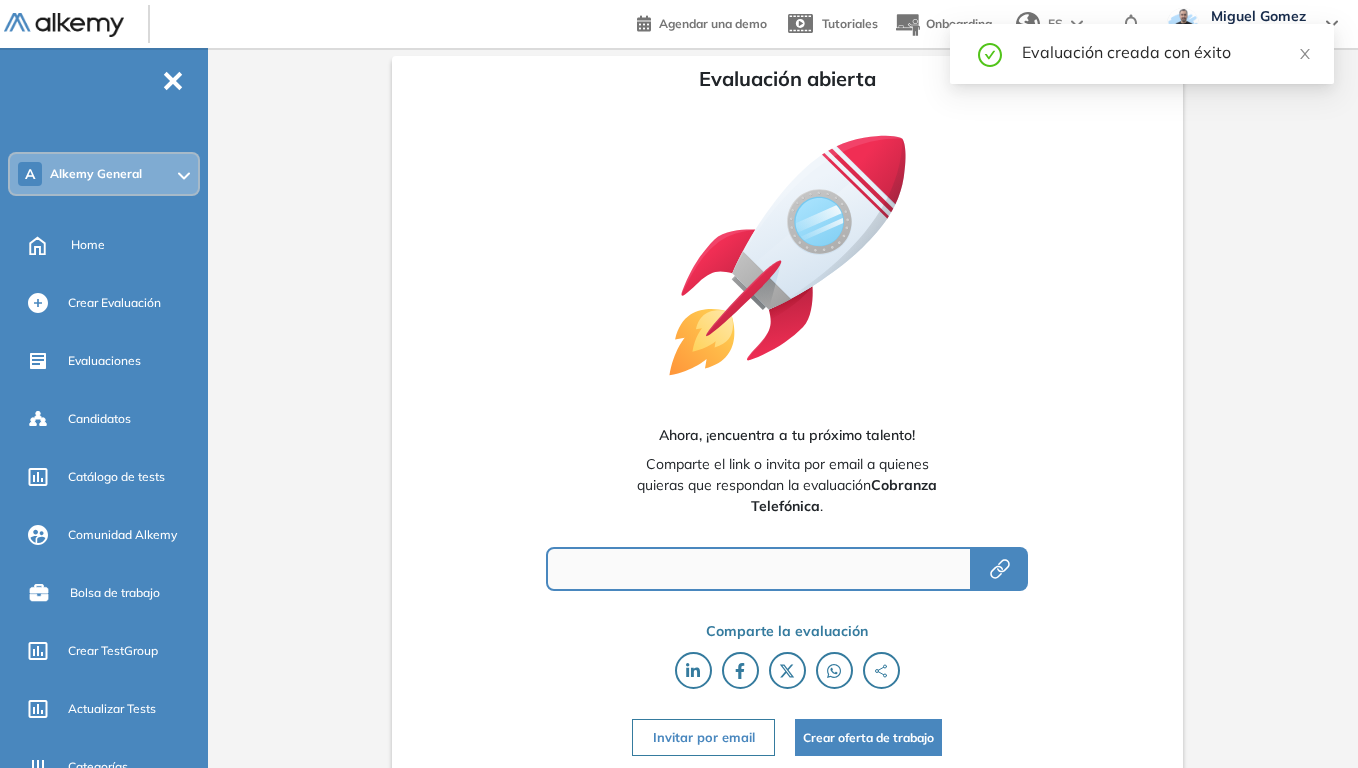 type on "**********" 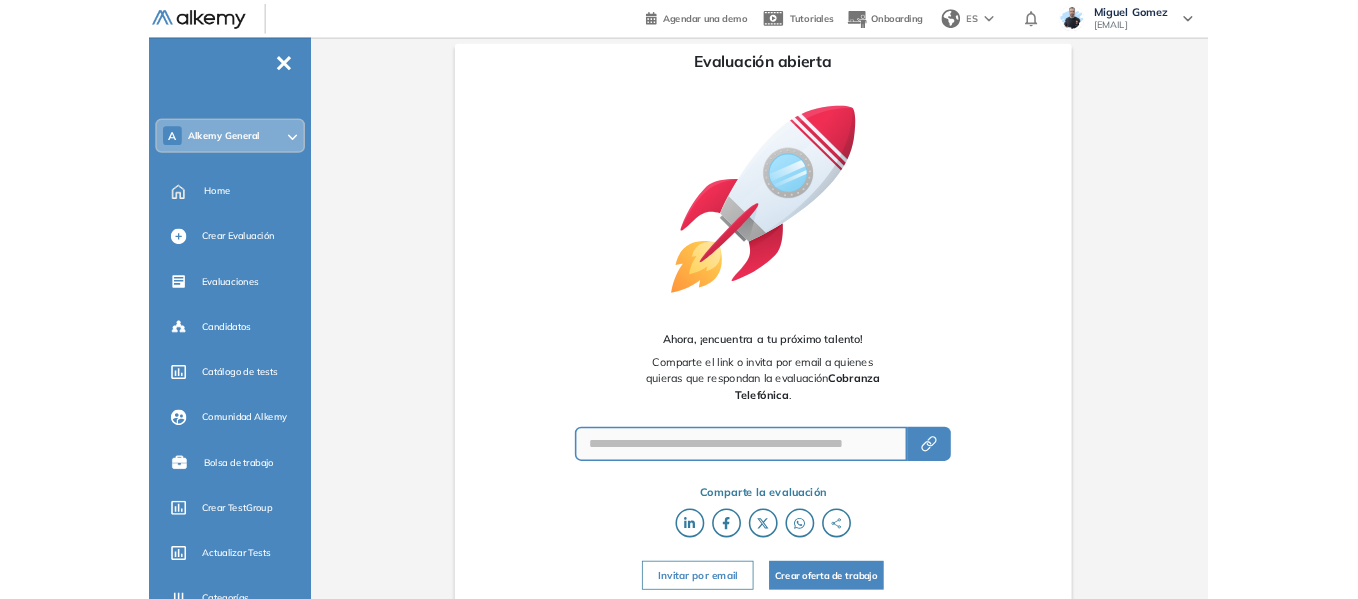 scroll, scrollTop: 4, scrollLeft: 0, axis: vertical 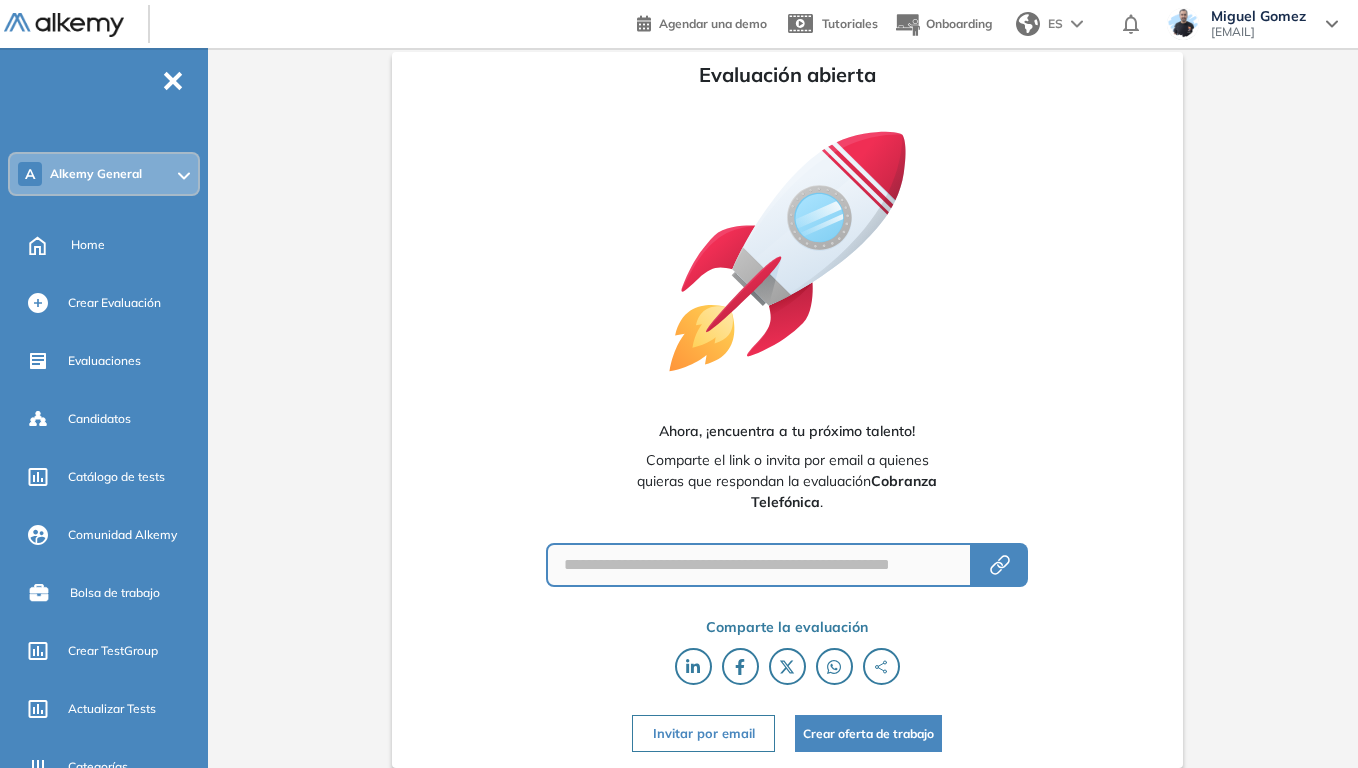click on "Invitar por email" at bounding box center (703, 733) 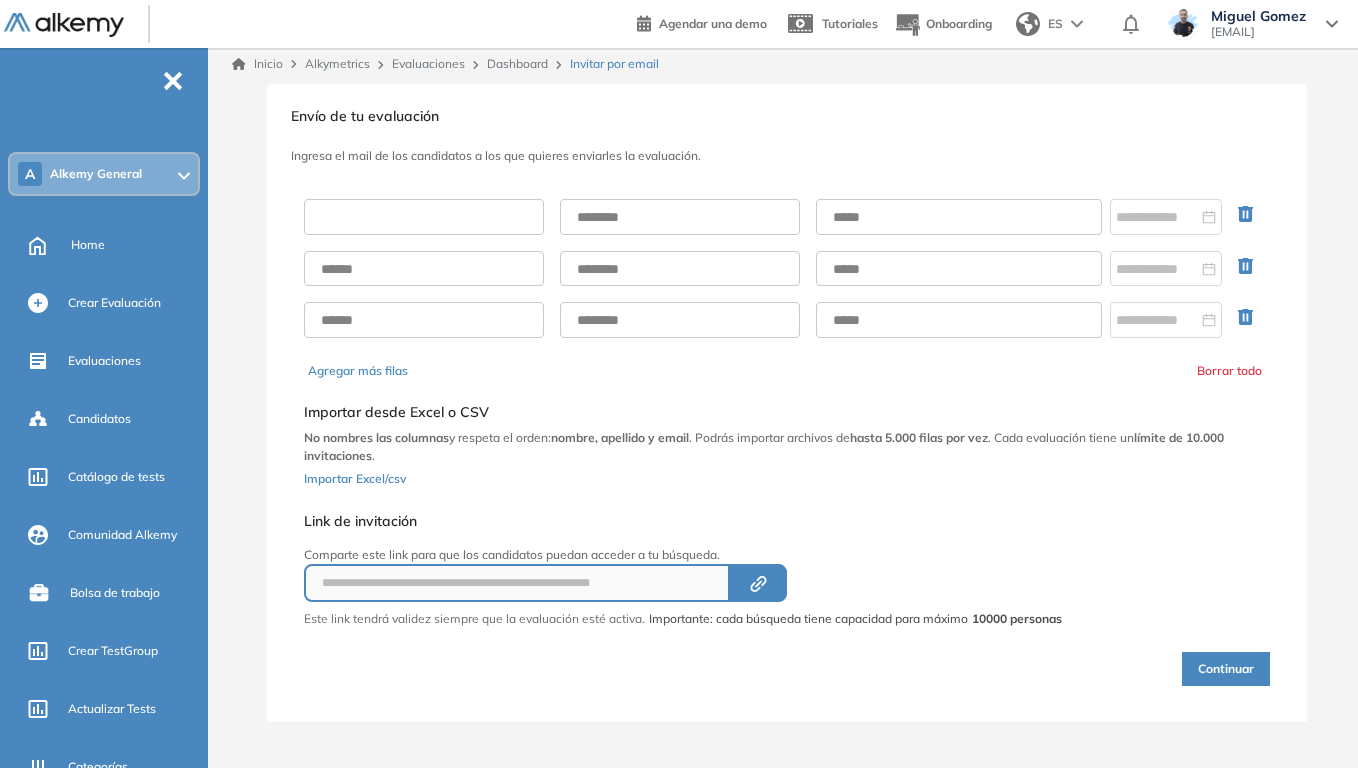 click at bounding box center [424, 217] 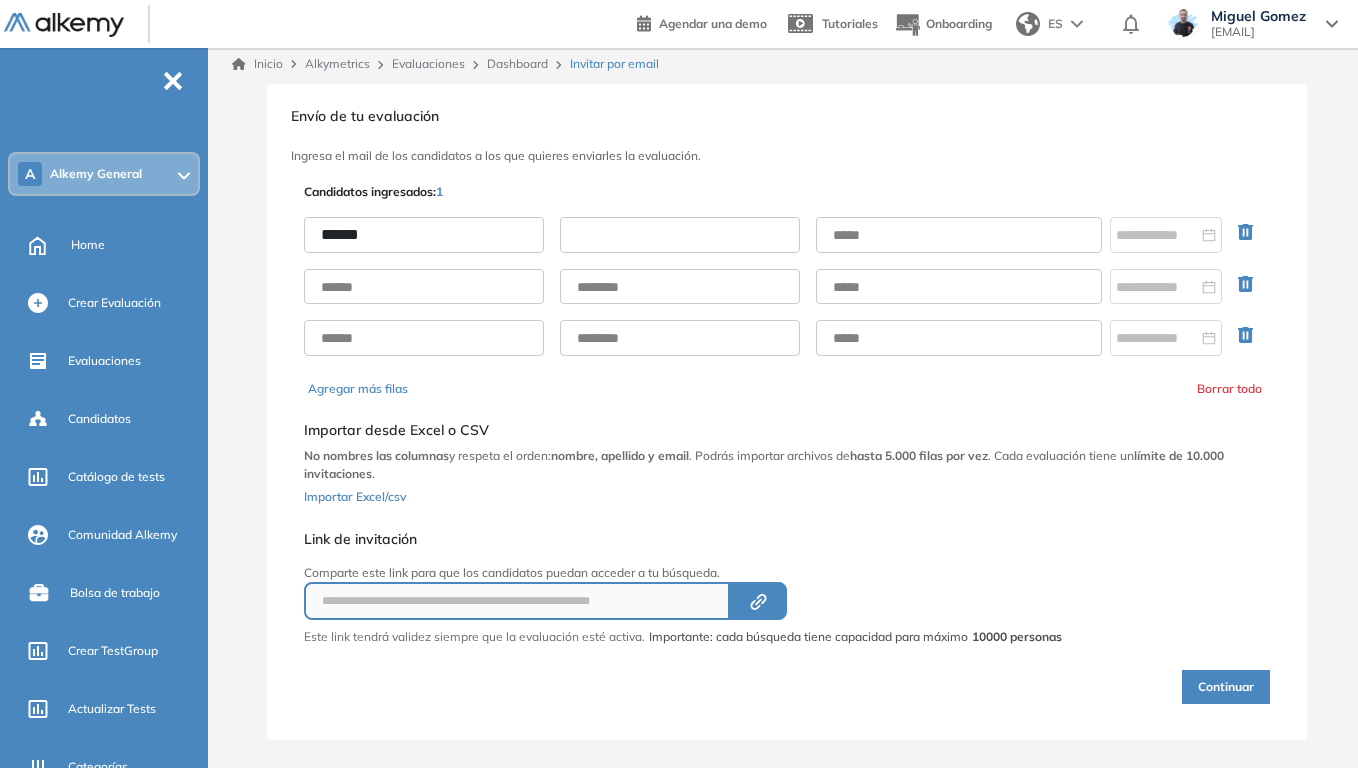 click at bounding box center [680, 235] 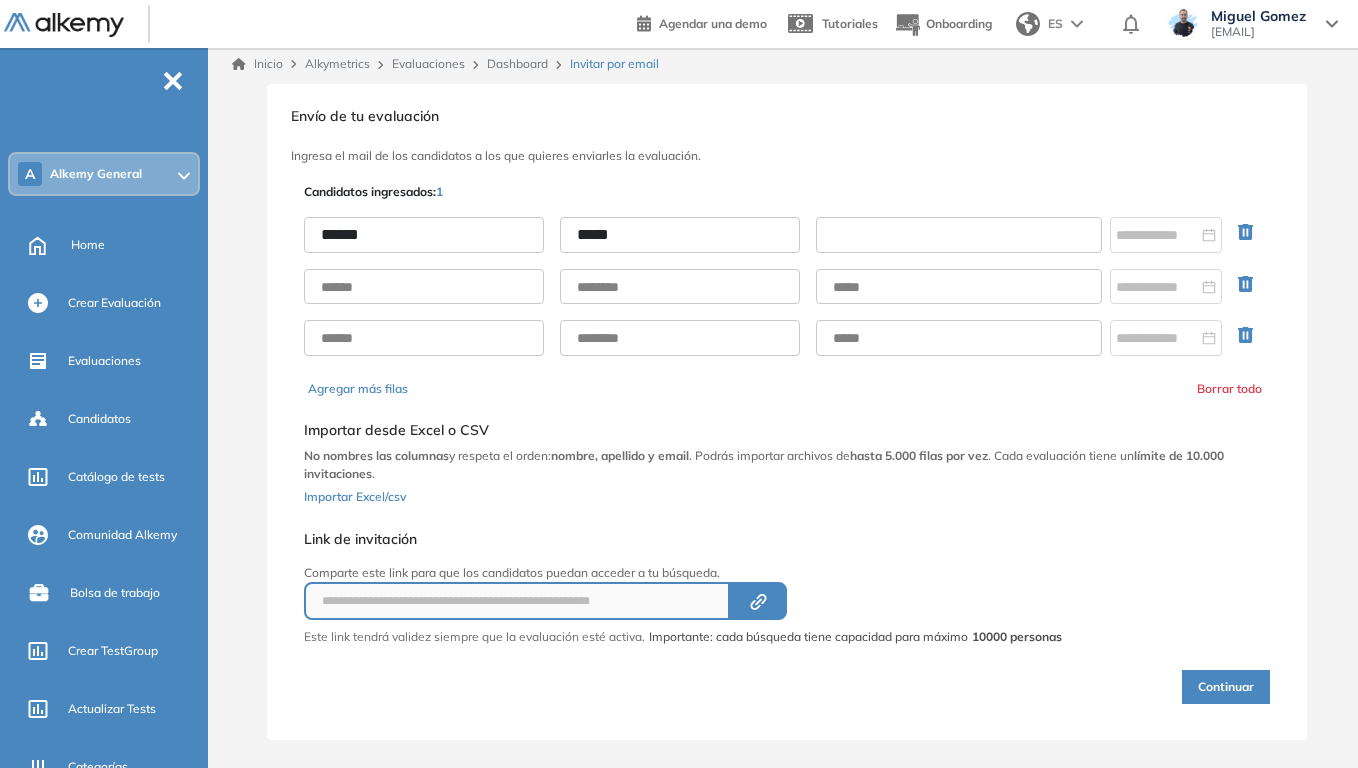 click at bounding box center [959, 235] 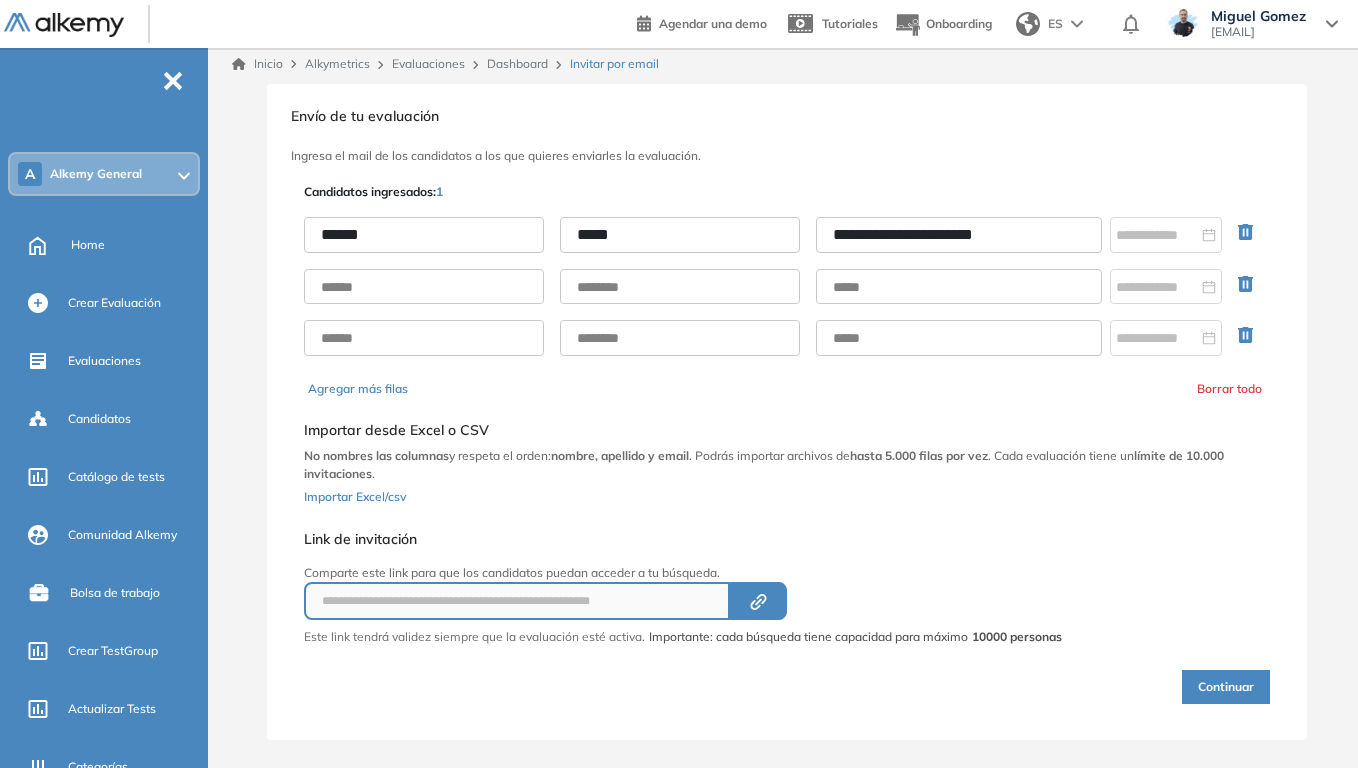click on "Continuar" at bounding box center (1226, 687) 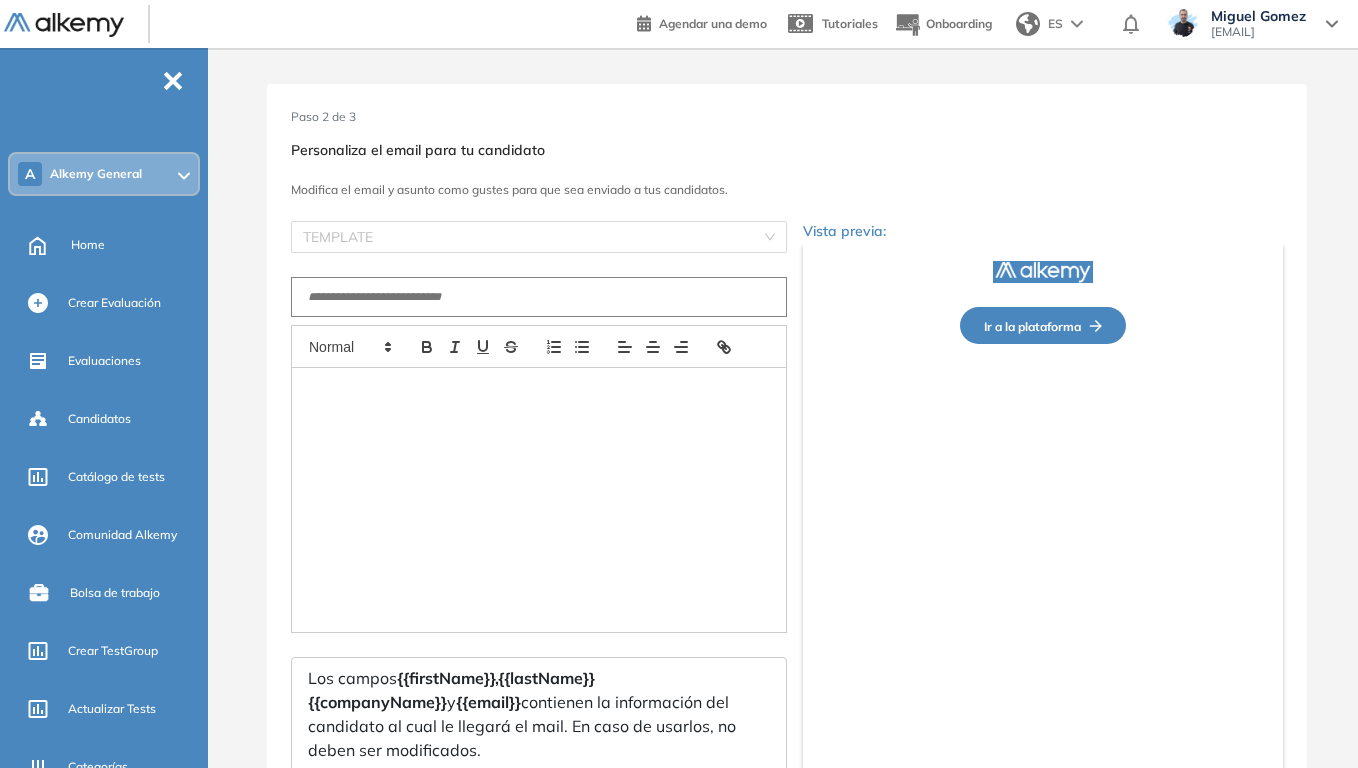 type on "**********" 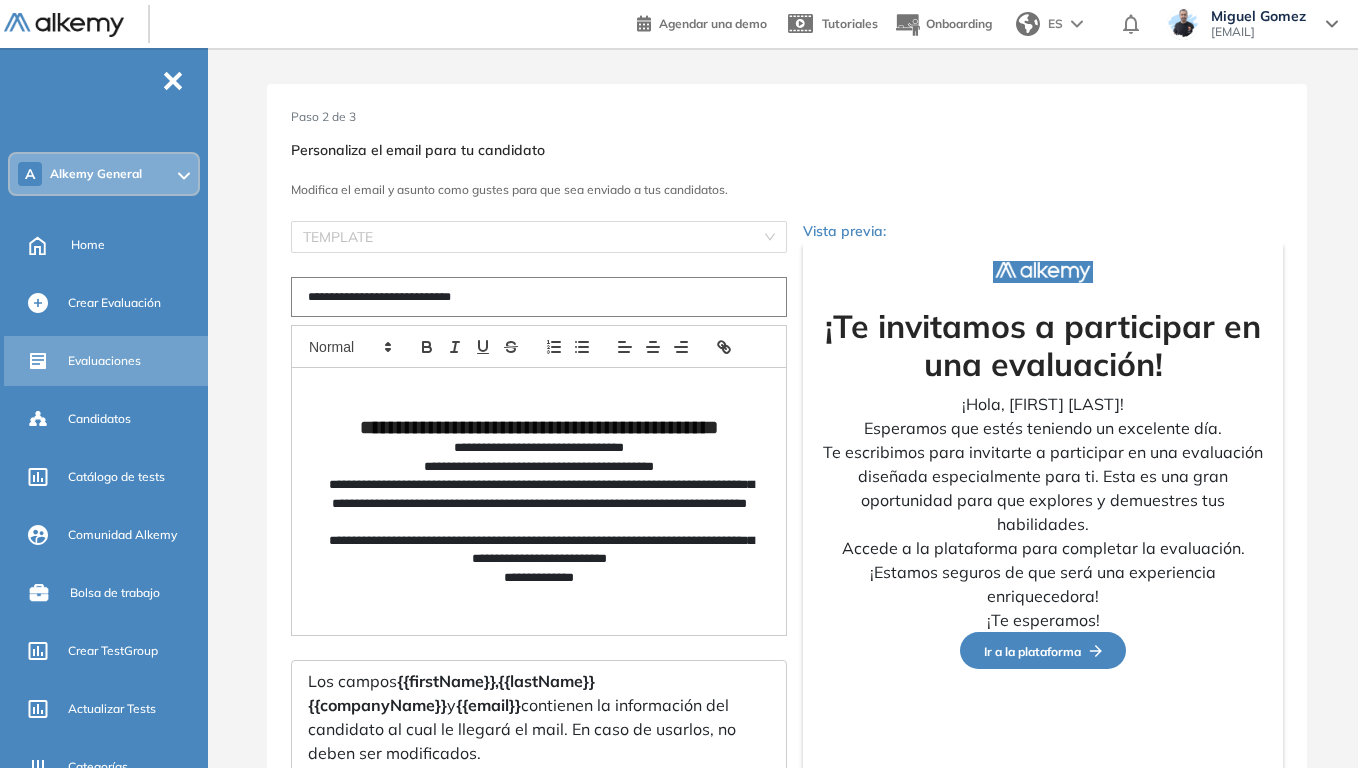 click on "Evaluaciones" at bounding box center [104, 361] 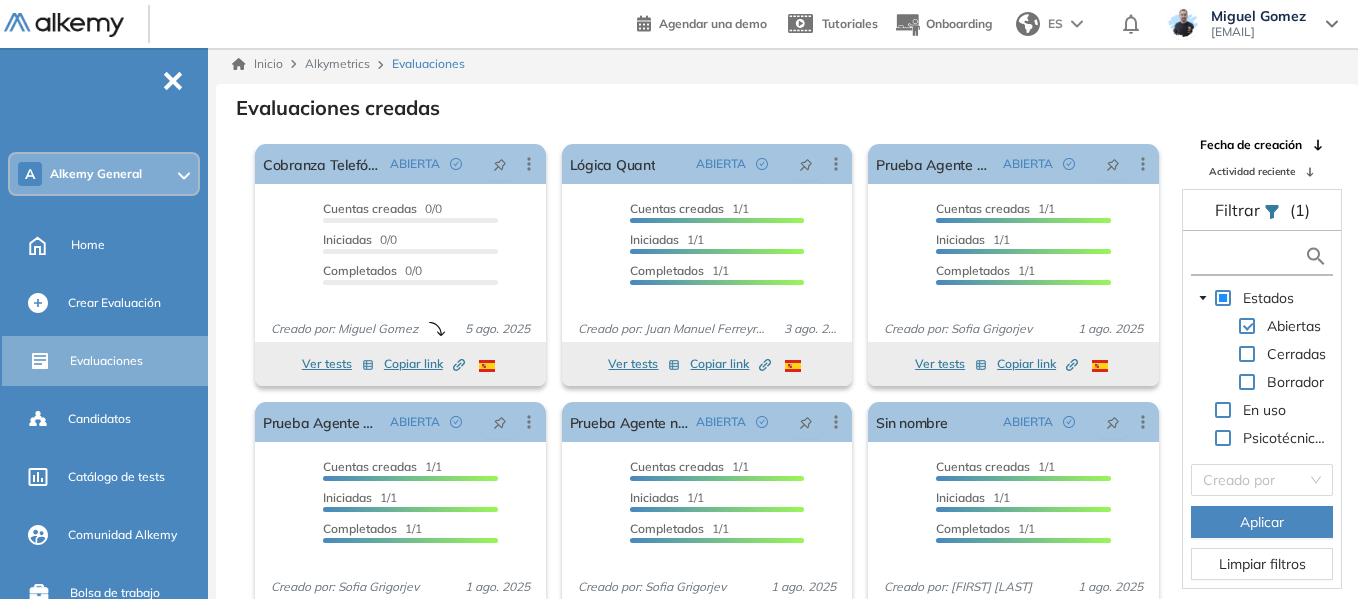click at bounding box center [1250, 256] 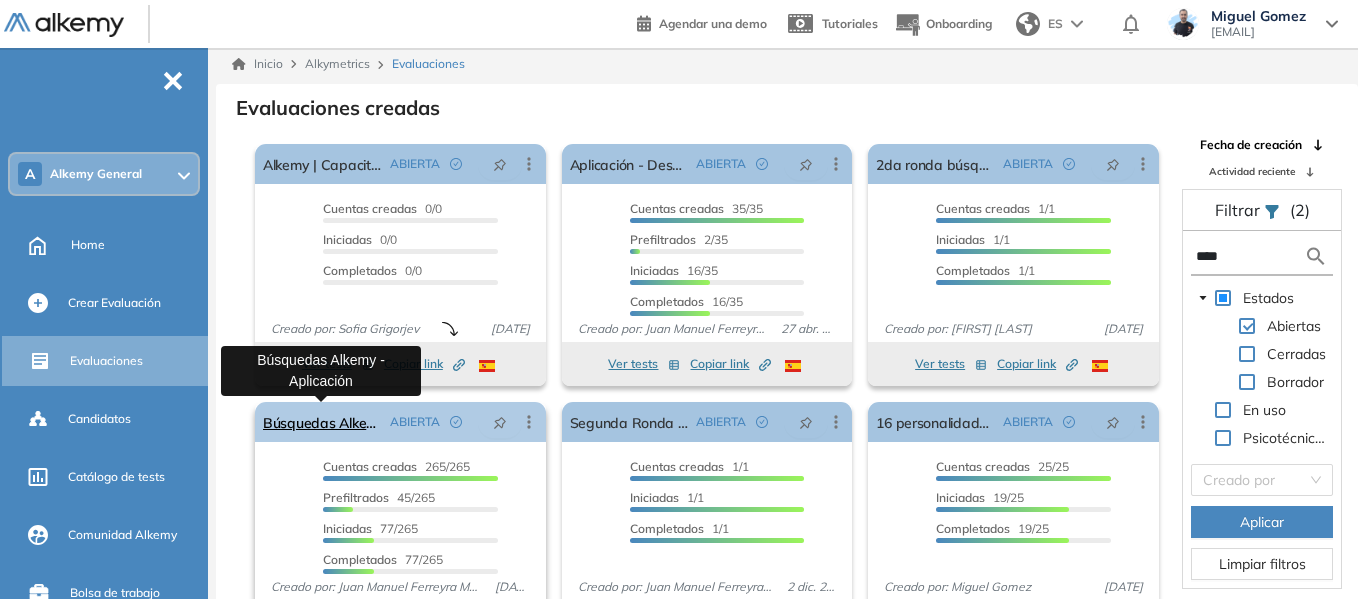 type on "****" 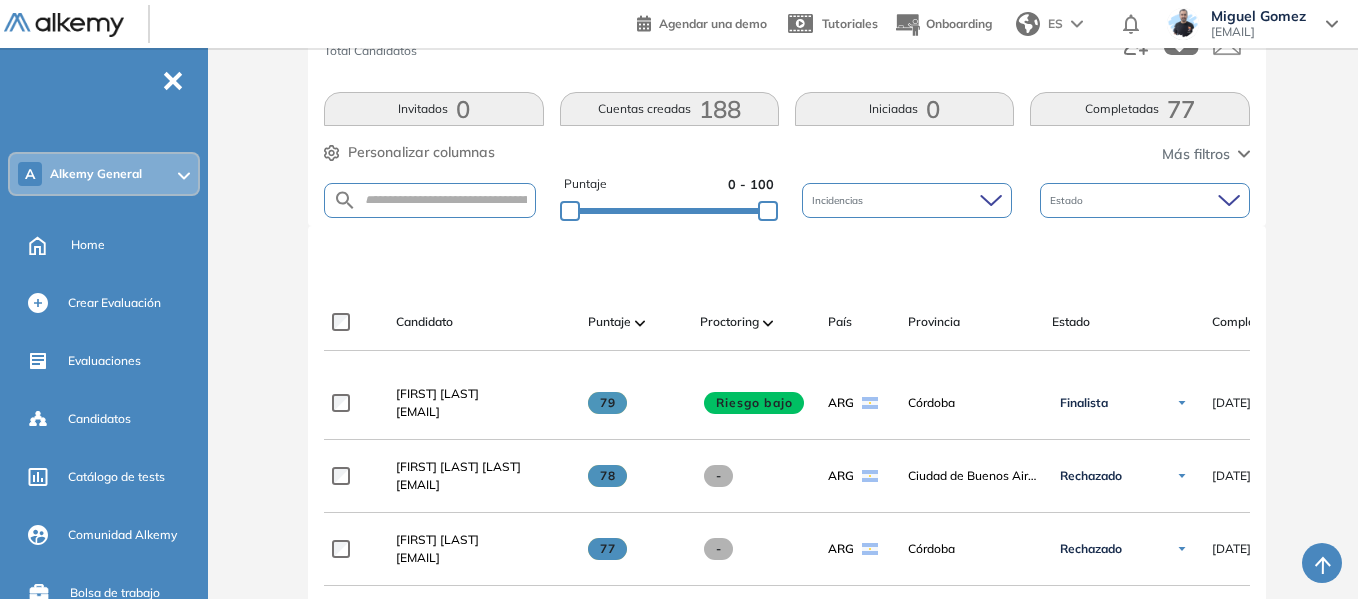 scroll, scrollTop: 300, scrollLeft: 0, axis: vertical 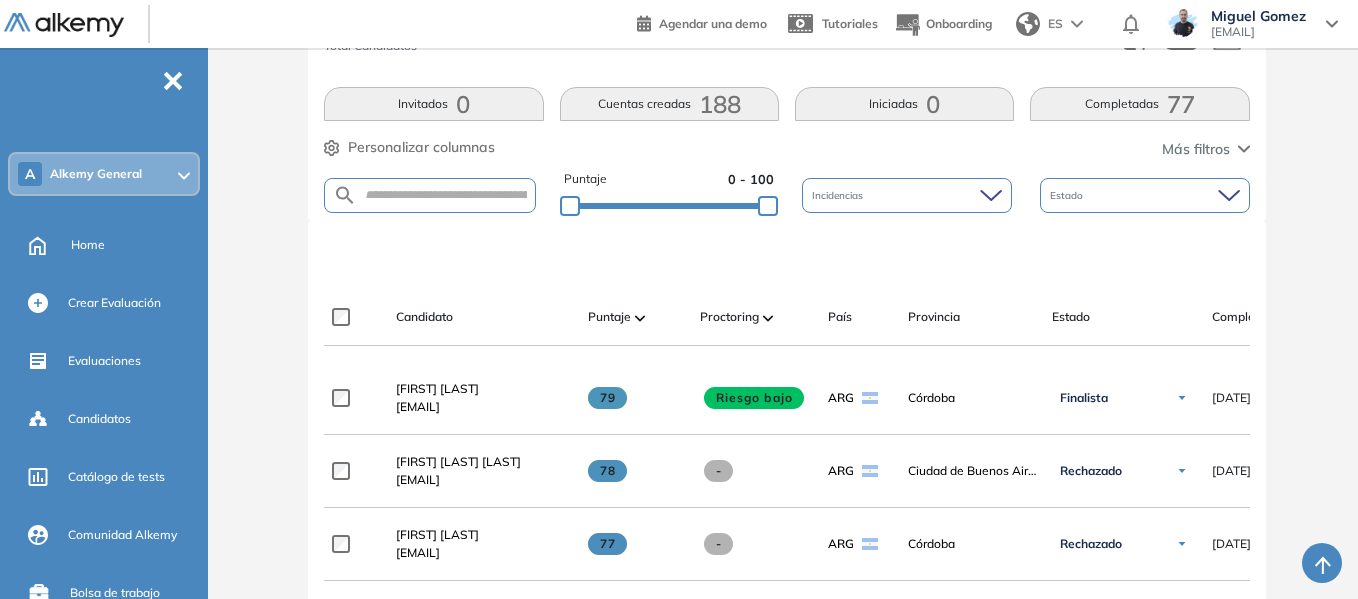 click on "Completadas 77" at bounding box center [1139, 104] 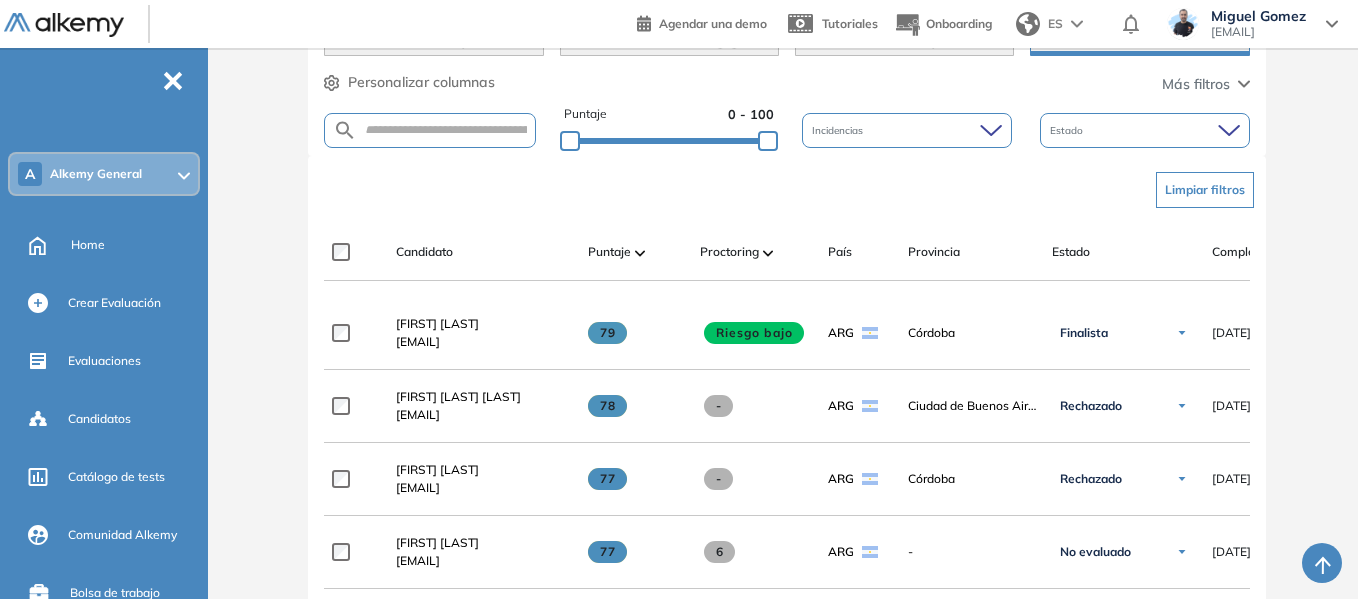 scroll, scrollTop: 400, scrollLeft: 0, axis: vertical 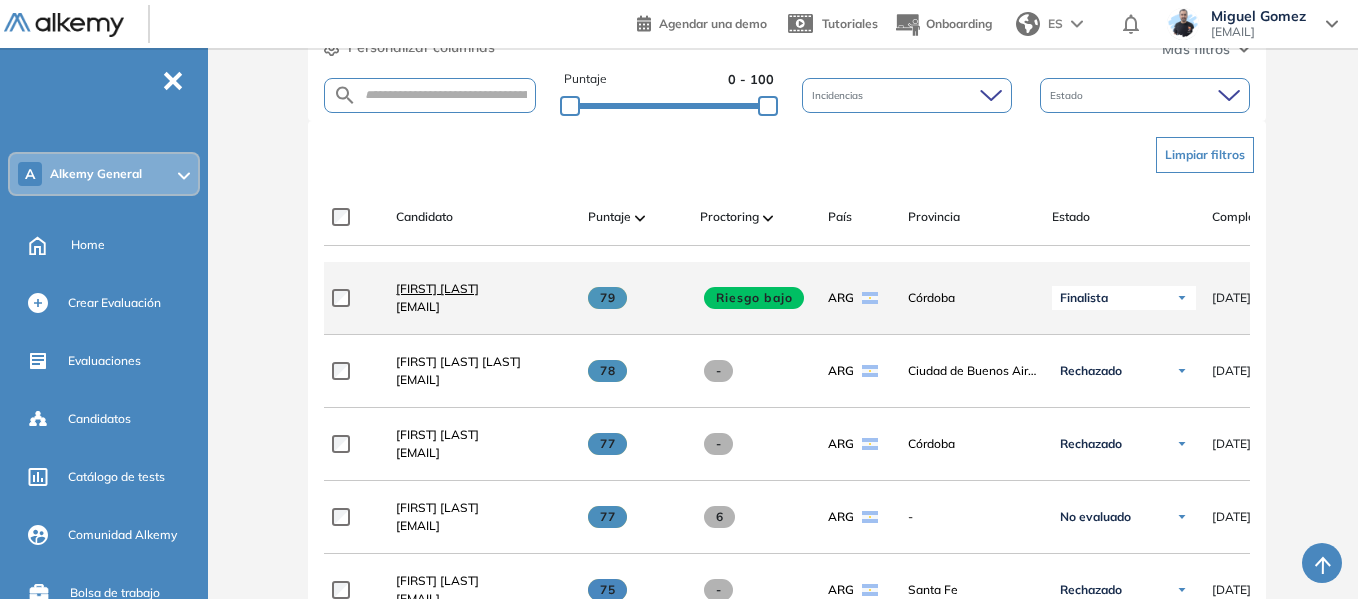 click on "Stefano Trento" at bounding box center [437, 288] 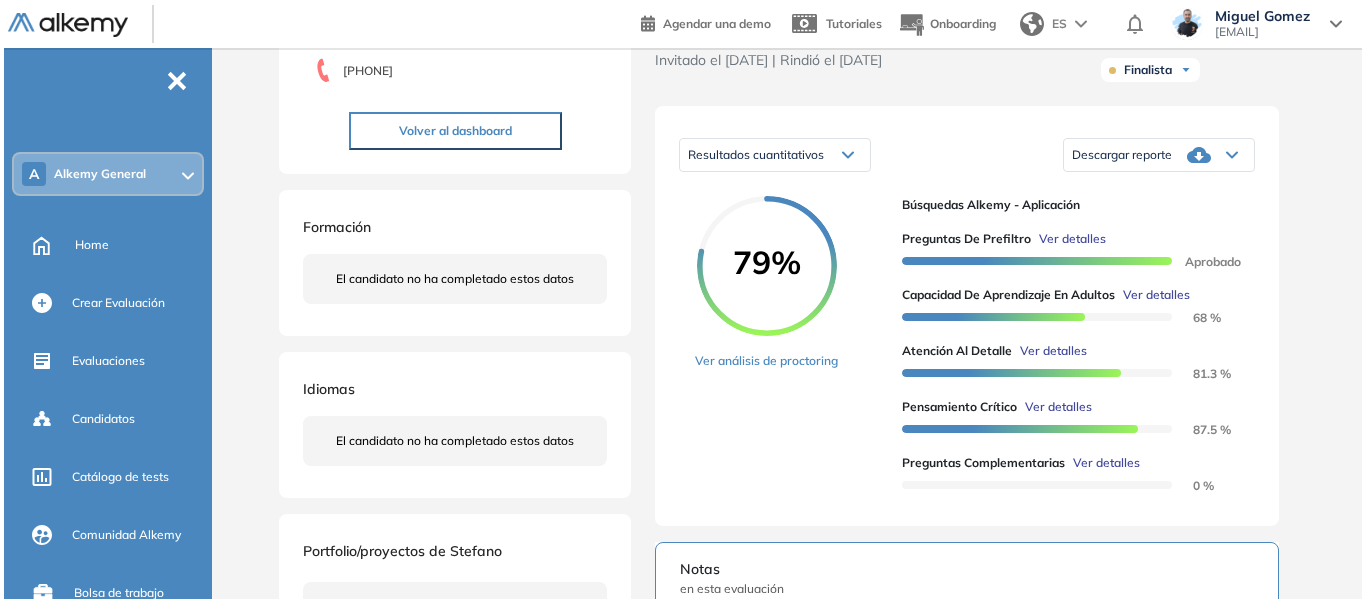 scroll, scrollTop: 300, scrollLeft: 0, axis: vertical 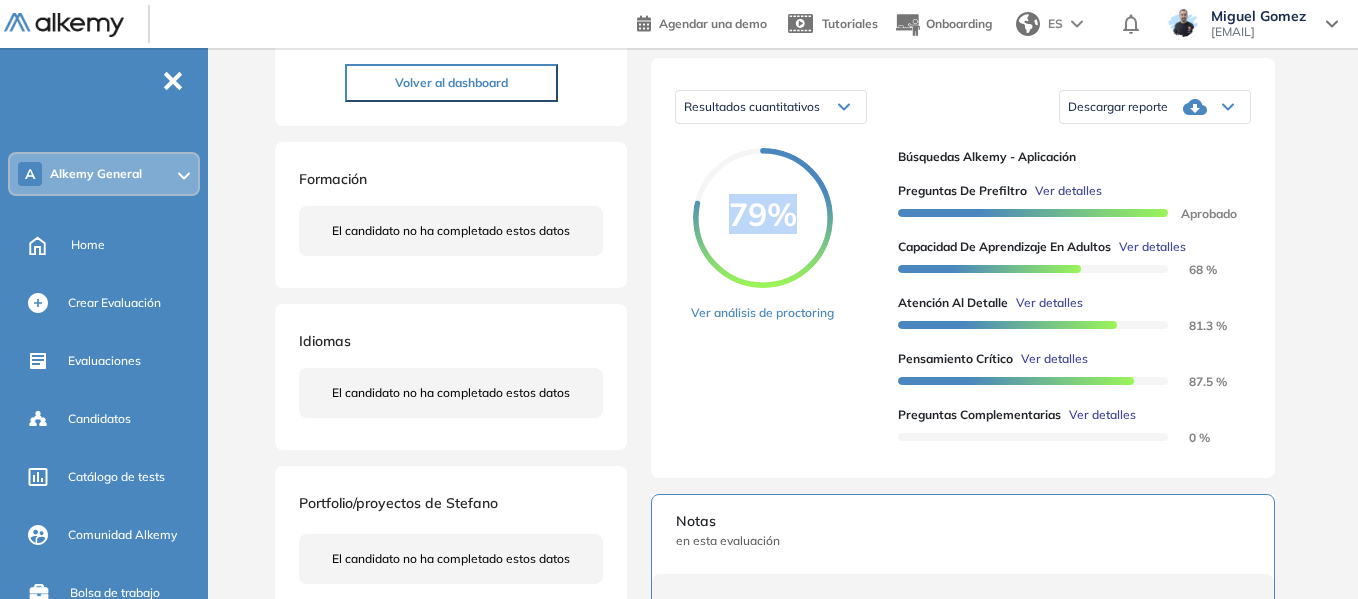 drag, startPoint x: 736, startPoint y: 236, endPoint x: 792, endPoint y: 230, distance: 56.32051 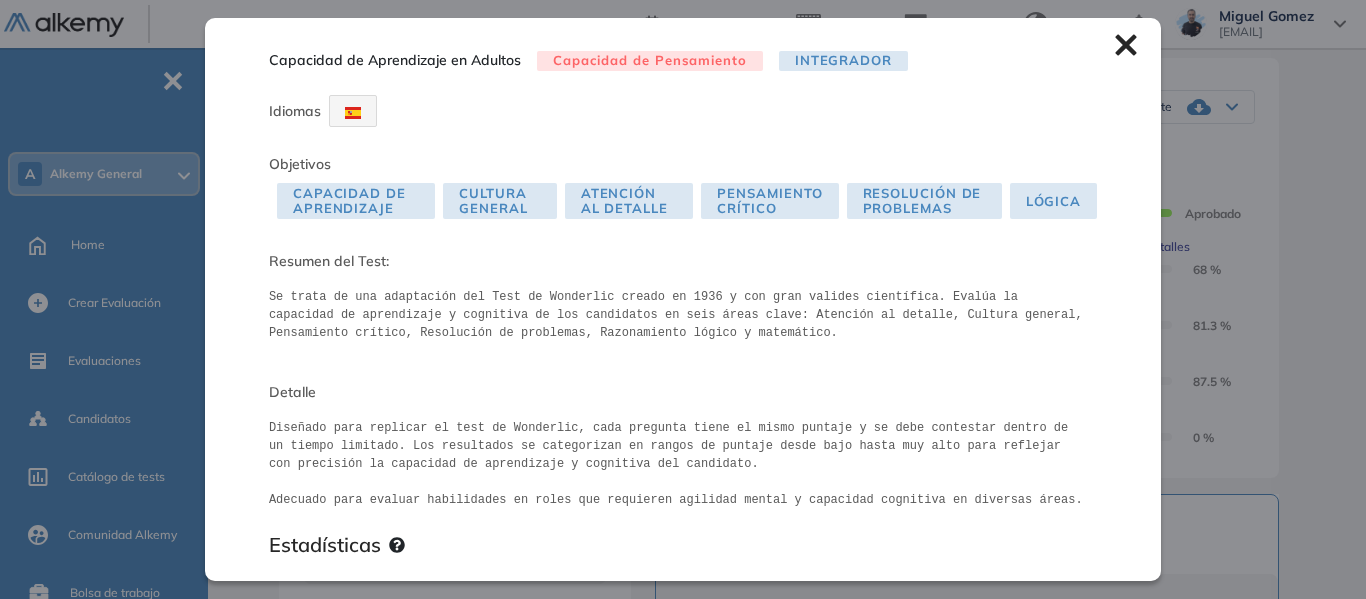 scroll, scrollTop: 300, scrollLeft: 0, axis: vertical 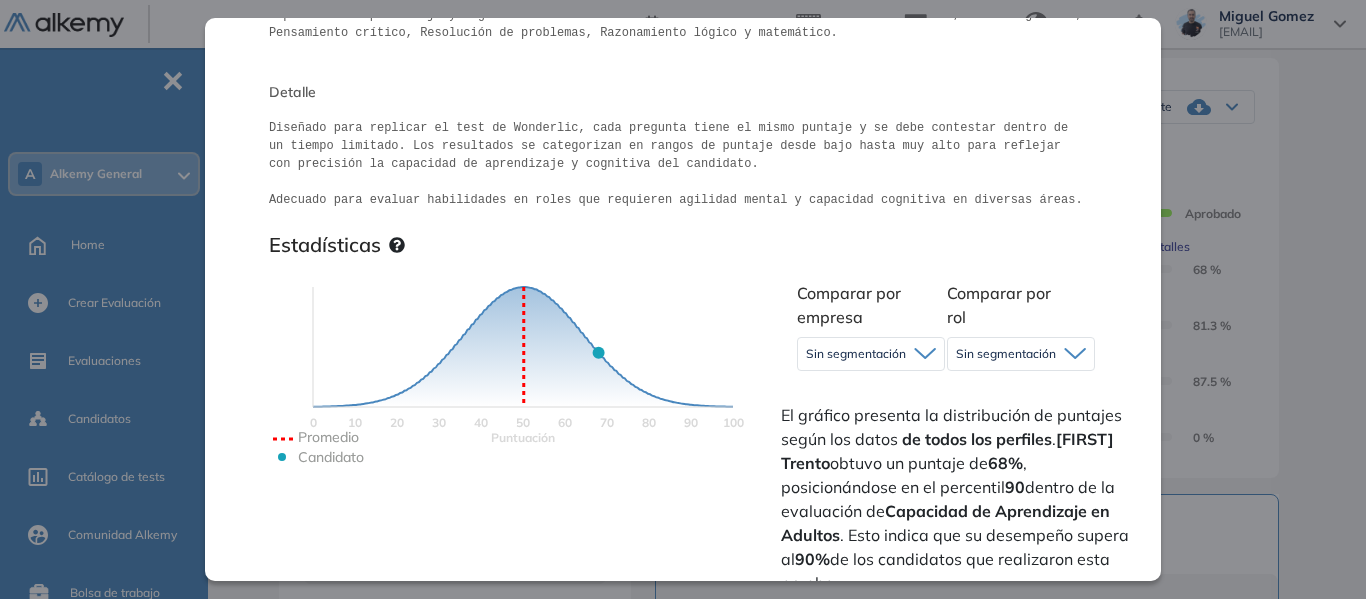 click on "Sin segmentación" at bounding box center (856, 354) 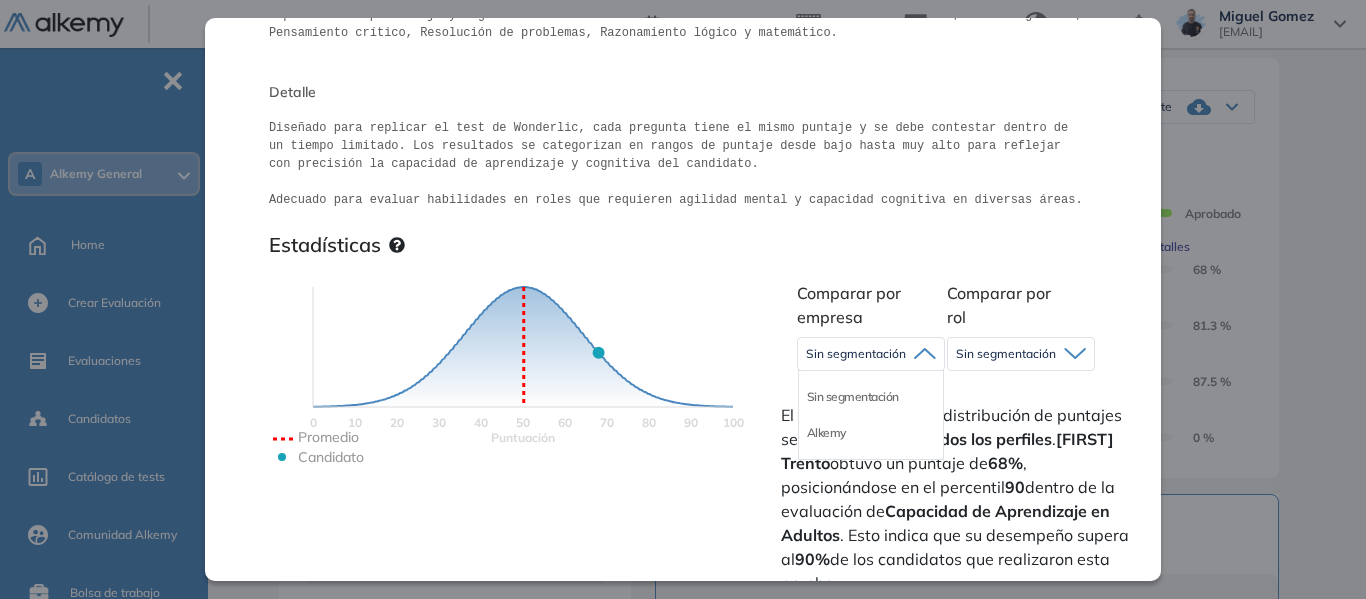 click on "Puntuación 0 10 20 30 40 50 60 70 80 90 100 Promedio Candidato" 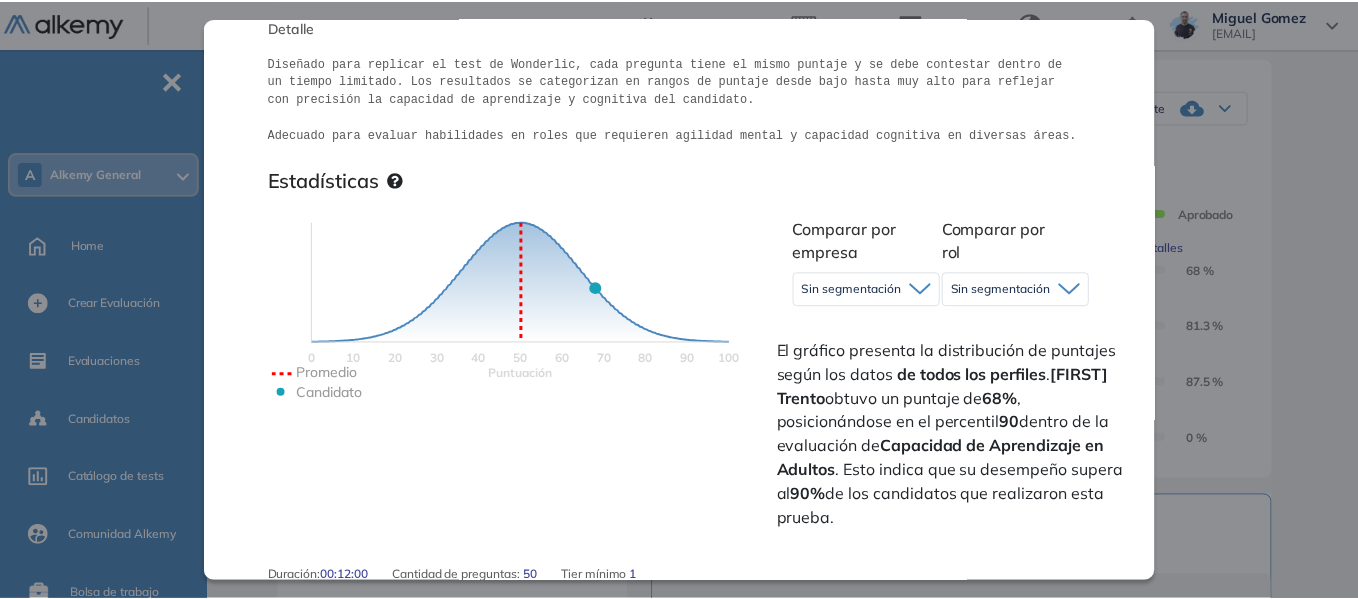 scroll, scrollTop: 400, scrollLeft: 0, axis: vertical 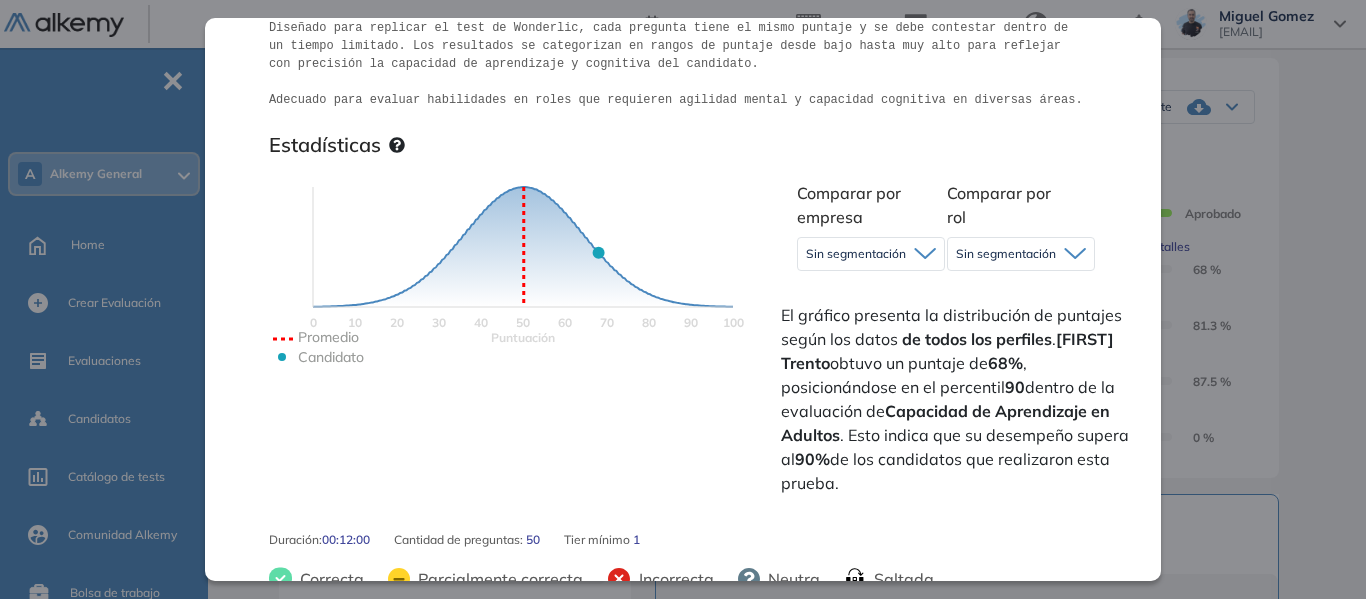 click on "Inicio Alkymetrics Evaluaciones Dashboard Candidato Capacidad de Aprendizaje en Adultos Capacidad de Pensamiento Integrador Idiomas Objetivos Capacidad de Aprendizaje Cultura General Atención al detalle Pensamiento Crítico Resolución de Problemas Lógica Resumen del Test: Se trata de una adaptación del Test de Wonderlic creado en 1936 y con gran valides científica. Evalúa la capacidad de aprendizaje y cognitiva de los candidatos en seis áreas clave: Atención al detalle, Cultura general, Pensamiento crítico, Resolución de problemas, Razonamiento lógico y matemático.  Detalle Diseñado para replicar el test de Wonderlic, cada pregunta tiene el mismo puntaje y se debe contestar dentro de un tiempo limitado. Los resultados se categorizan en rangos de puntaje desde bajo hasta muy alto para reflejar con precisión la capacidad de aprendizaje y cognitiva del candidato.
Adecuado para evaluar habilidades en roles que requieren agilidad mental y capacidad cognitiva en diversas áreas. Estadísticas 0 10" at bounding box center [791, 377] 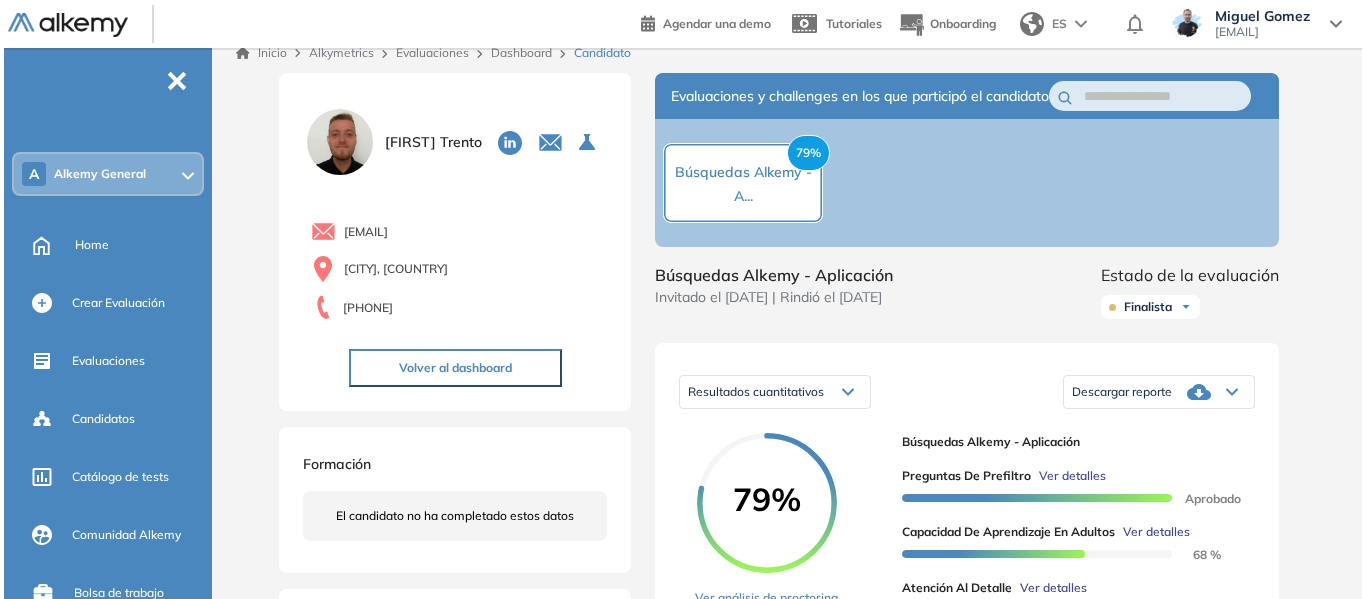 scroll, scrollTop: 0, scrollLeft: 0, axis: both 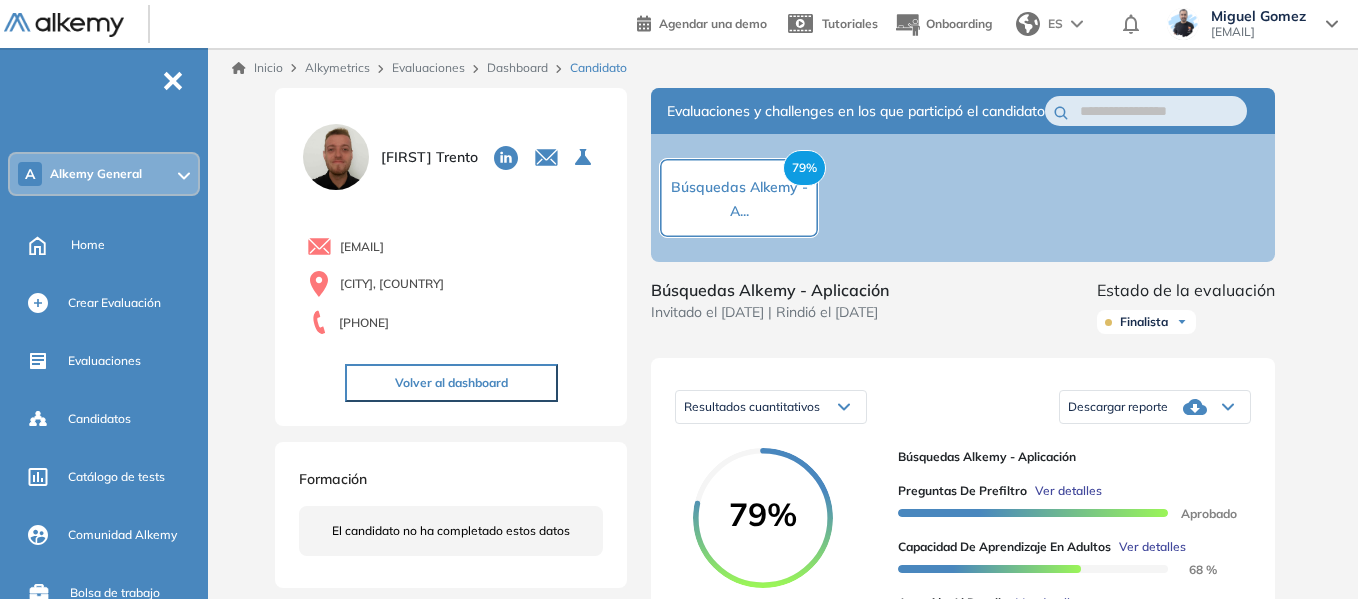 click on "Dashboard" at bounding box center [517, 67] 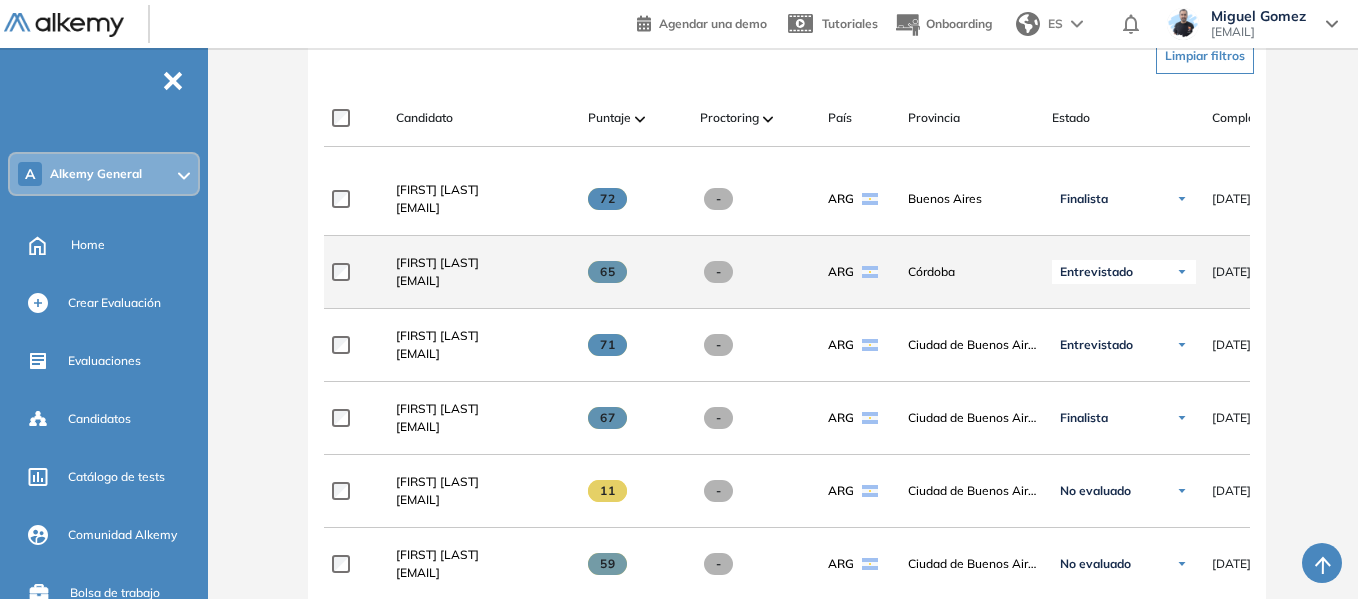 scroll, scrollTop: 500, scrollLeft: 0, axis: vertical 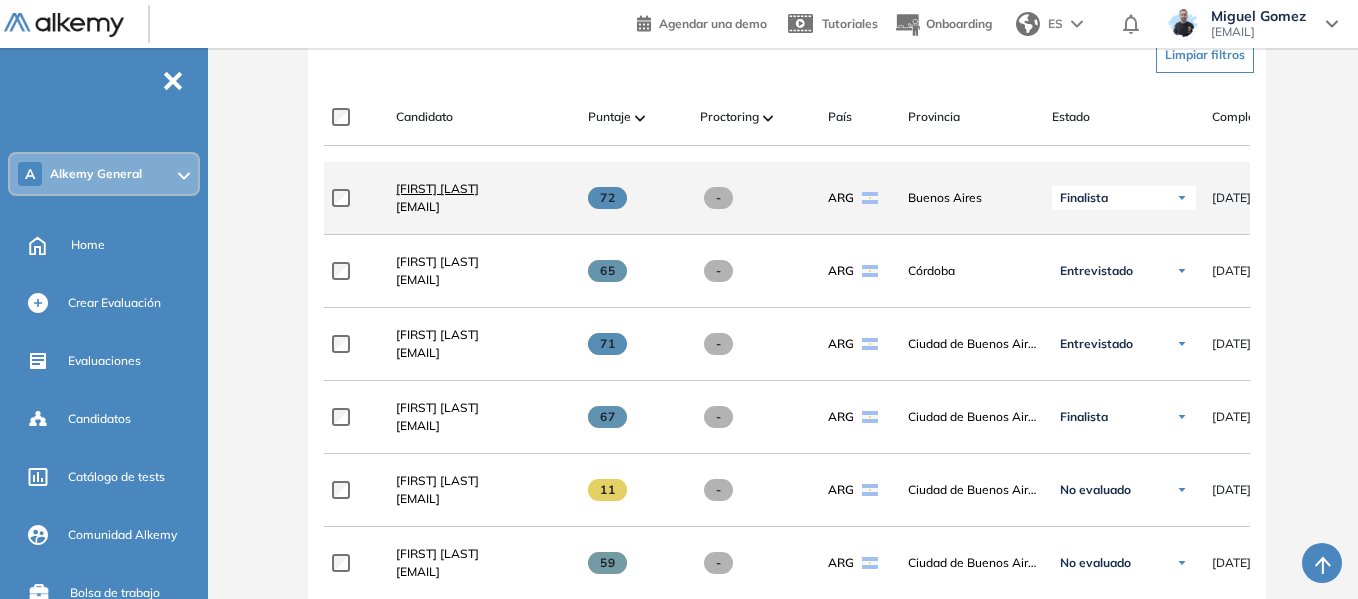 click on "Christian Ariel Toledo" at bounding box center [437, 188] 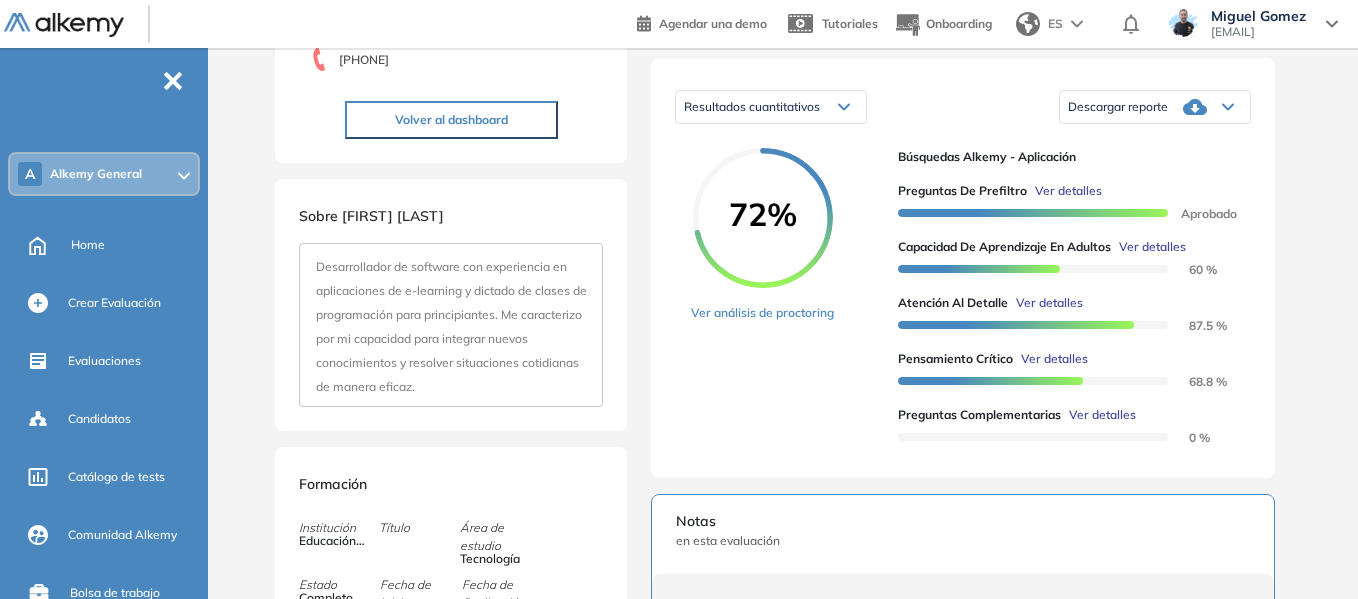scroll, scrollTop: 0, scrollLeft: 0, axis: both 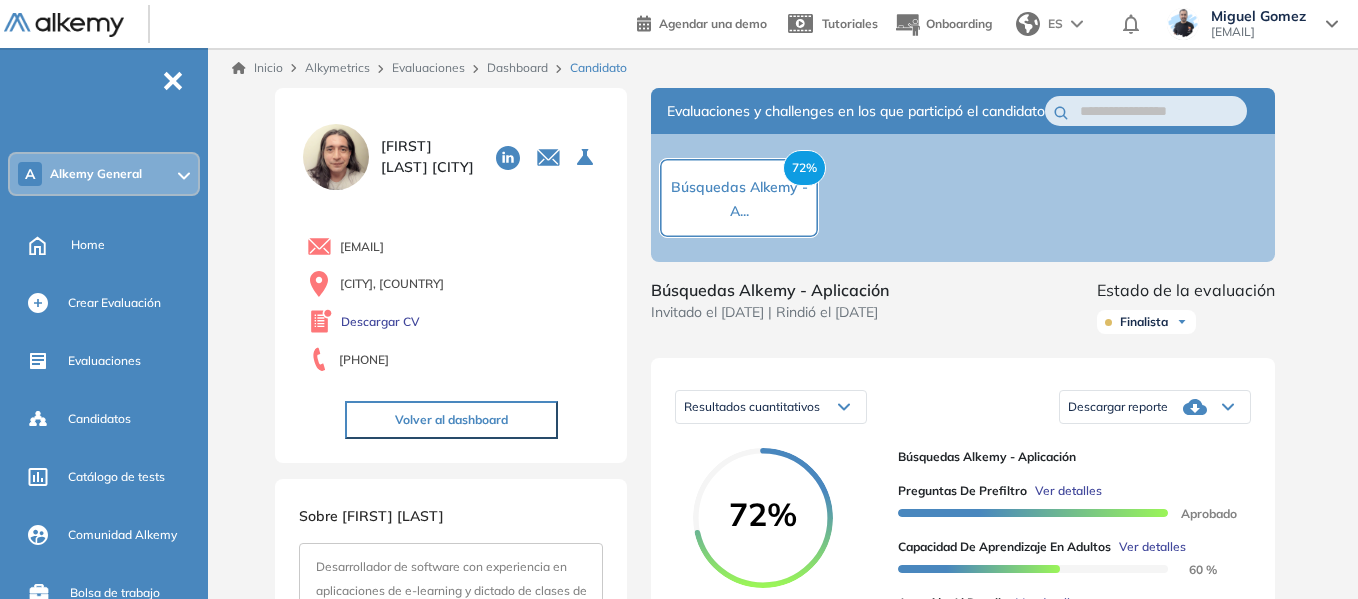 click on "Inicio" at bounding box center (257, 68) 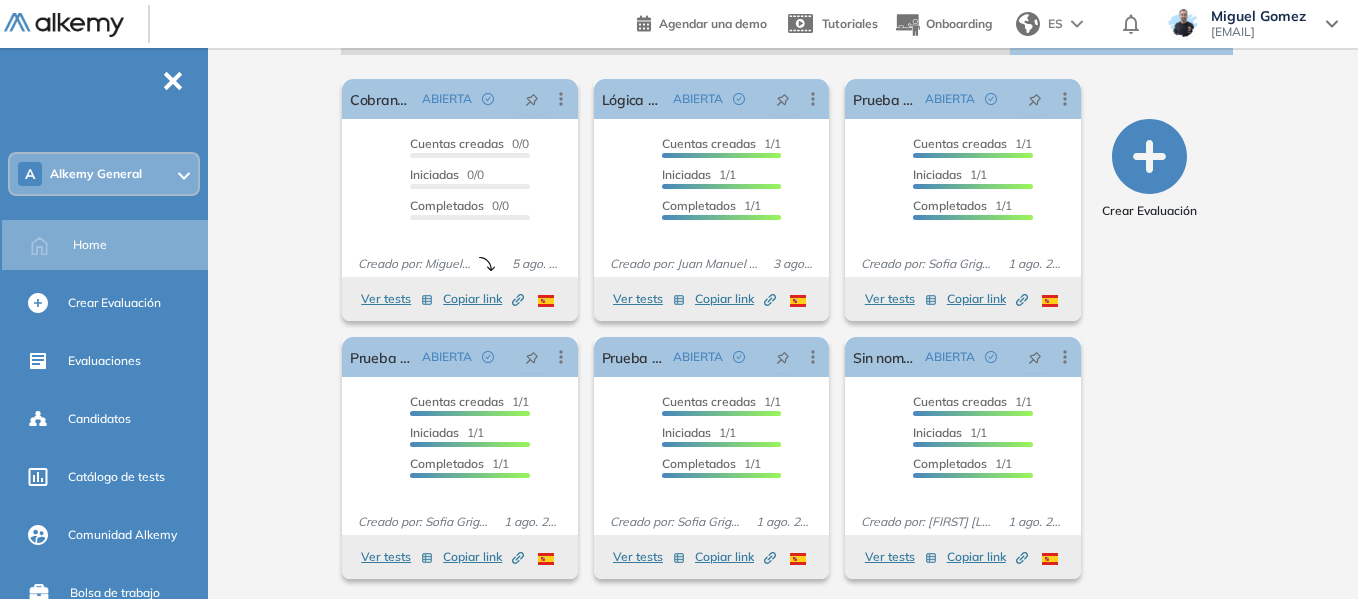 scroll, scrollTop: 334, scrollLeft: 0, axis: vertical 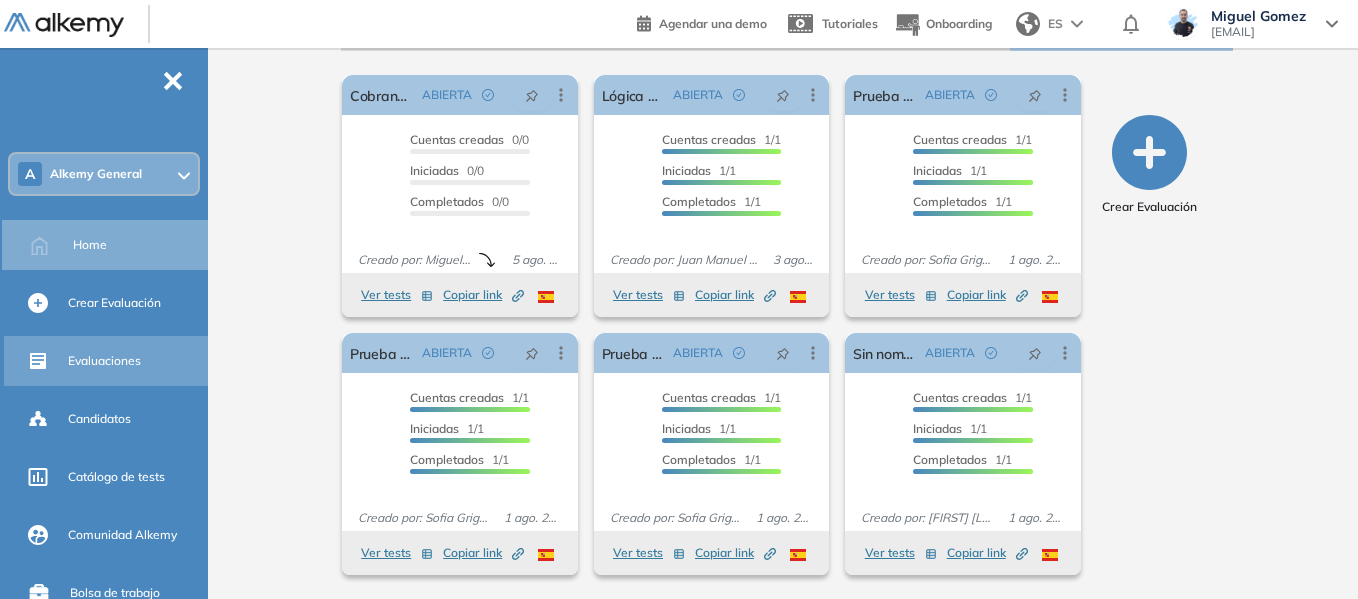 click on "Evaluaciones" at bounding box center [104, 361] 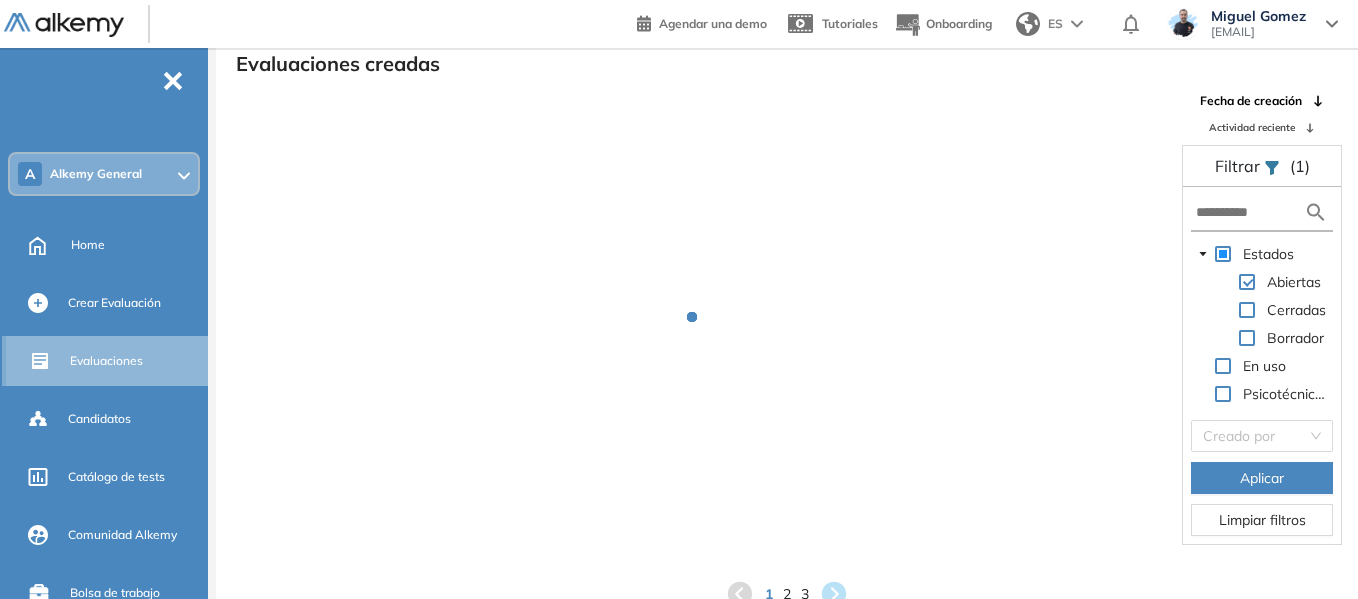 scroll, scrollTop: 48, scrollLeft: 0, axis: vertical 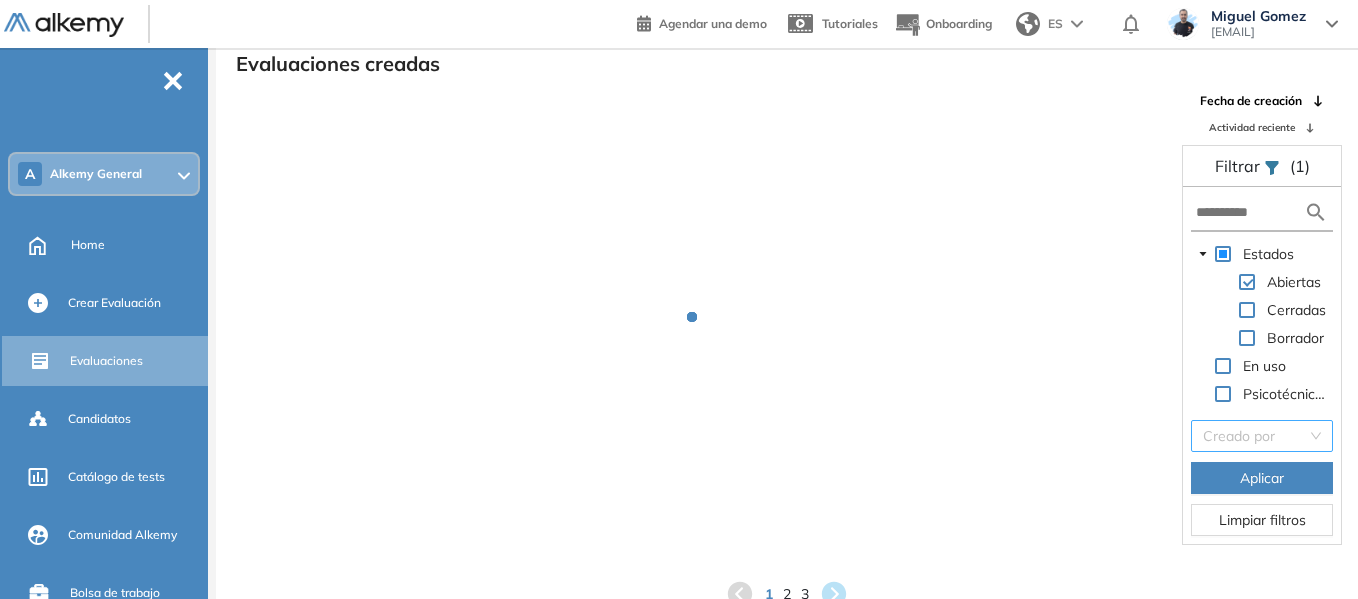 click at bounding box center (1255, 436) 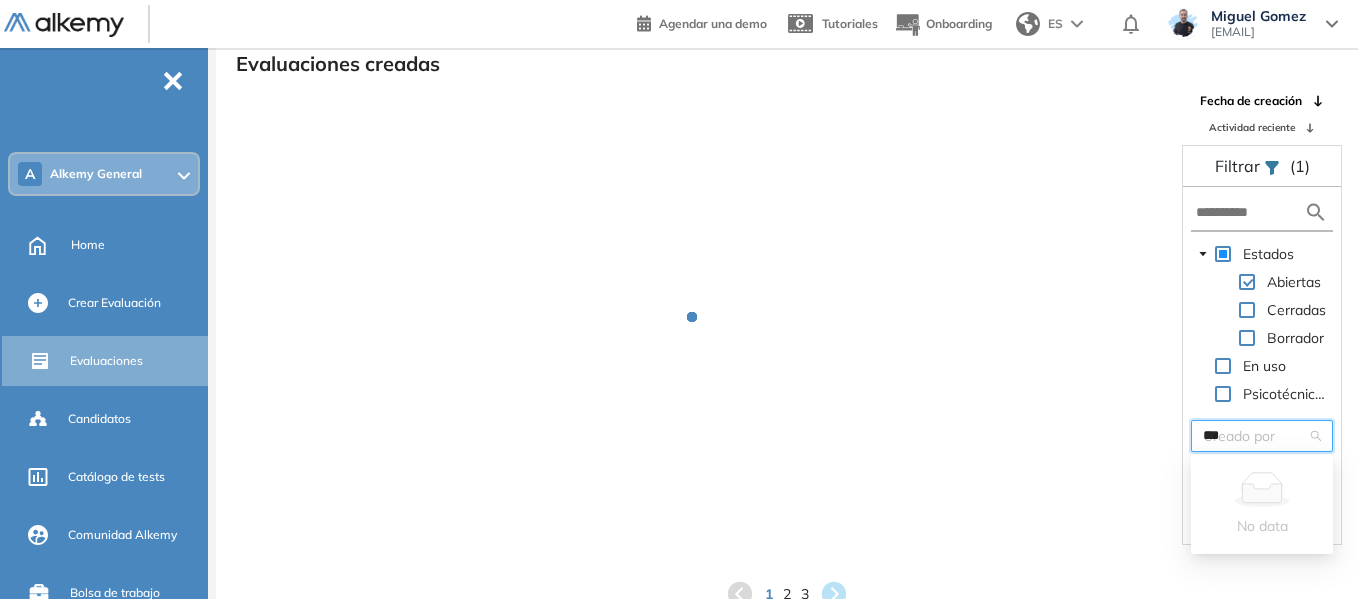 type on "****" 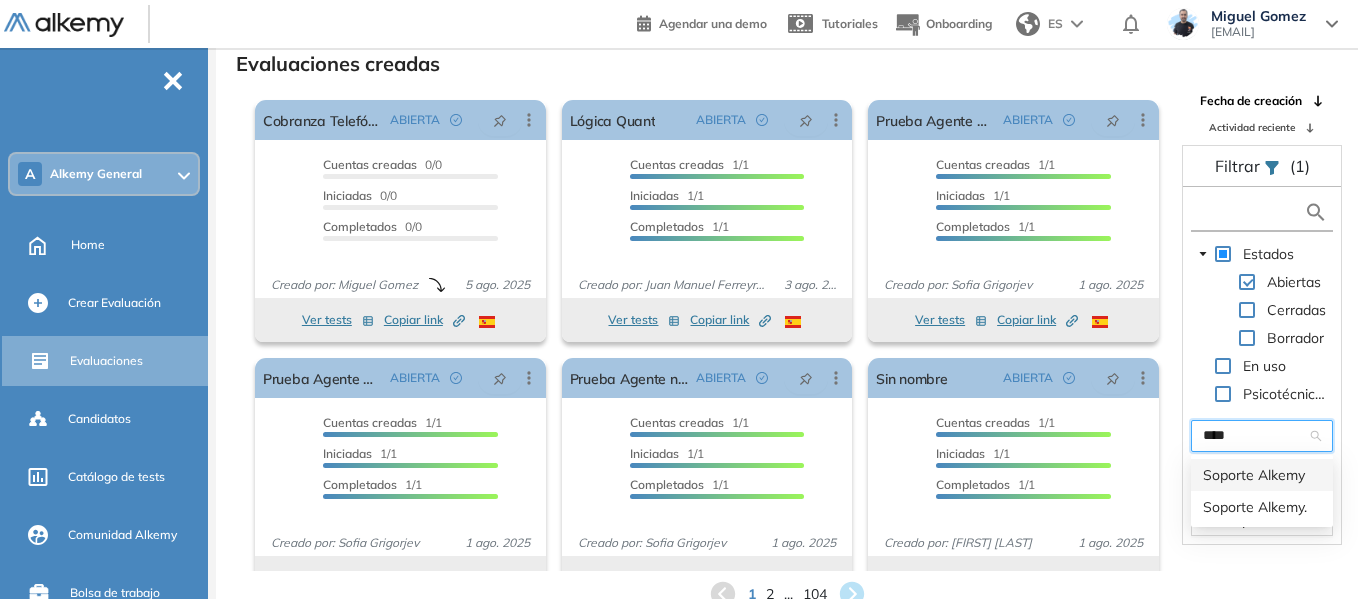 type 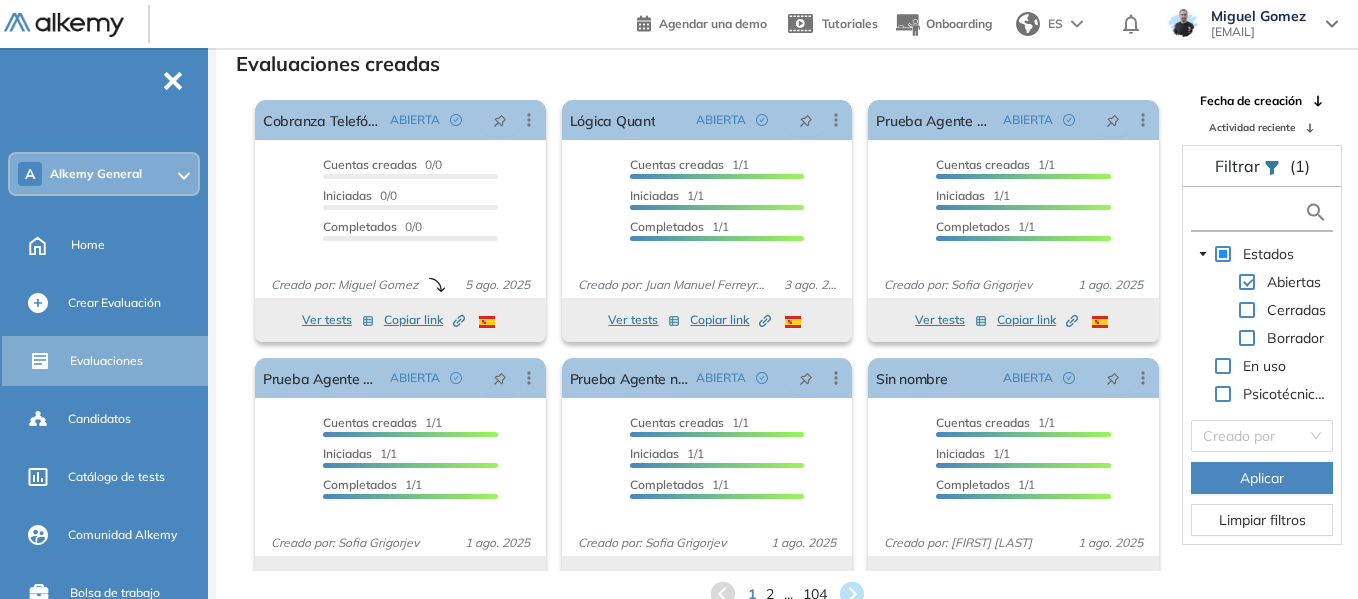 click at bounding box center (1250, 212) 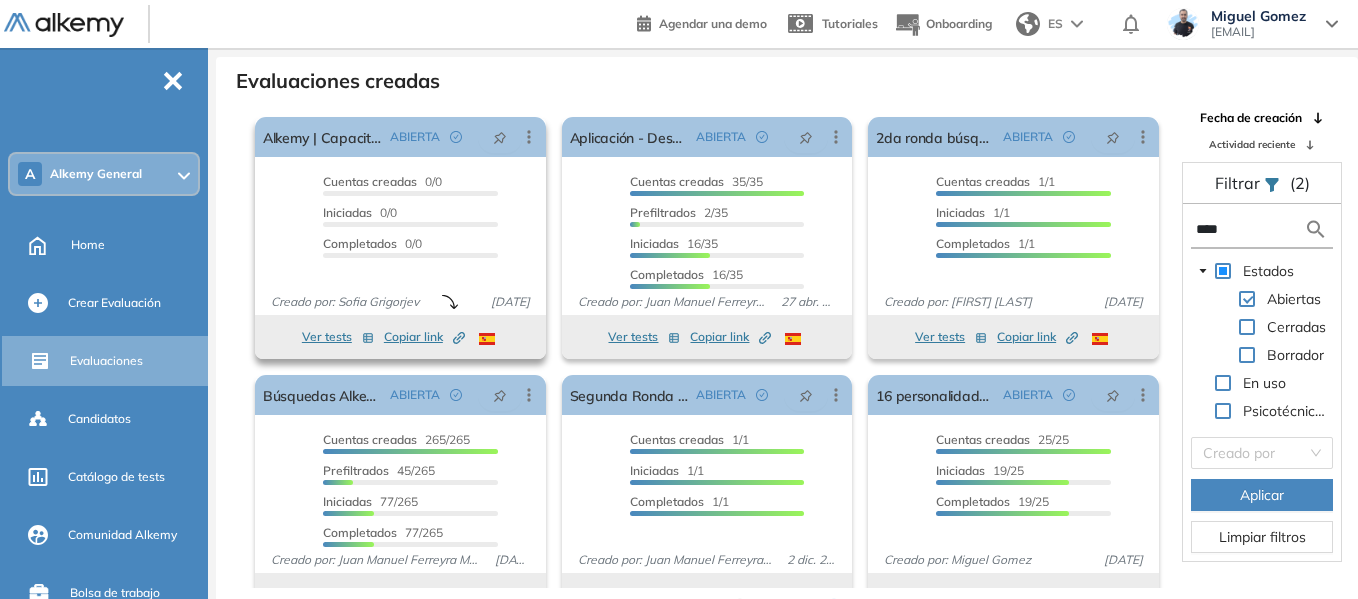 scroll, scrollTop: 48, scrollLeft: 0, axis: vertical 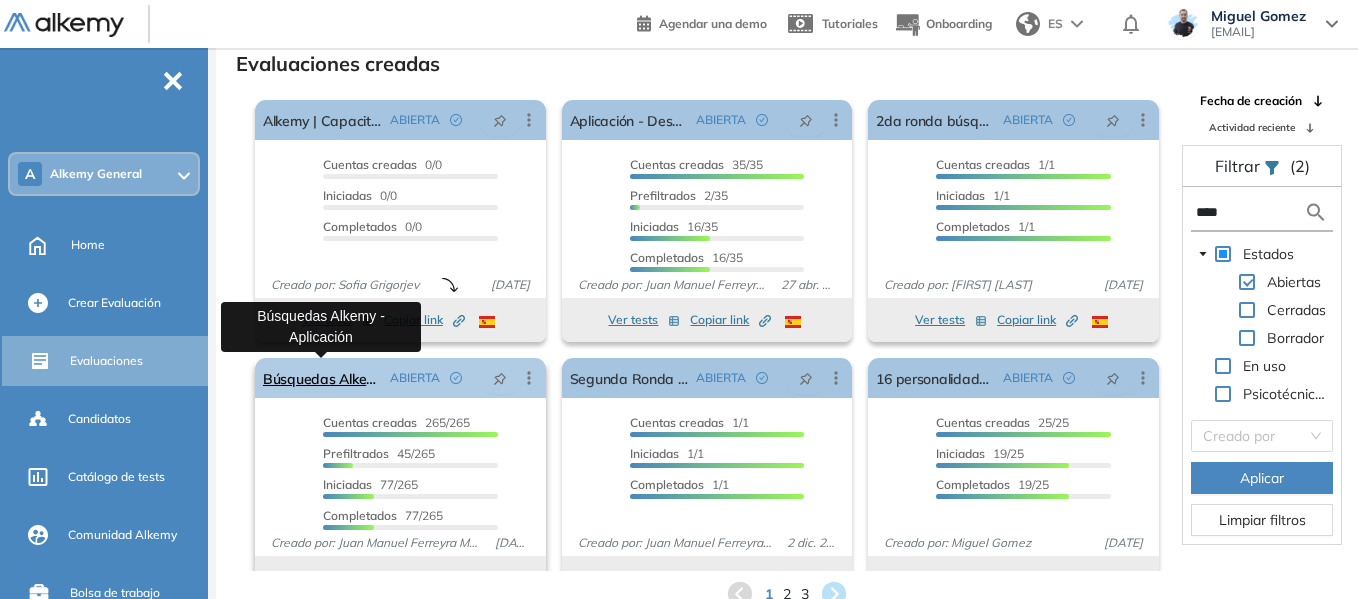 type on "****" 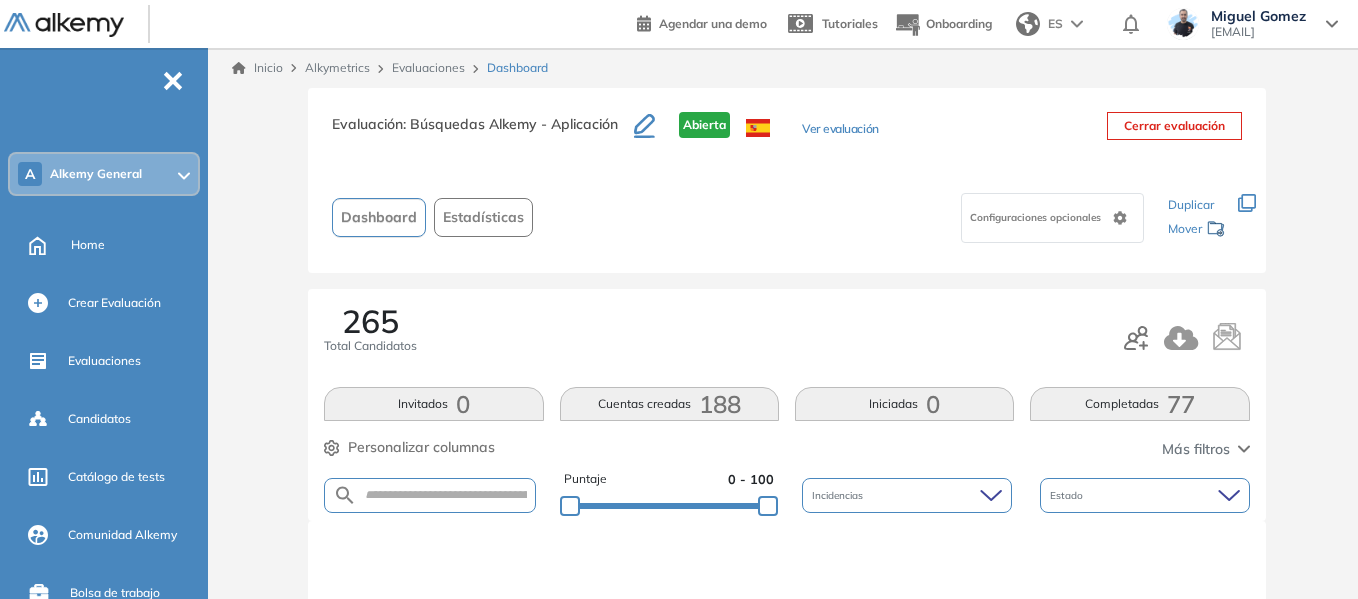 click on "Estadísticas" at bounding box center (483, 217) 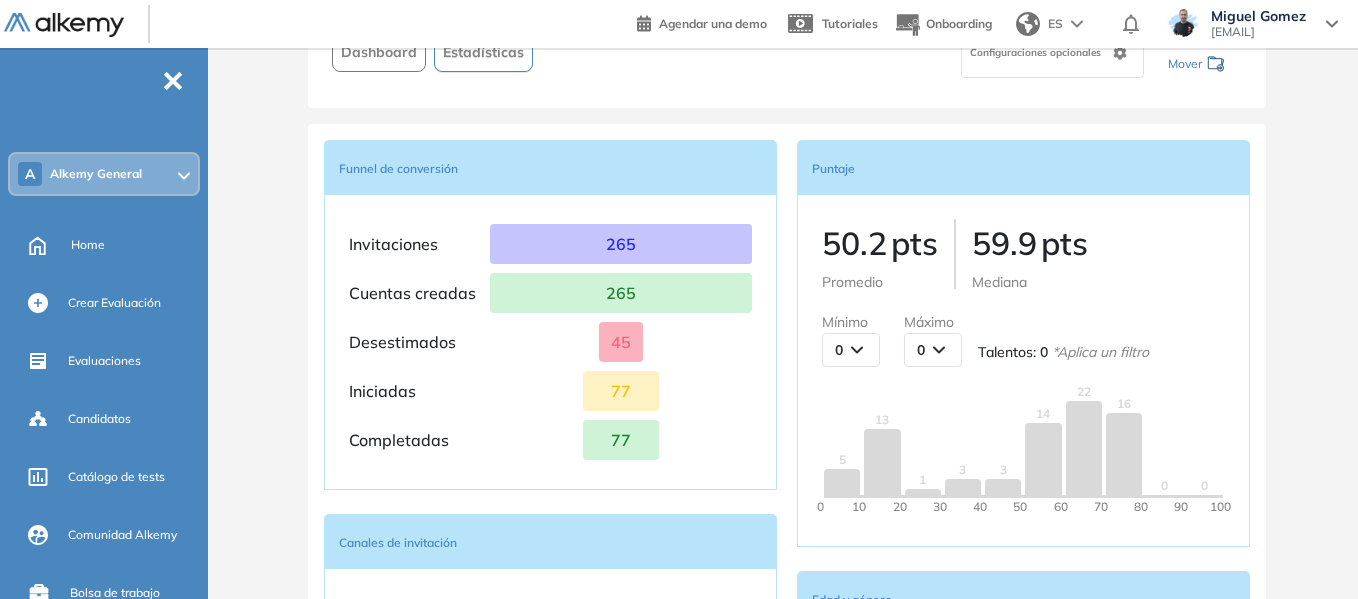 scroll, scrollTop: 200, scrollLeft: 0, axis: vertical 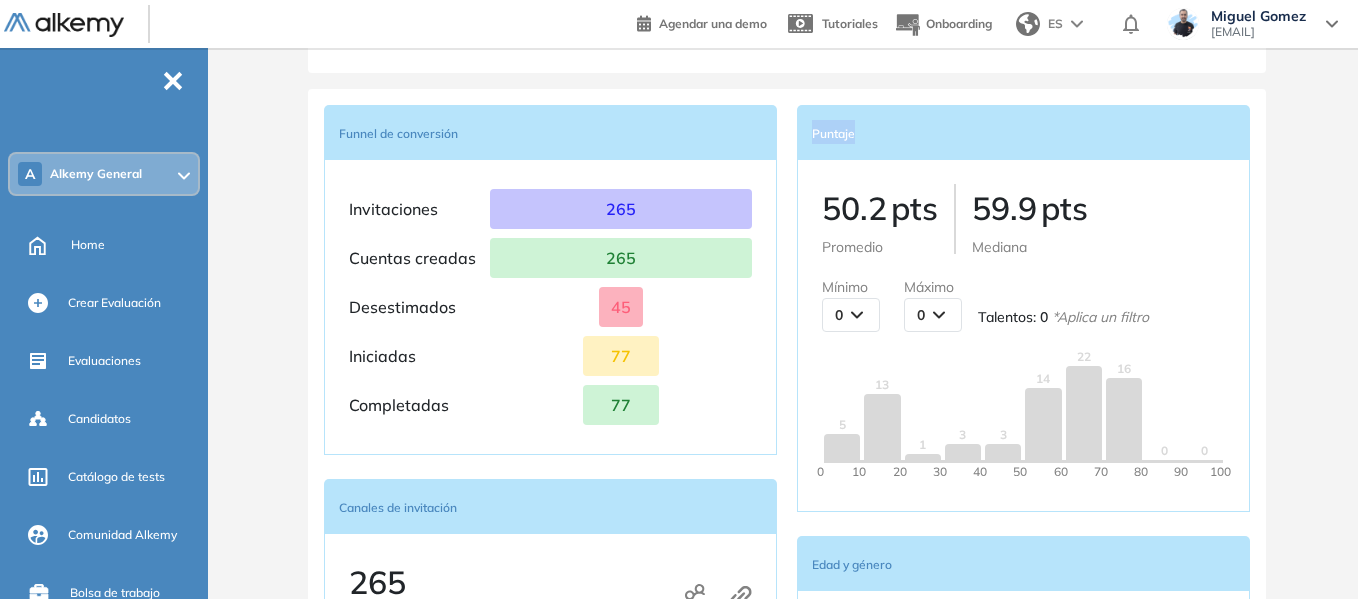 drag, startPoint x: 814, startPoint y: 137, endPoint x: 864, endPoint y: 141, distance: 50.159744 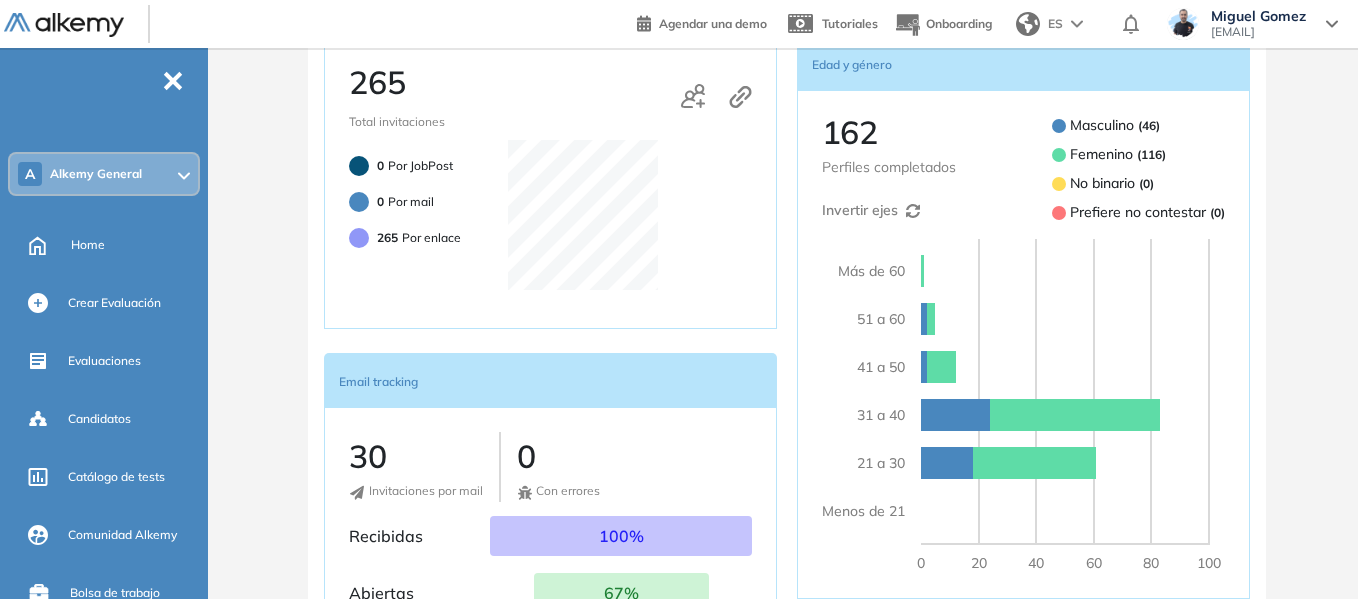 scroll, scrollTop: 600, scrollLeft: 0, axis: vertical 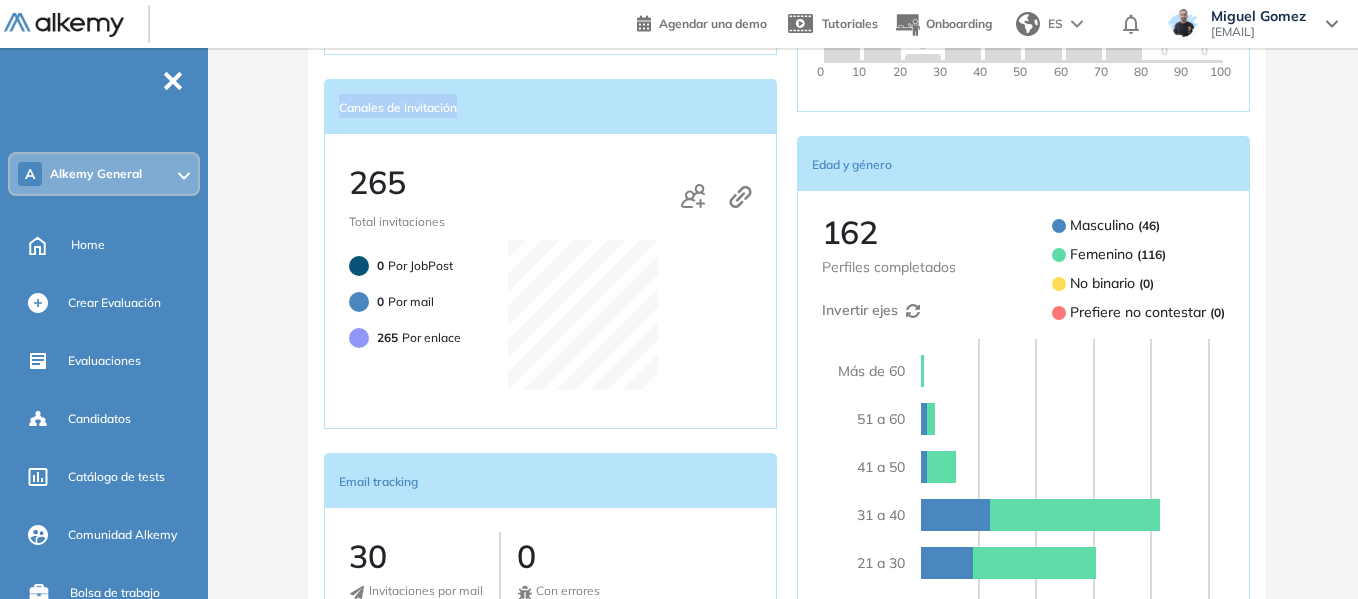 drag, startPoint x: 342, startPoint y: 108, endPoint x: 461, endPoint y: 106, distance: 119.01681 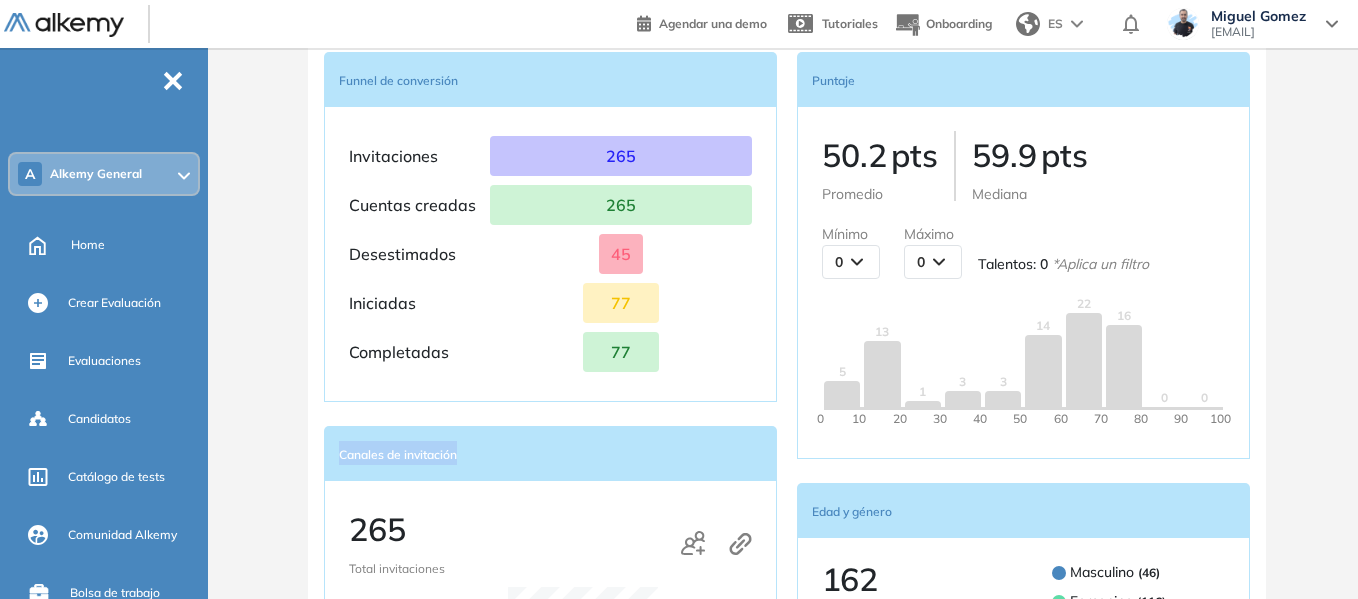 scroll, scrollTop: 0, scrollLeft: 0, axis: both 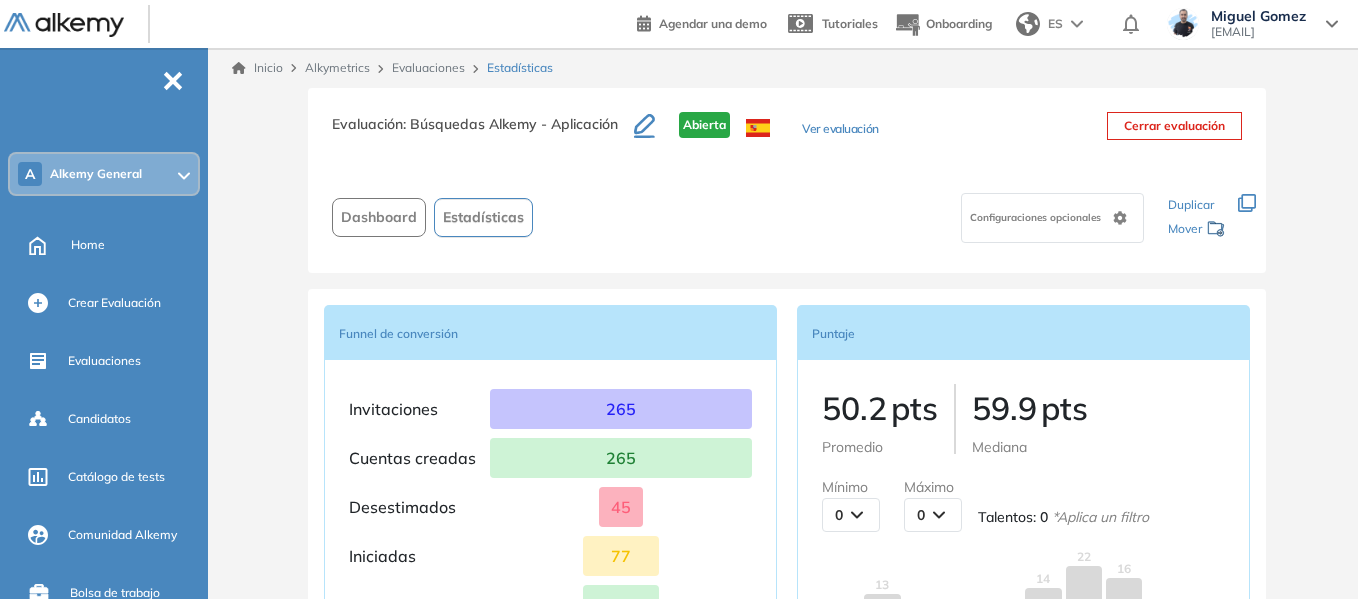 click on "Dashboard" at bounding box center (379, 217) 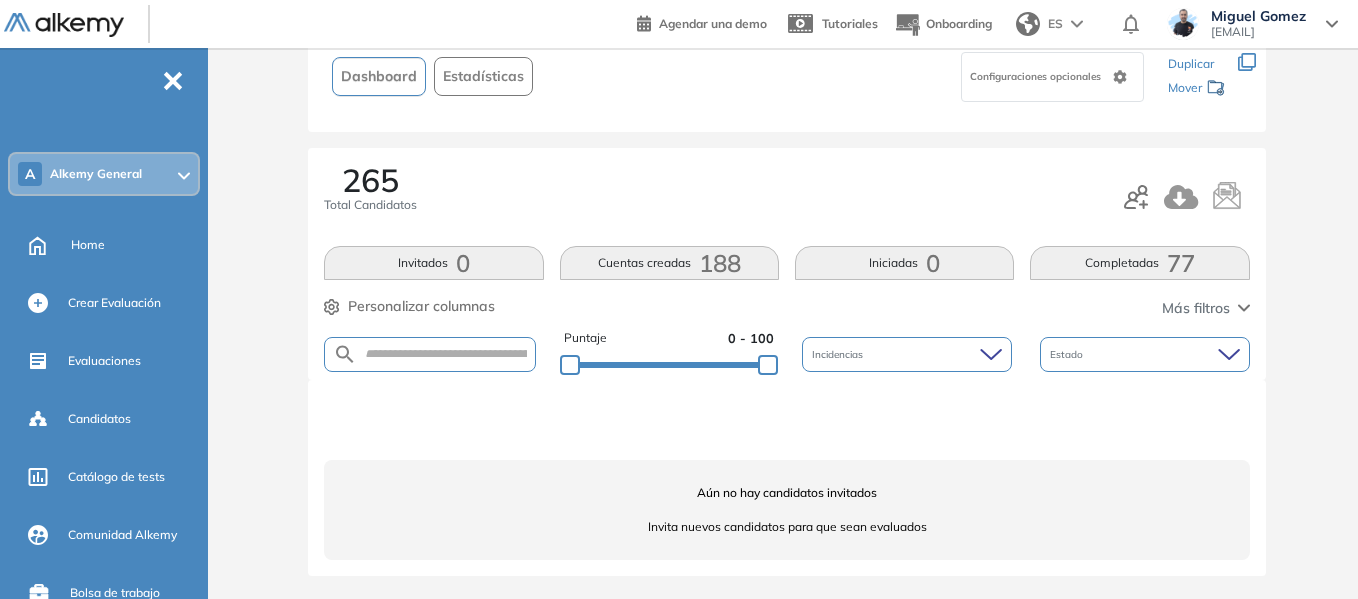 scroll, scrollTop: 142, scrollLeft: 0, axis: vertical 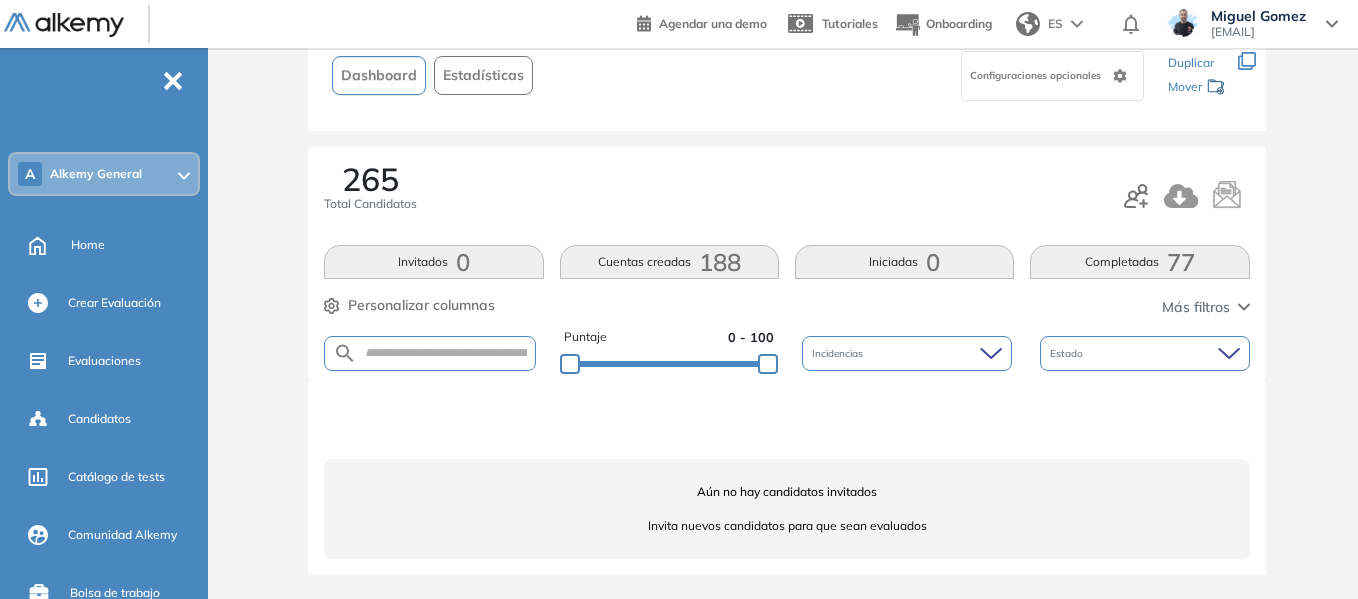 click on "Completadas 77" at bounding box center (1139, 262) 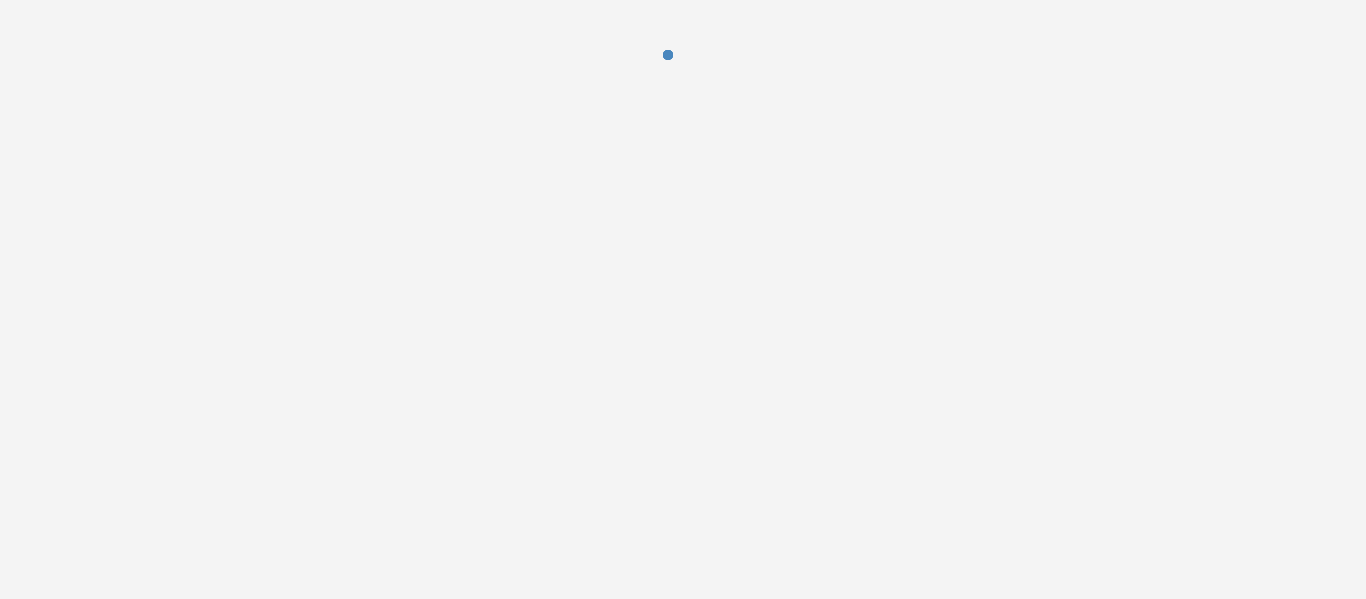 scroll, scrollTop: 0, scrollLeft: 0, axis: both 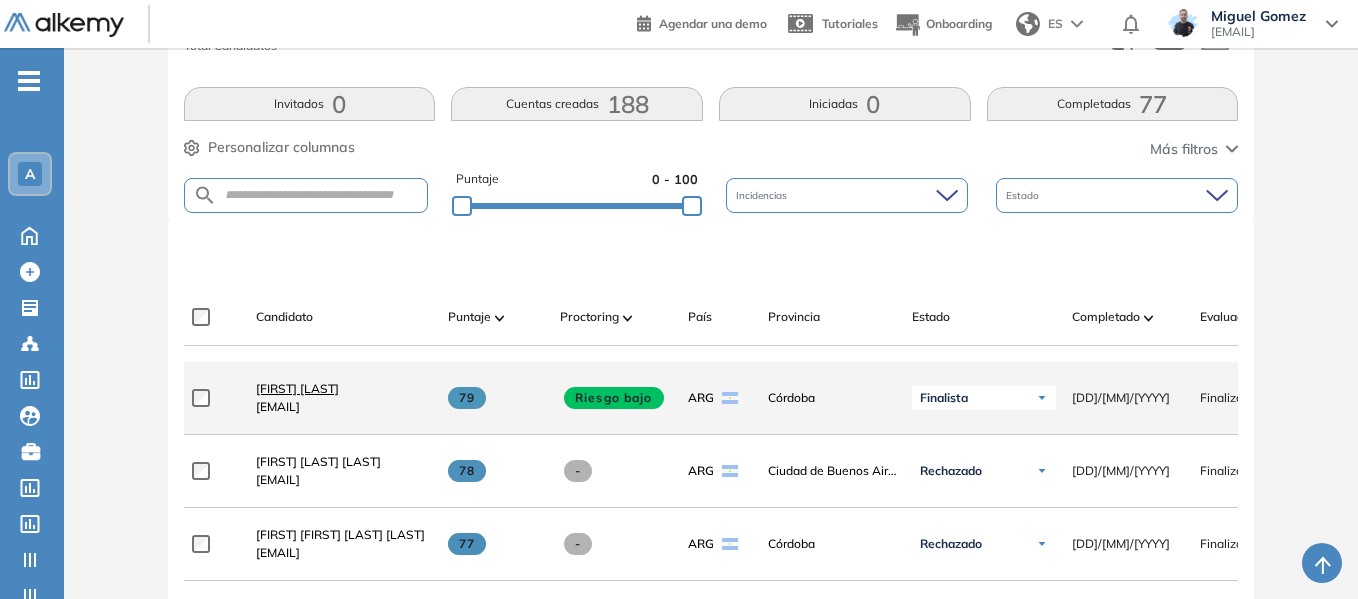 click on "[FIRST] [LAST]" at bounding box center (297, 388) 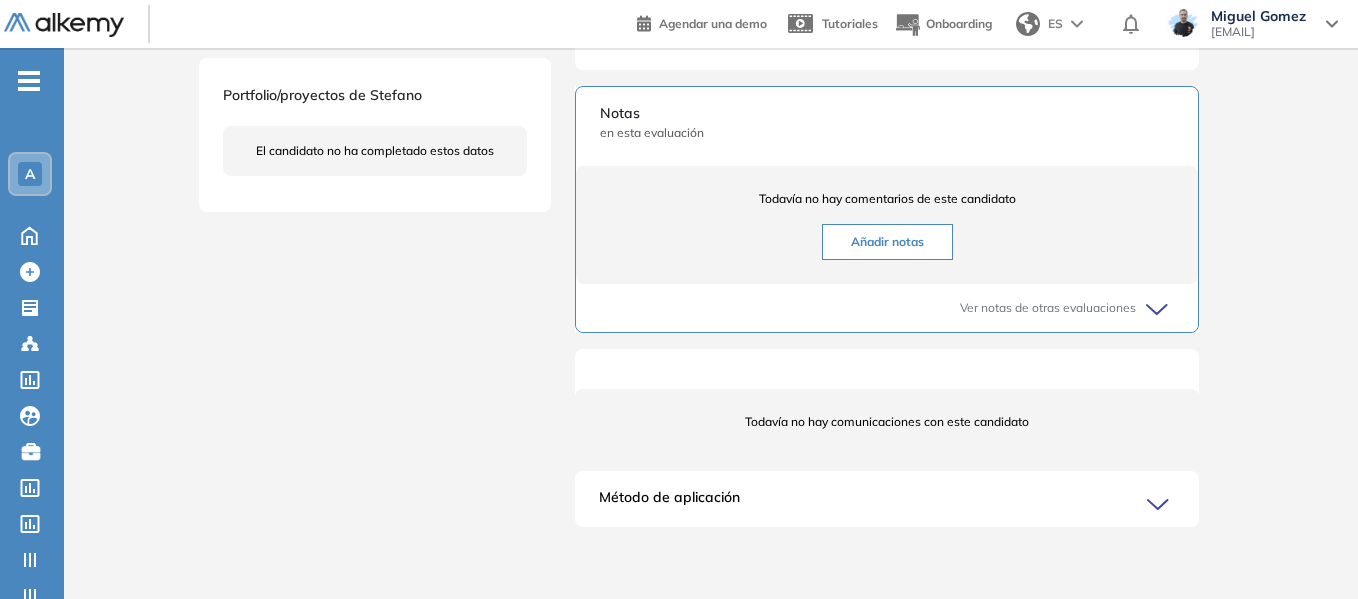 scroll, scrollTop: 728, scrollLeft: 0, axis: vertical 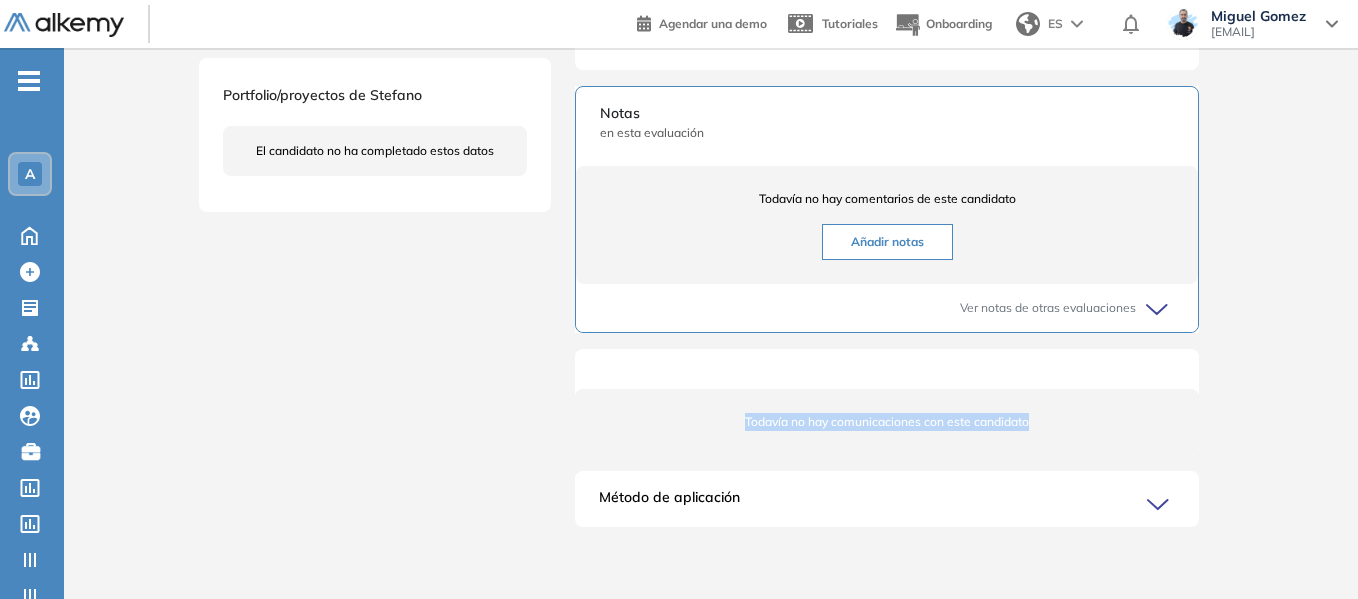 drag, startPoint x: 745, startPoint y: 421, endPoint x: 1044, endPoint y: 426, distance: 299.0418 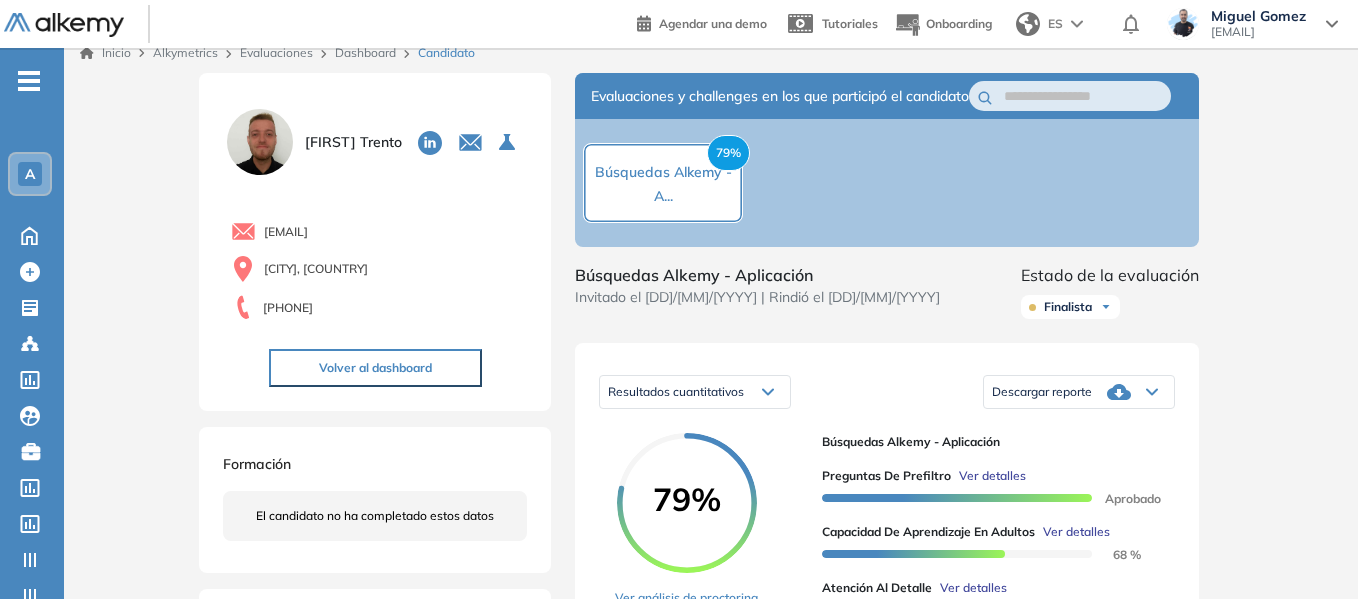 scroll, scrollTop: 0, scrollLeft: 0, axis: both 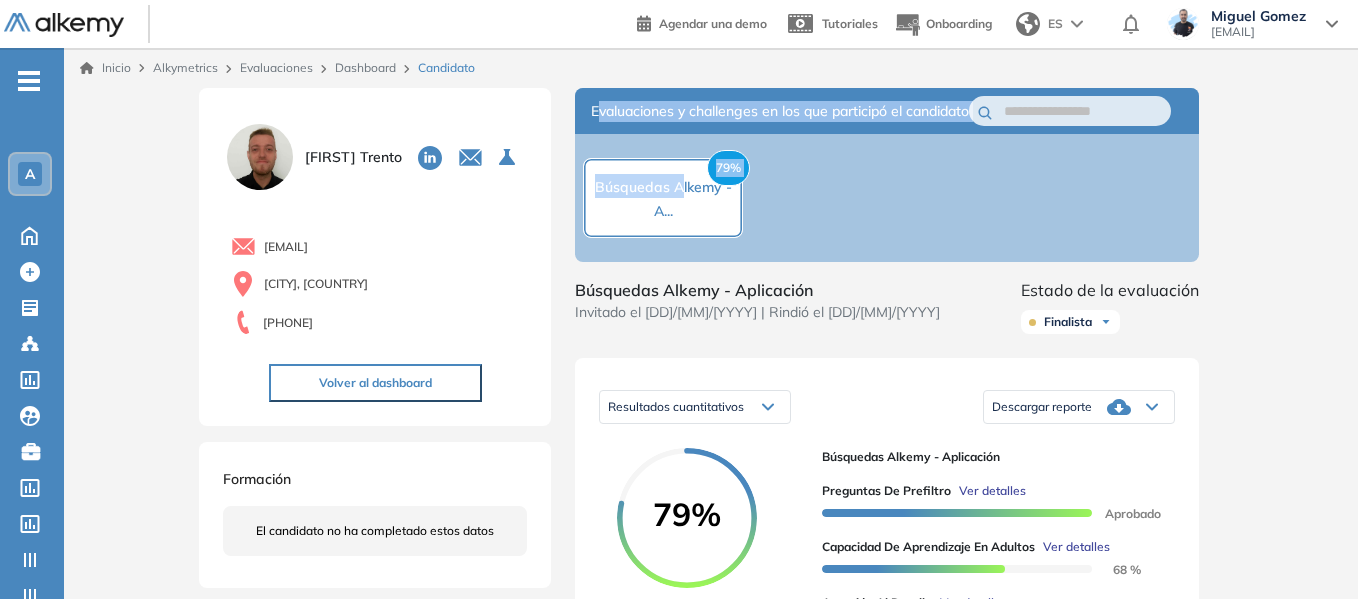 drag, startPoint x: 602, startPoint y: 112, endPoint x: 643, endPoint y: 123, distance: 42.44997 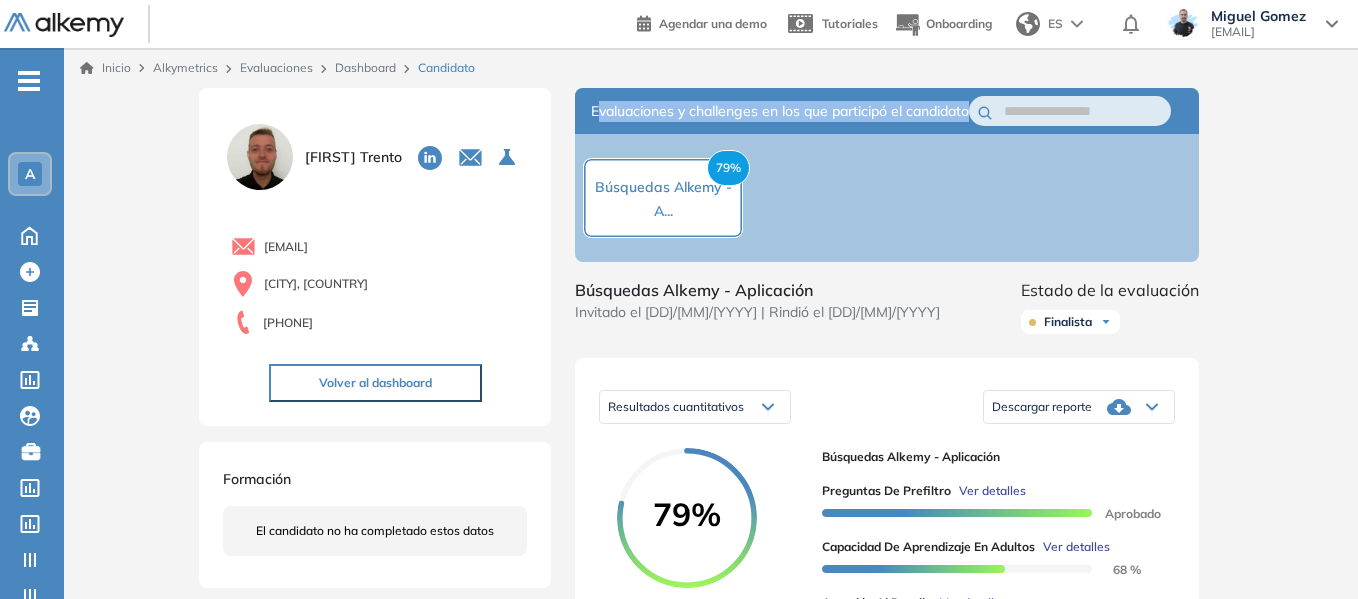 click on "Evaluaciones y challenges en los que participó el candidato" at bounding box center [780, 111] 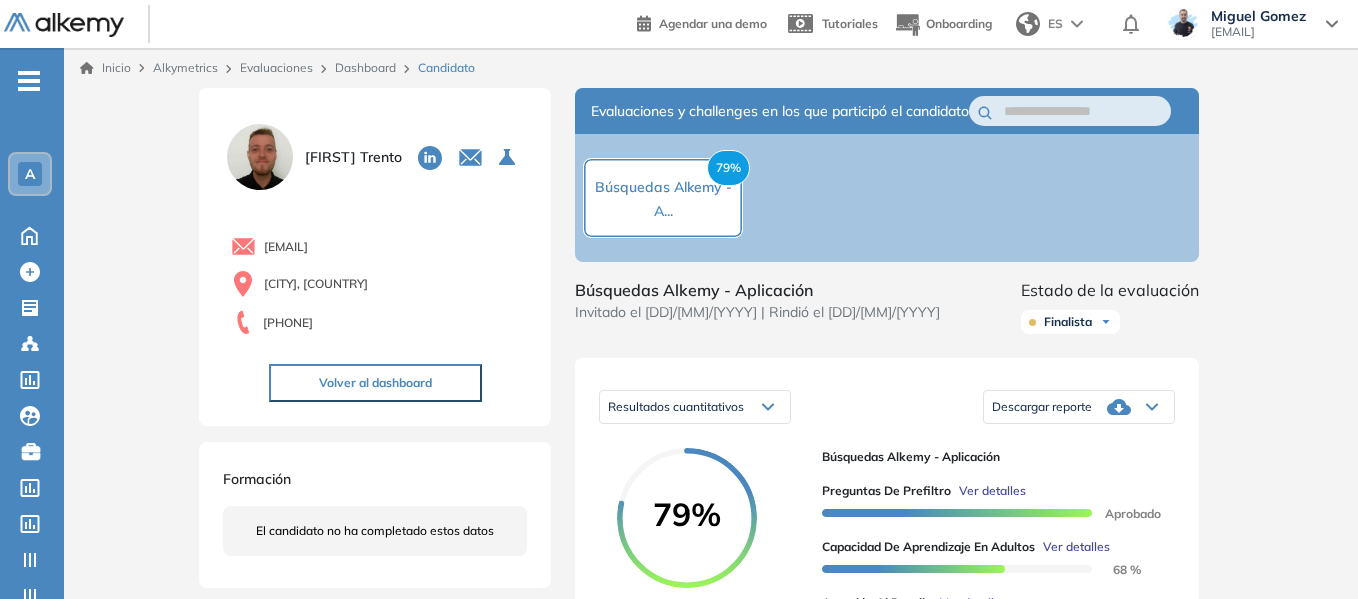 click on "Dashboard" at bounding box center (365, 67) 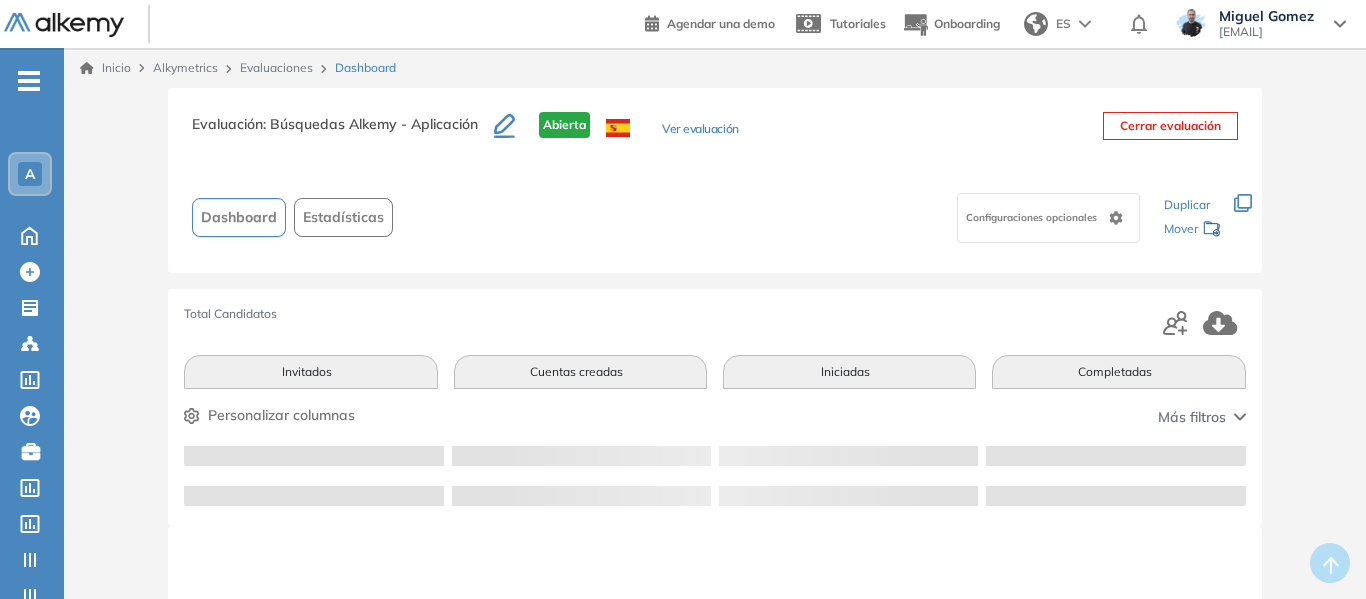 click 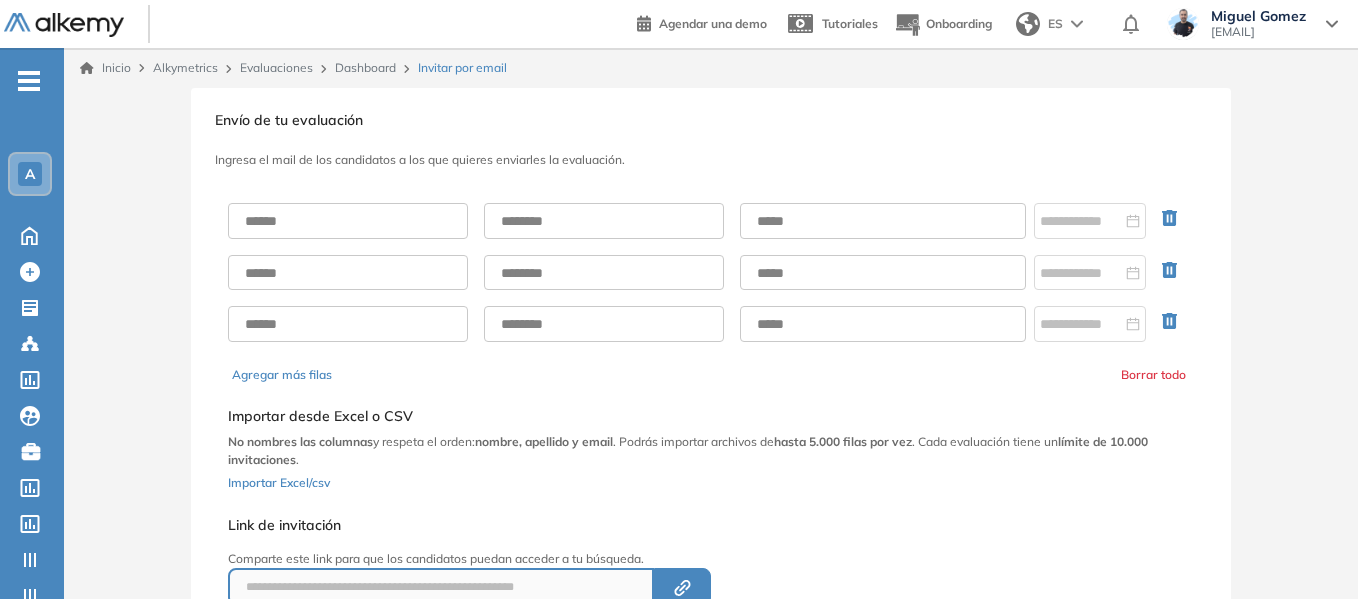 click on "-" at bounding box center [29, 79] 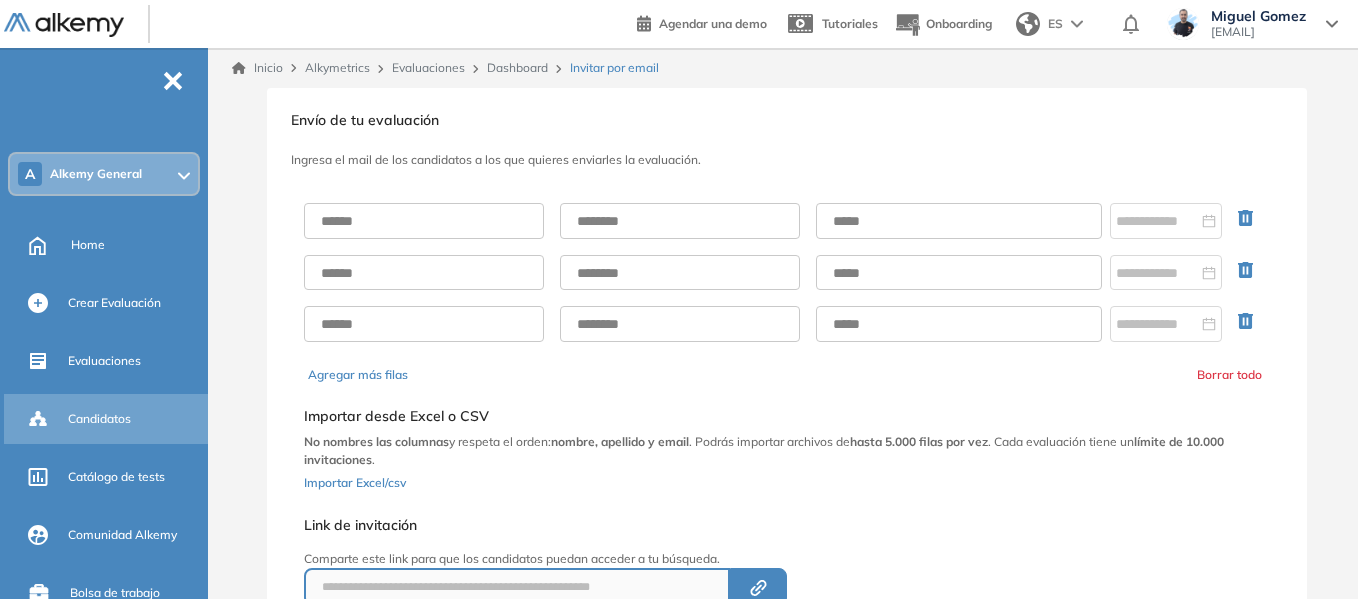 click on "Candidatos" at bounding box center [99, 419] 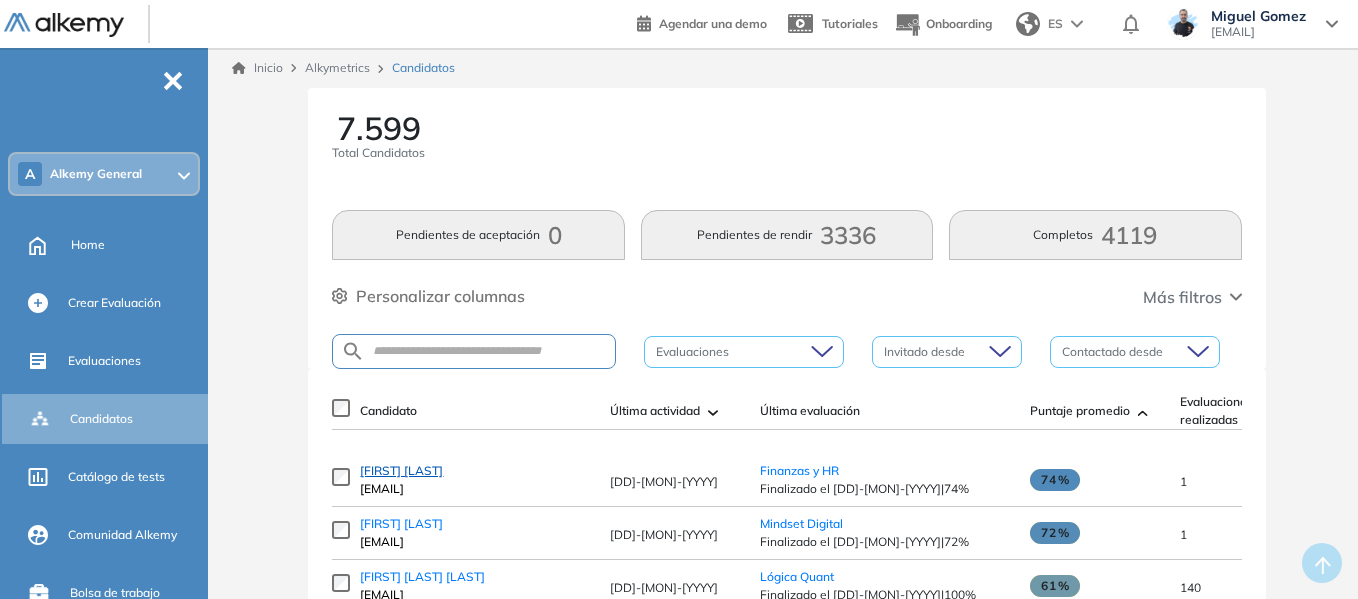 click on "GONZALO AROCHA" at bounding box center [401, 470] 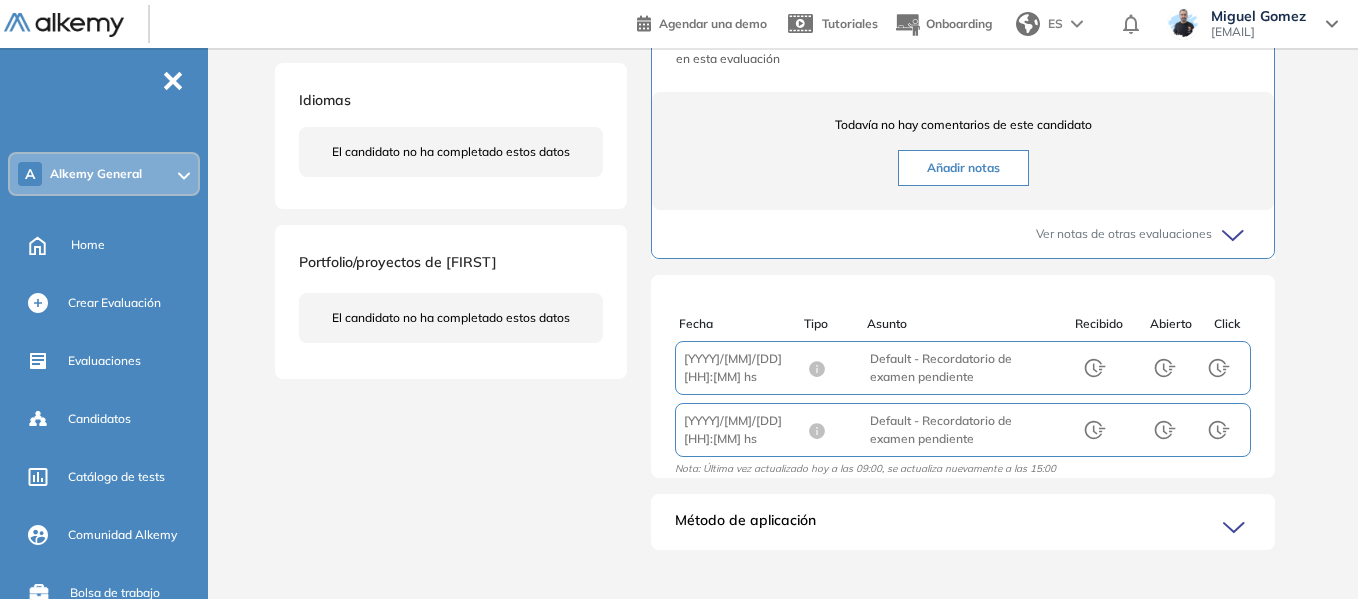 scroll, scrollTop: 693, scrollLeft: 0, axis: vertical 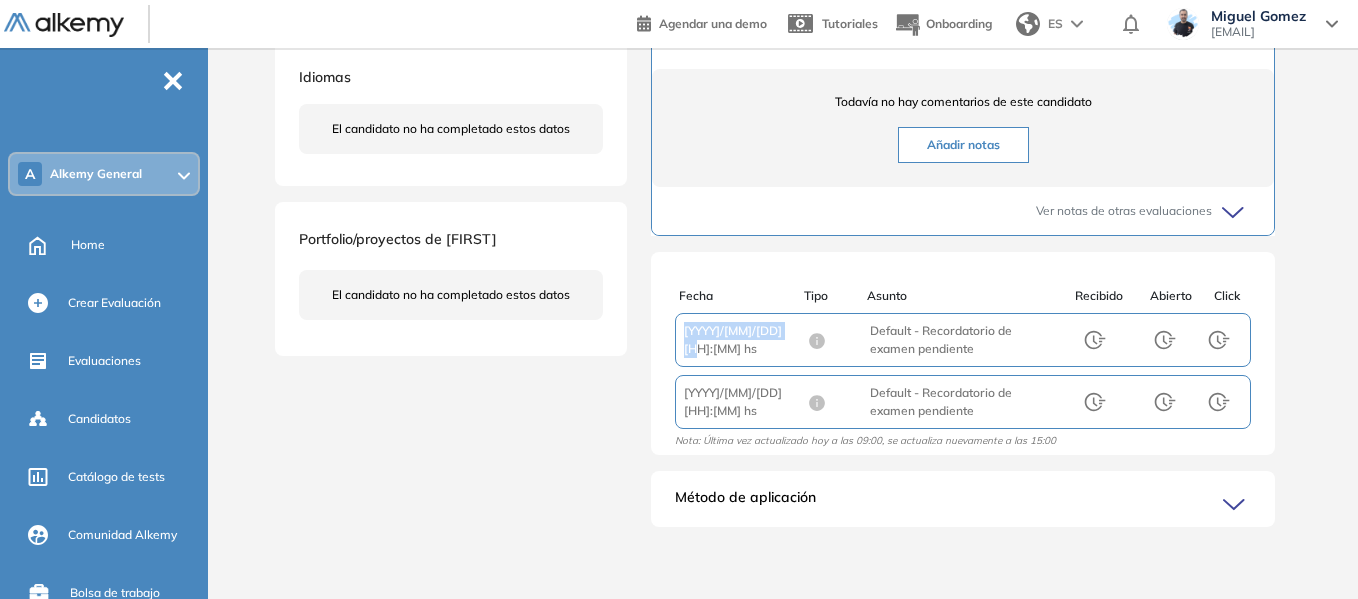 drag, startPoint x: 684, startPoint y: 341, endPoint x: 801, endPoint y: 338, distance: 117.03845 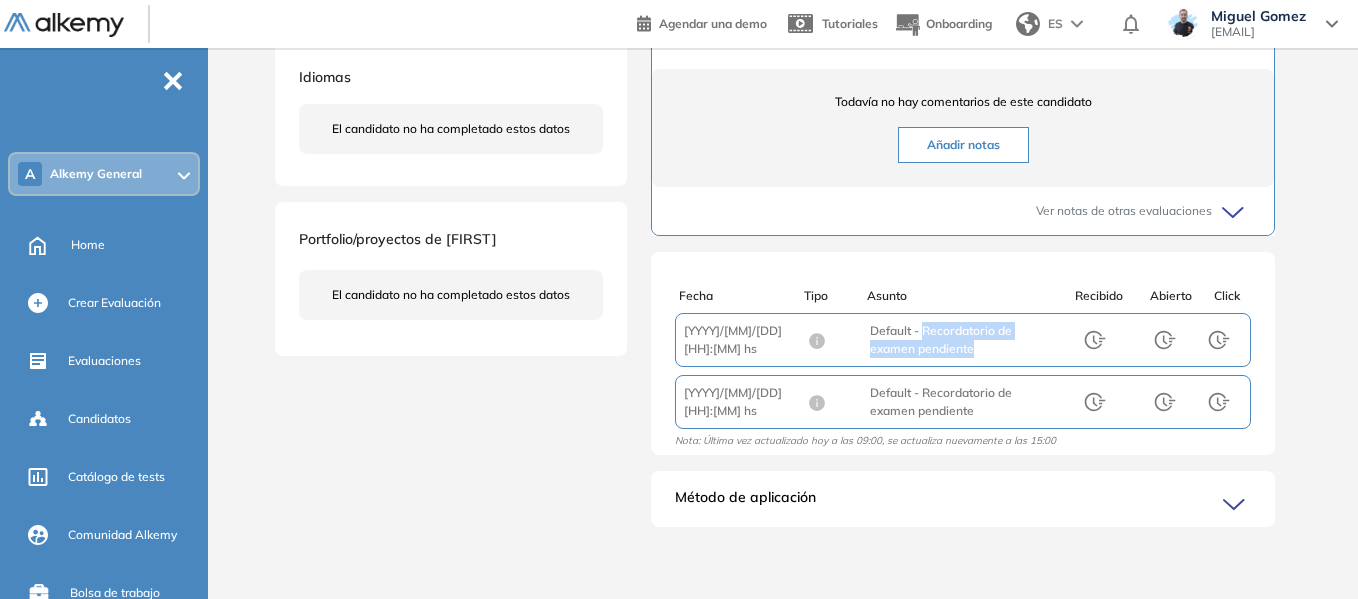 drag, startPoint x: 924, startPoint y: 329, endPoint x: 987, endPoint y: 348, distance: 65.802734 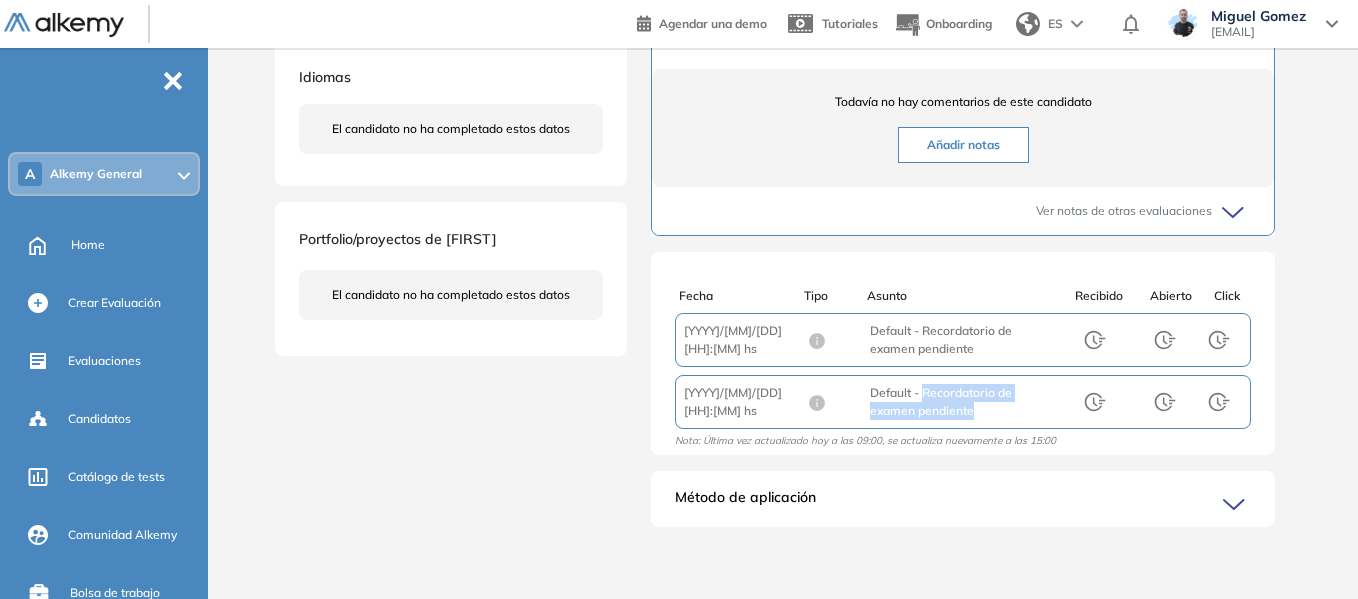 drag, startPoint x: 933, startPoint y: 394, endPoint x: 984, endPoint y: 416, distance: 55.542778 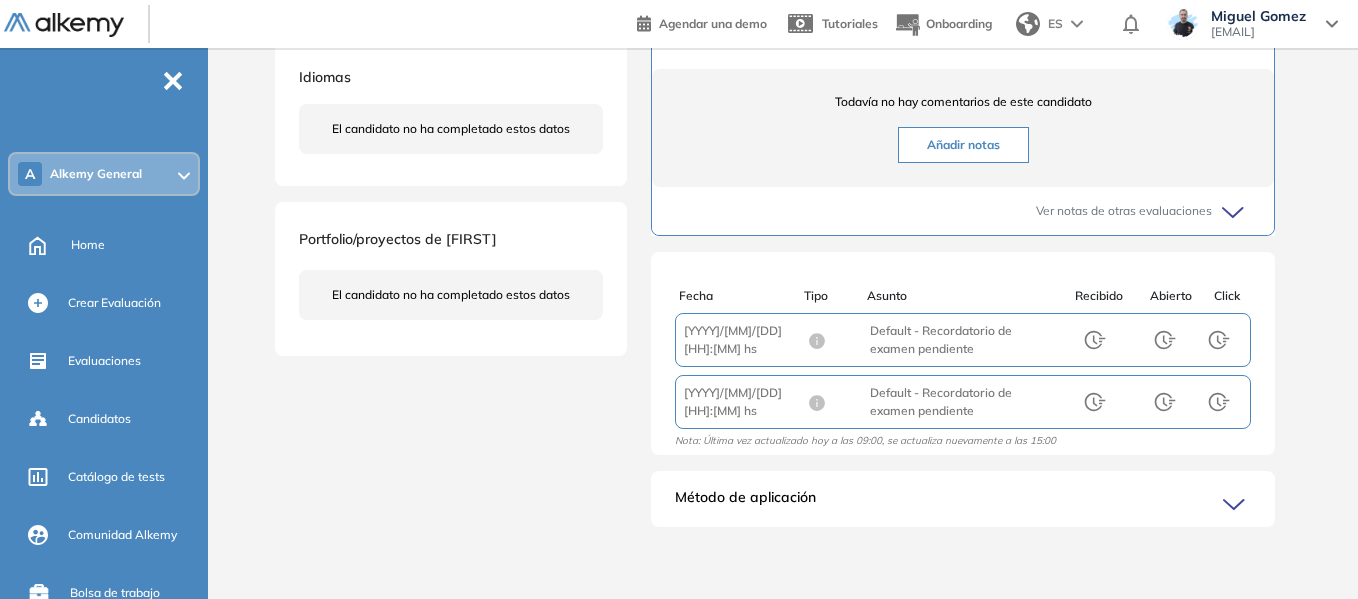 click on "Fecha : 2025/08/07 19:08 hs Asunto : Default - Recordatorio de examen pendiente Recibido Abierto Click" at bounding box center (963, 402) 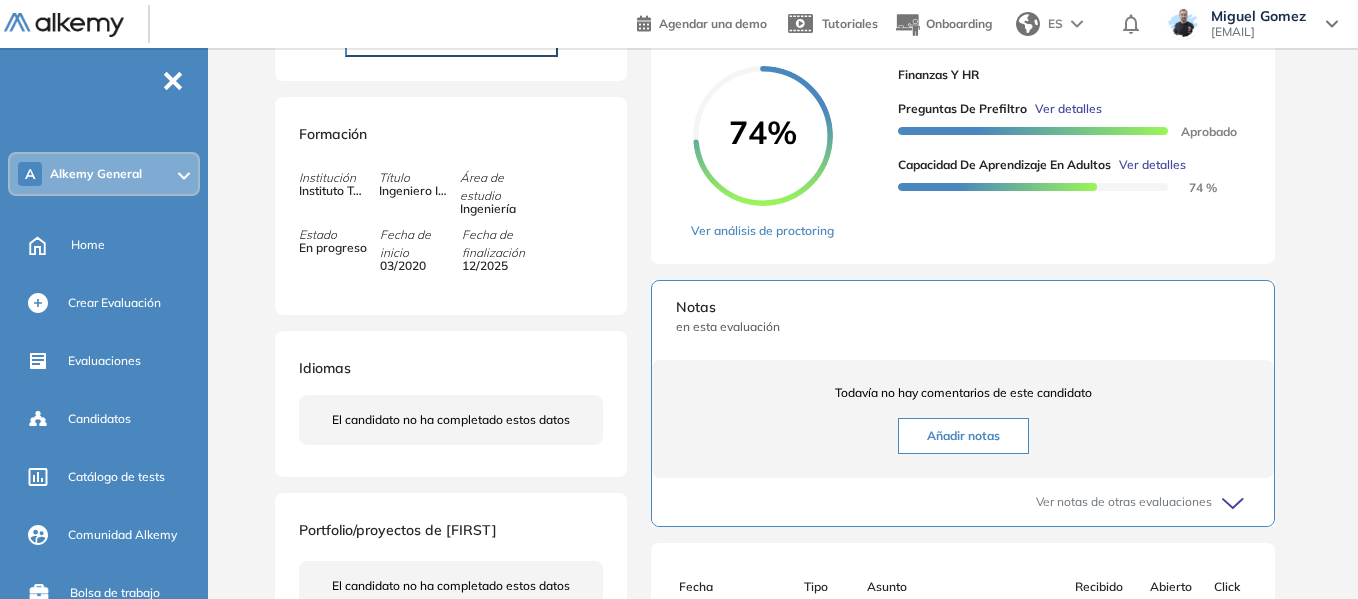 scroll, scrollTop: 393, scrollLeft: 0, axis: vertical 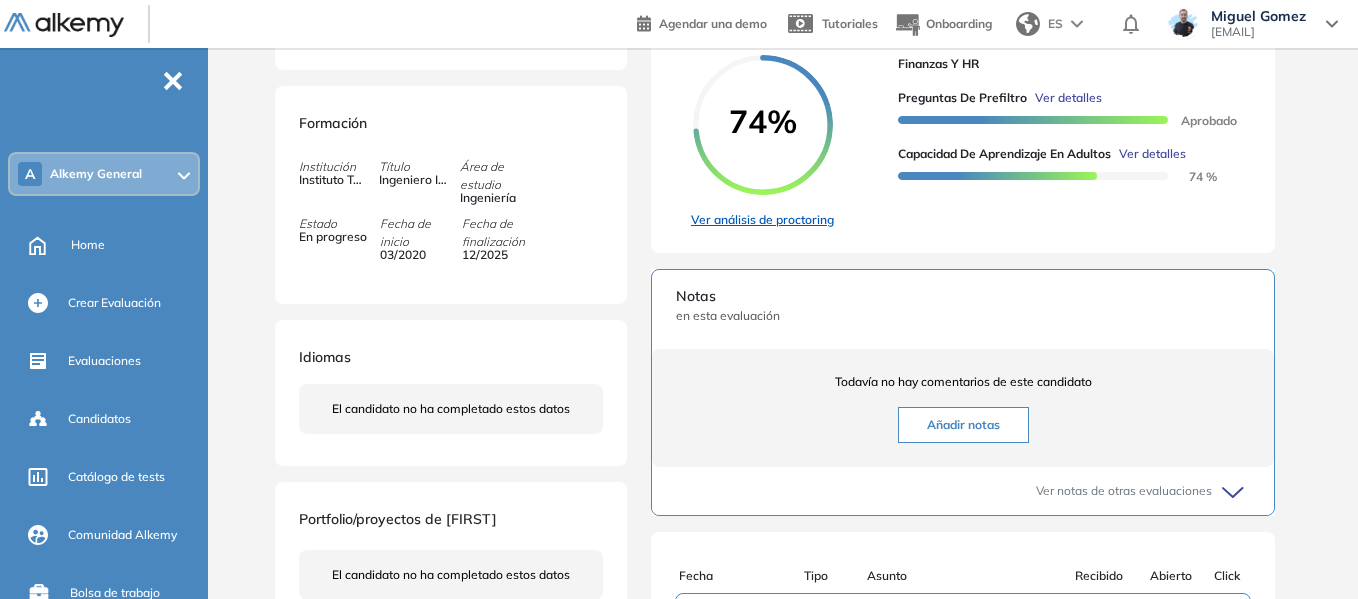 click on "Ver análisis de proctoring" at bounding box center (762, 220) 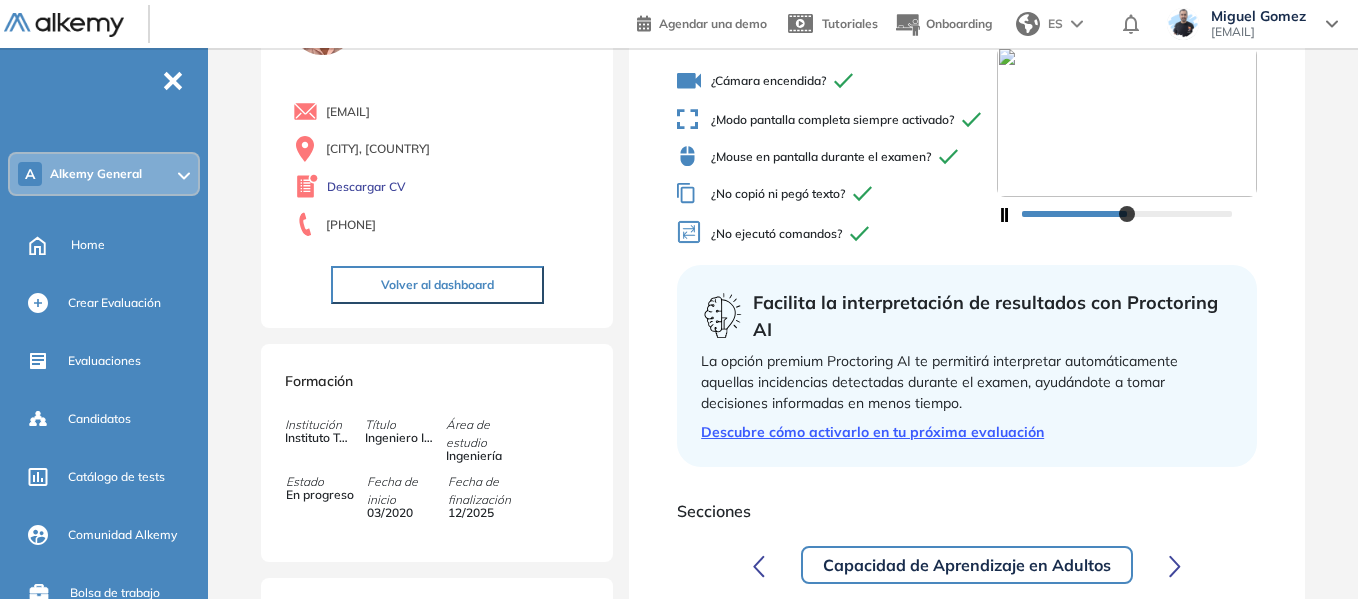 scroll, scrollTop: 0, scrollLeft: 0, axis: both 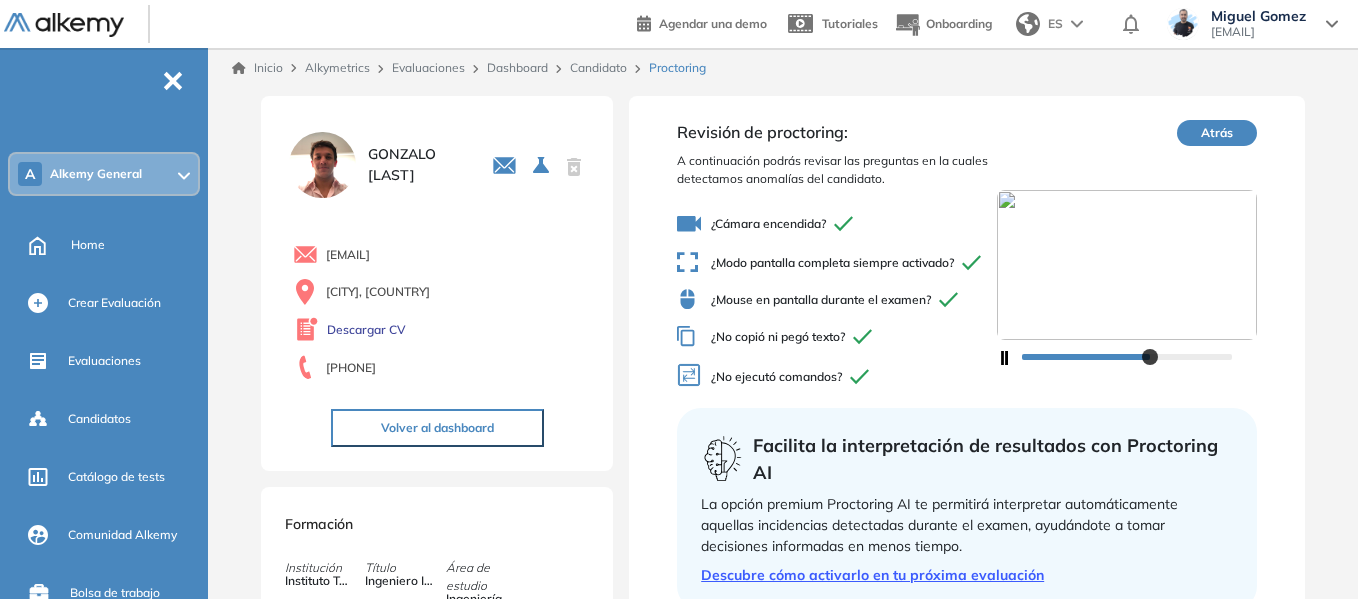 click on "Evaluaciones" at bounding box center (428, 67) 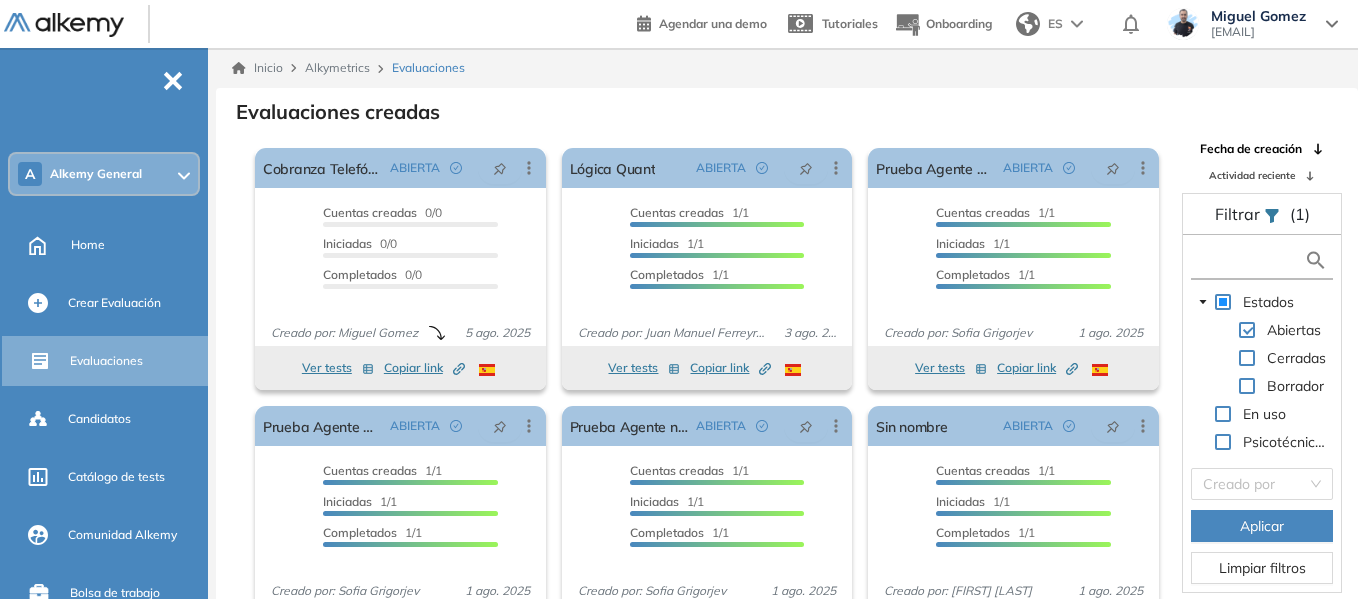 click at bounding box center (1250, 260) 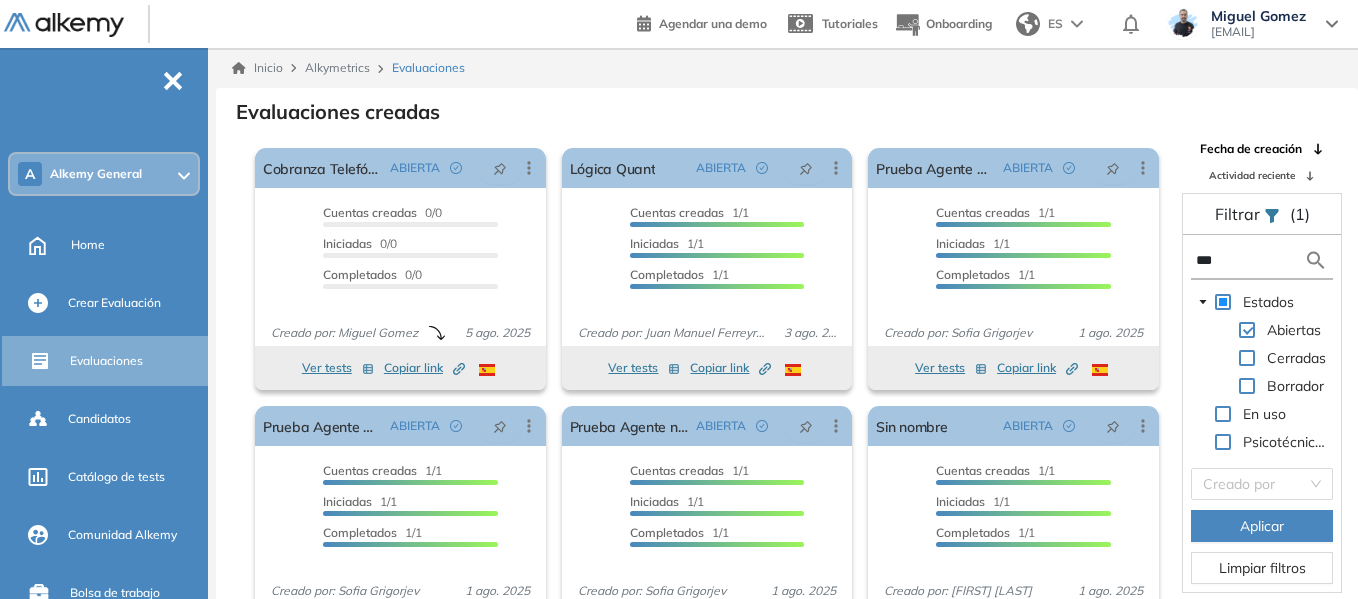 type on "****" 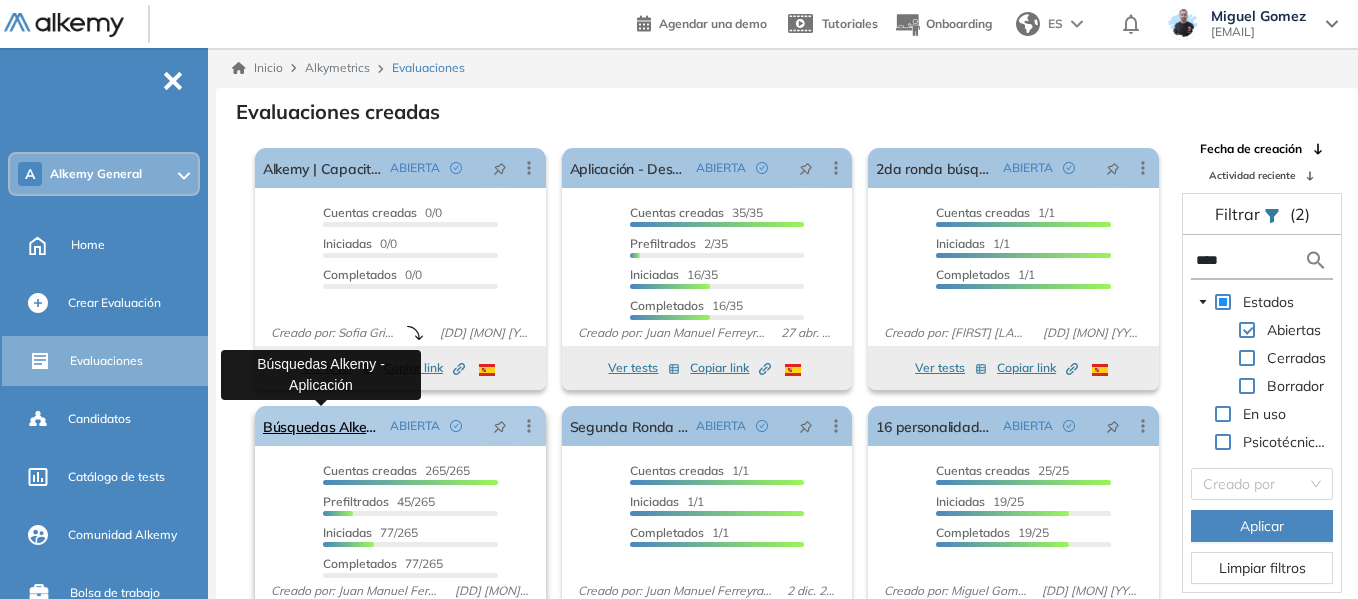 click on "Búsquedas Alkemy - Aplicación" at bounding box center [322, 426] 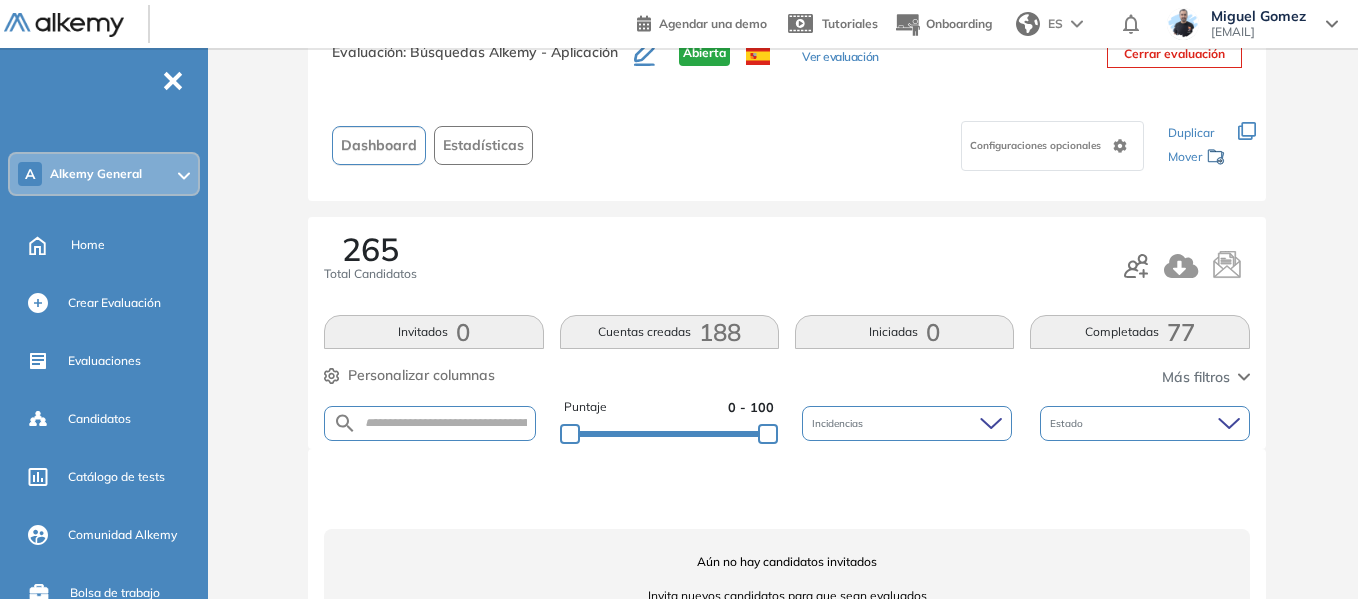 scroll, scrollTop: 142, scrollLeft: 0, axis: vertical 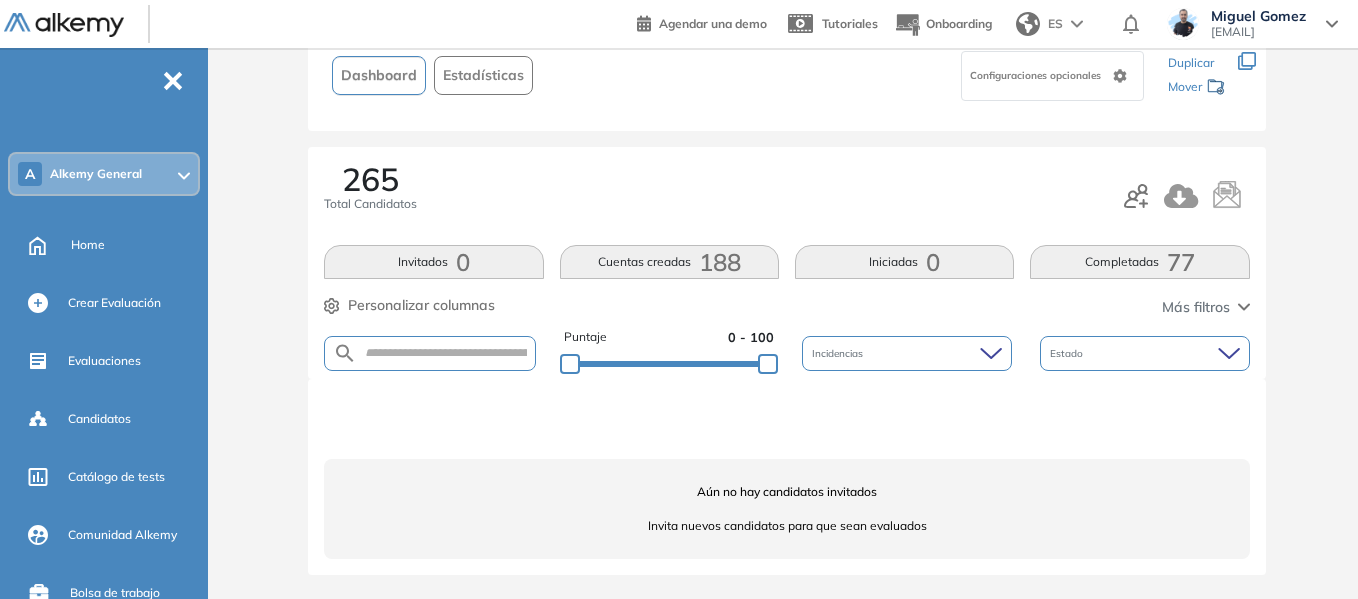 click on "Completadas 77" at bounding box center [1139, 262] 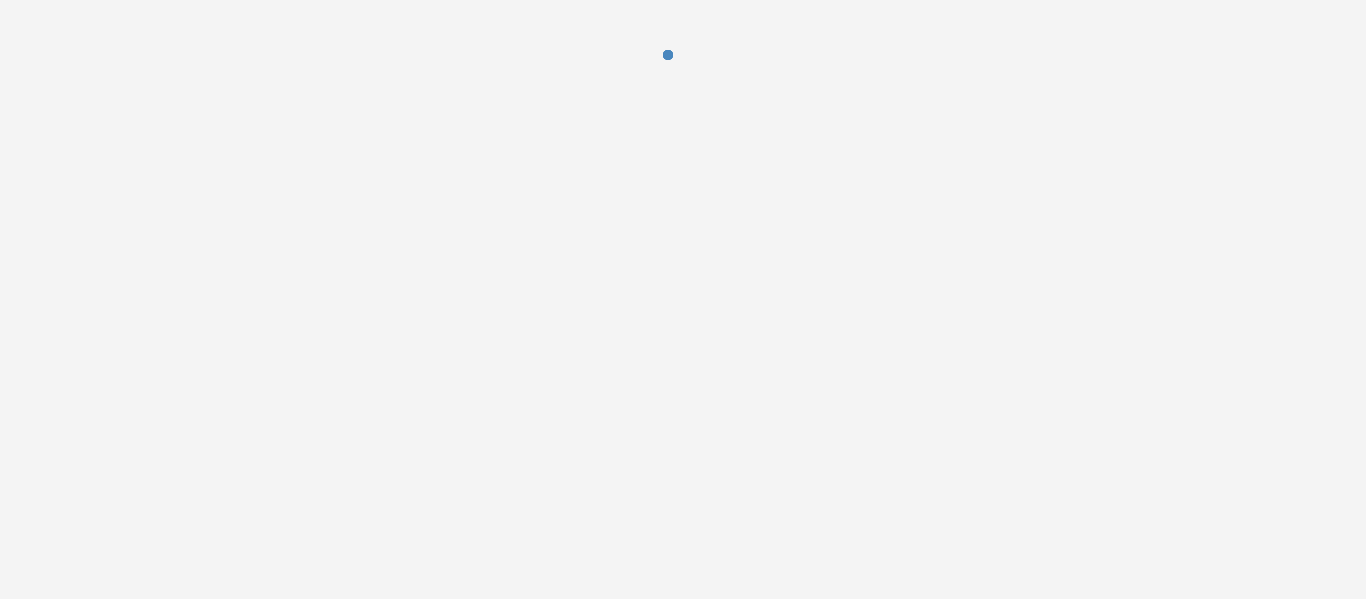 scroll, scrollTop: 0, scrollLeft: 0, axis: both 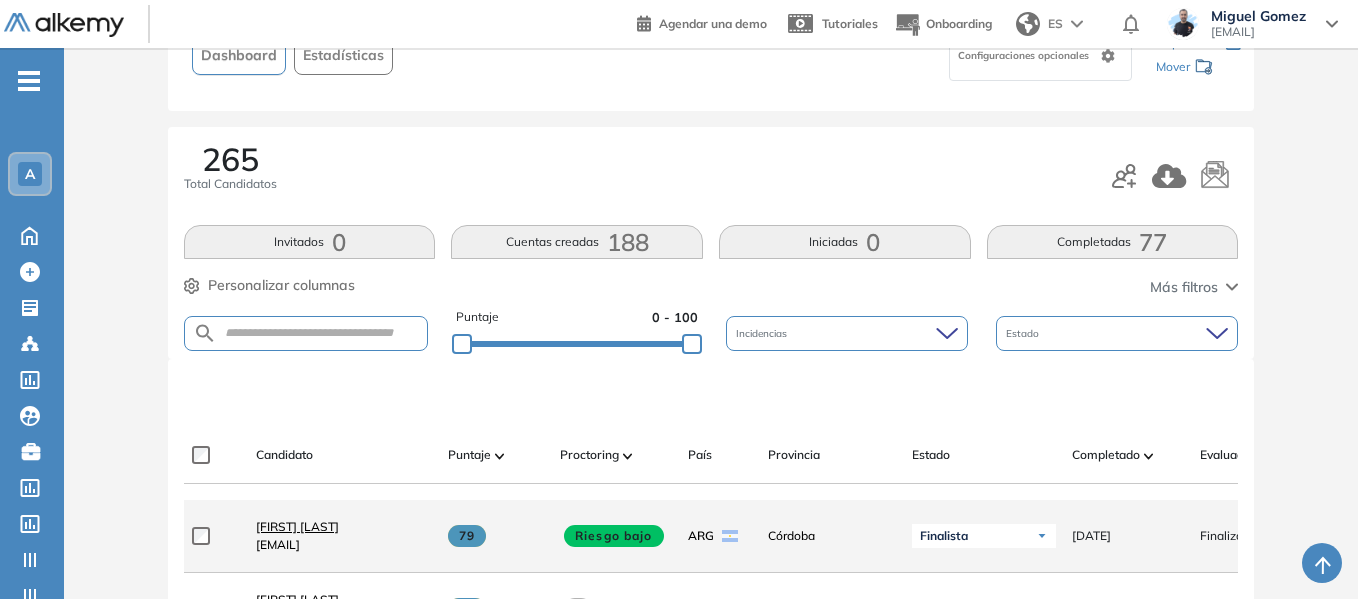 click on "[FIRST] [LAST]" at bounding box center [297, 526] 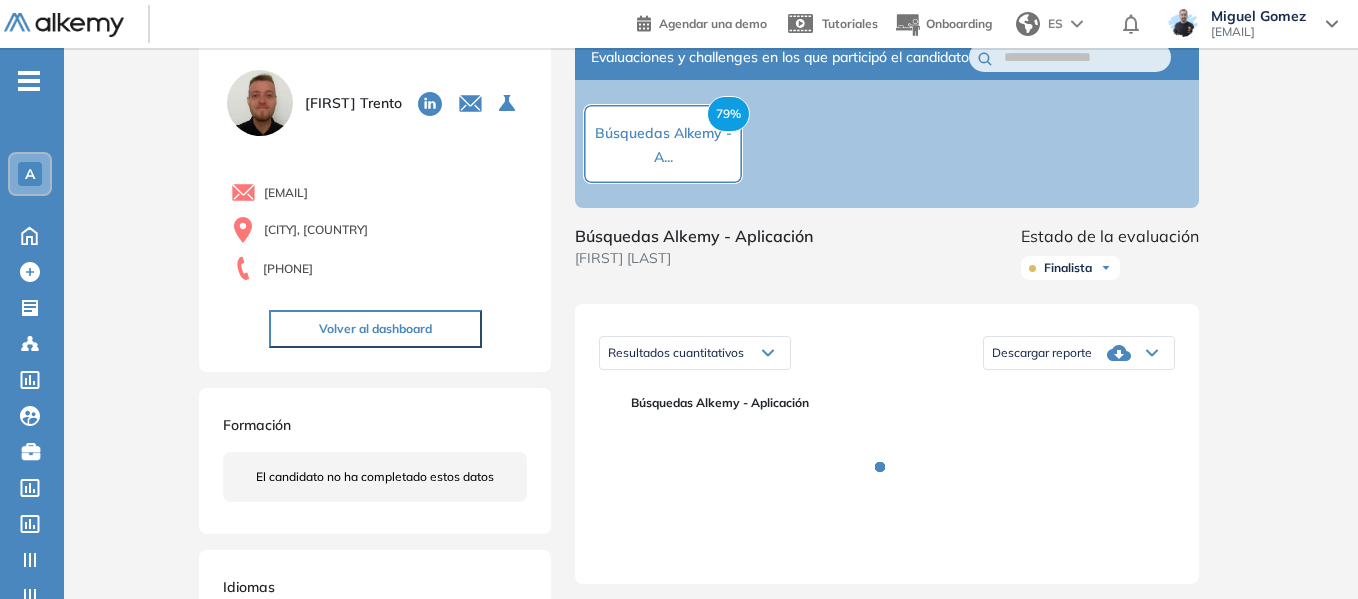 scroll, scrollTop: 400, scrollLeft: 0, axis: vertical 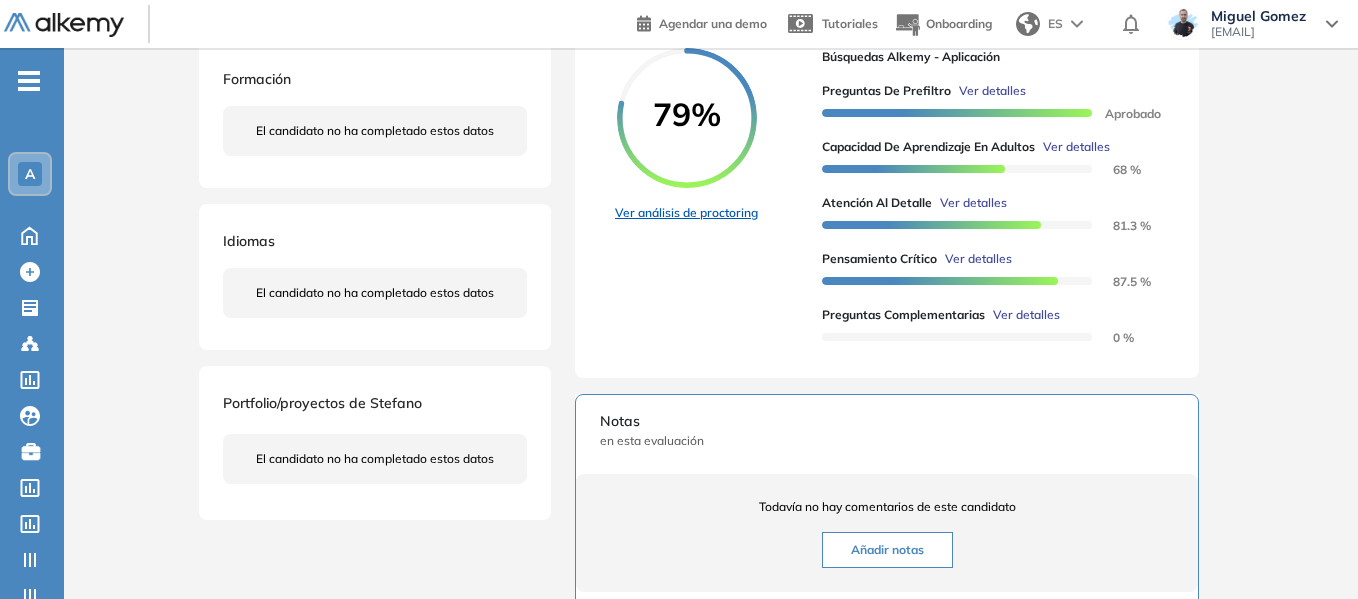 click on "Ver análisis de proctoring" at bounding box center [686, 213] 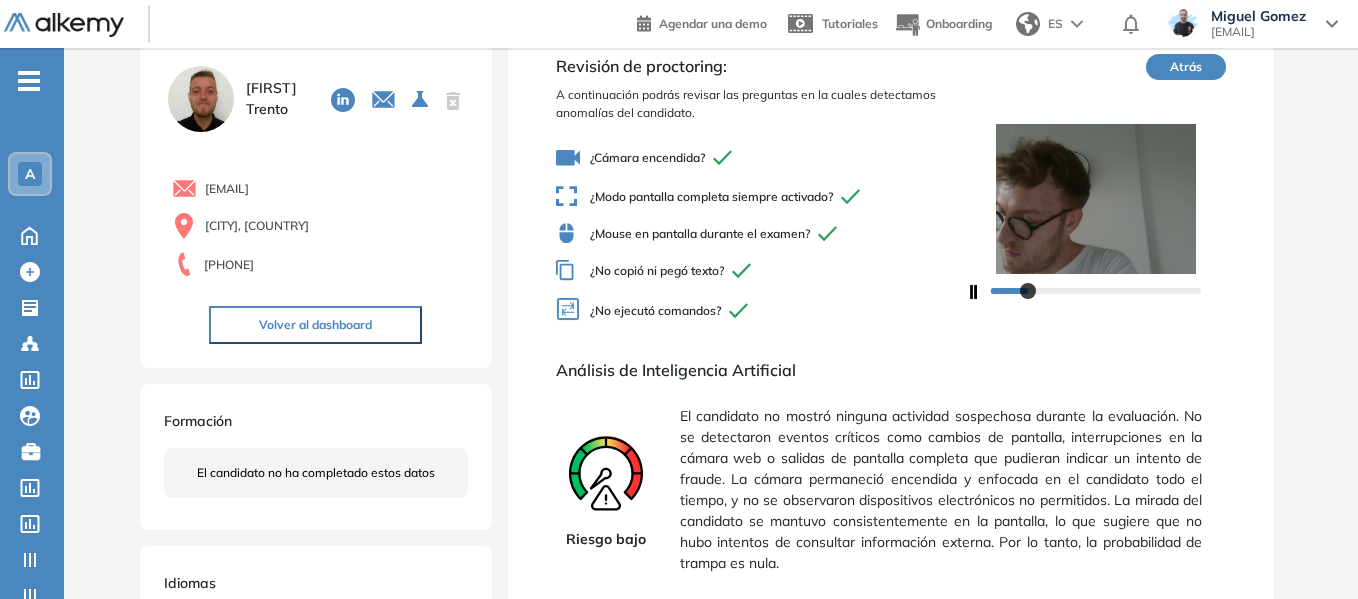 scroll, scrollTop: 100, scrollLeft: 0, axis: vertical 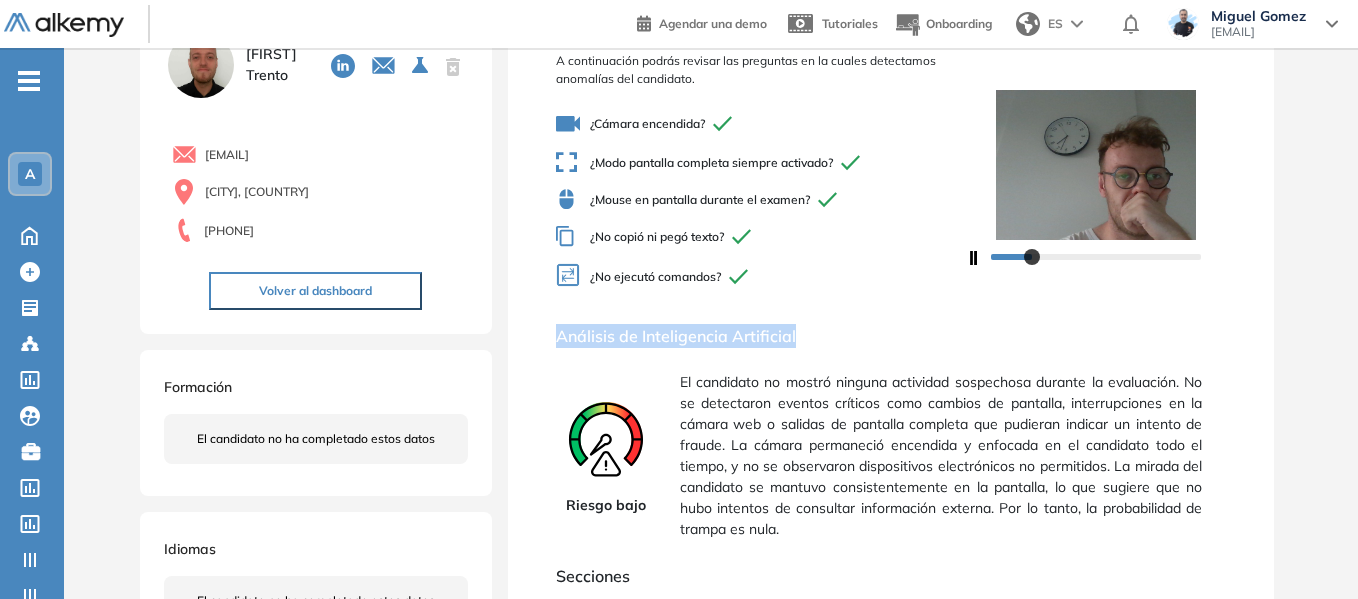 drag, startPoint x: 559, startPoint y: 334, endPoint x: 800, endPoint y: 331, distance: 241.01868 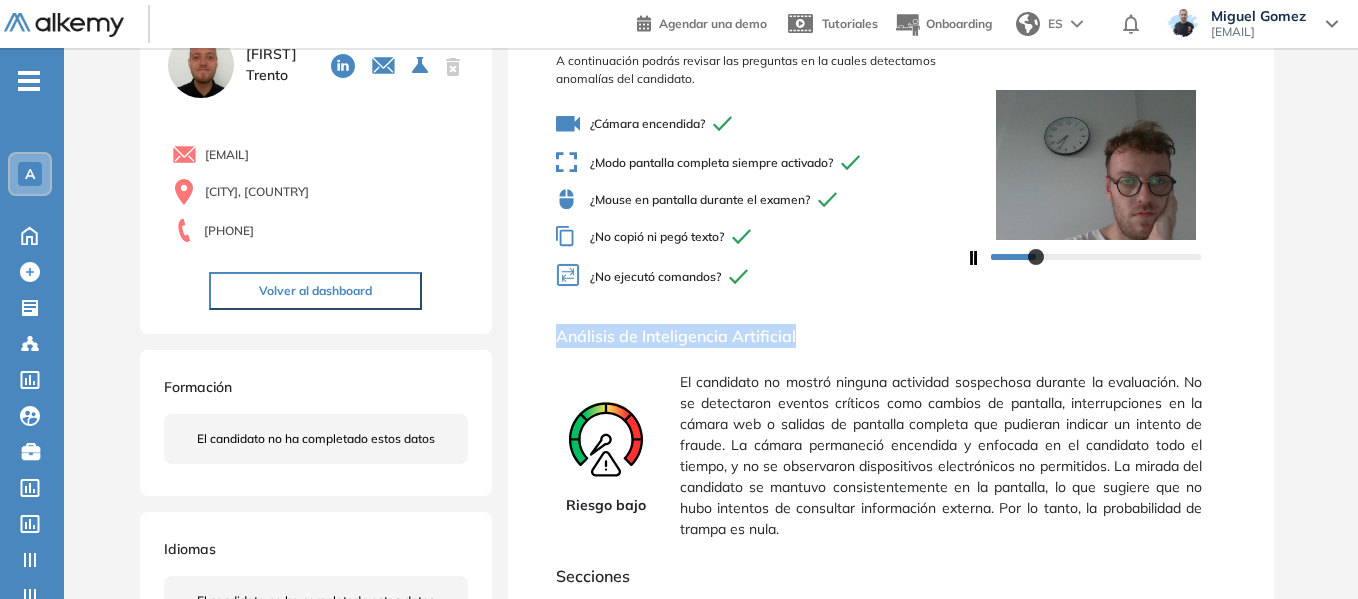 click on "Análisis de Inteligencia Artificial" at bounding box center (891, 336) 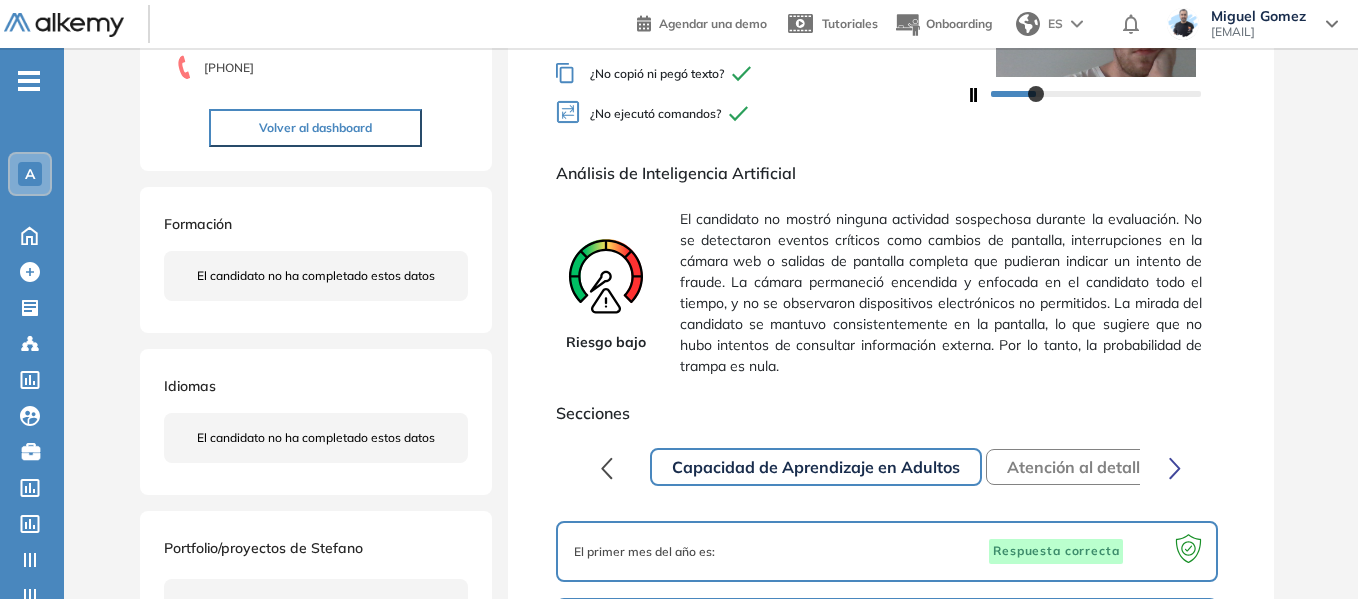 scroll, scrollTop: 300, scrollLeft: 0, axis: vertical 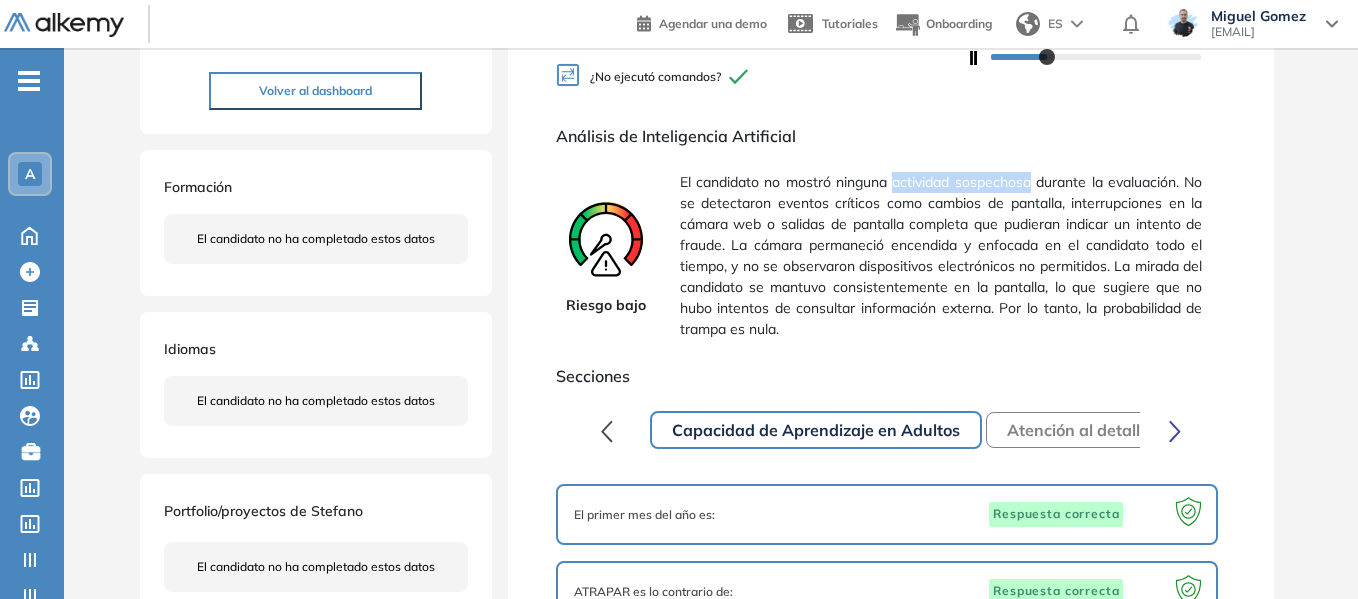 drag, startPoint x: 893, startPoint y: 179, endPoint x: 1032, endPoint y: 182, distance: 139.03236 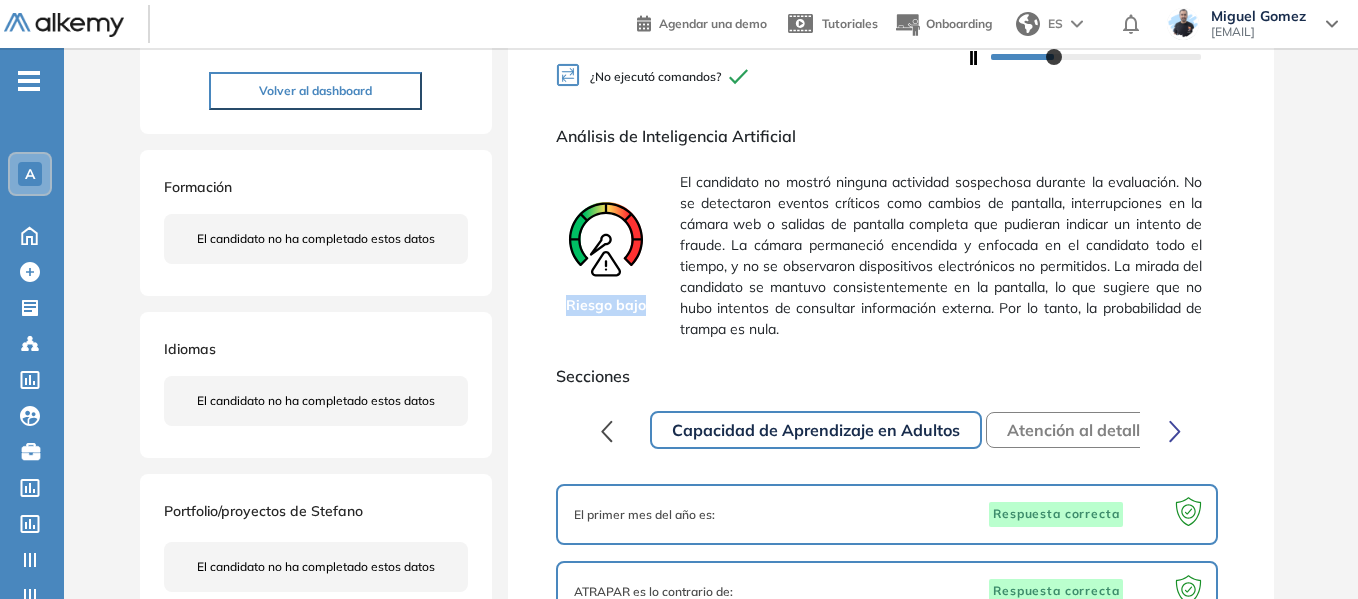 drag, startPoint x: 569, startPoint y: 307, endPoint x: 641, endPoint y: 318, distance: 72.835434 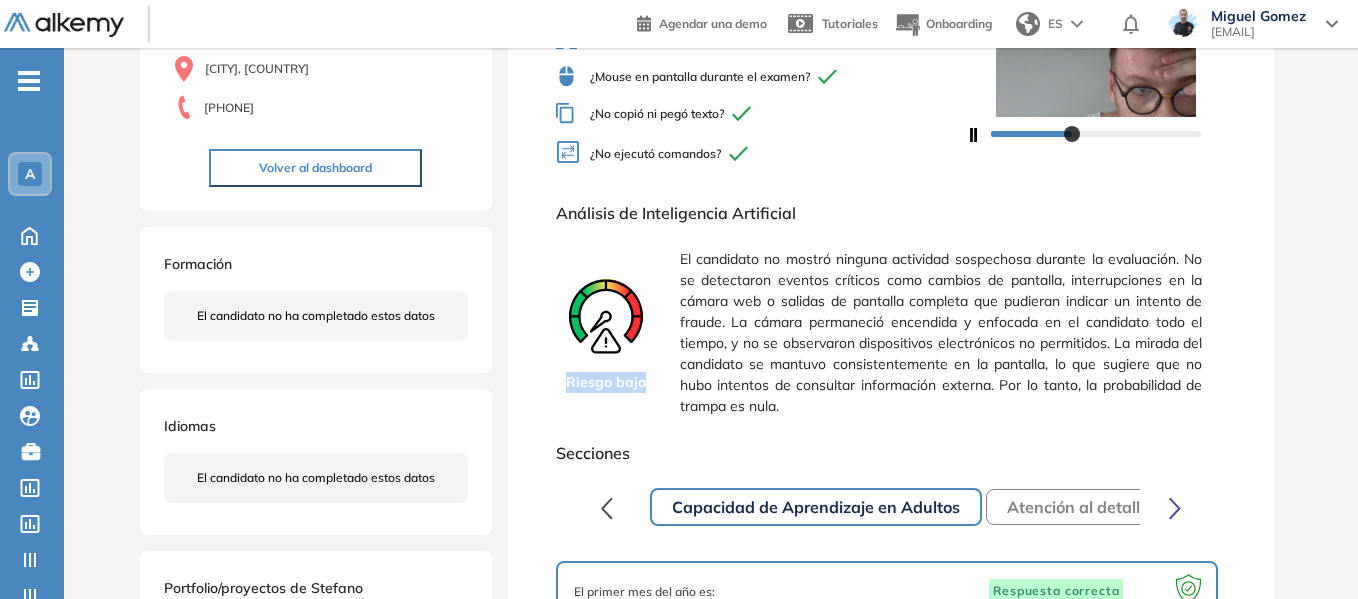 scroll, scrollTop: 300, scrollLeft: 0, axis: vertical 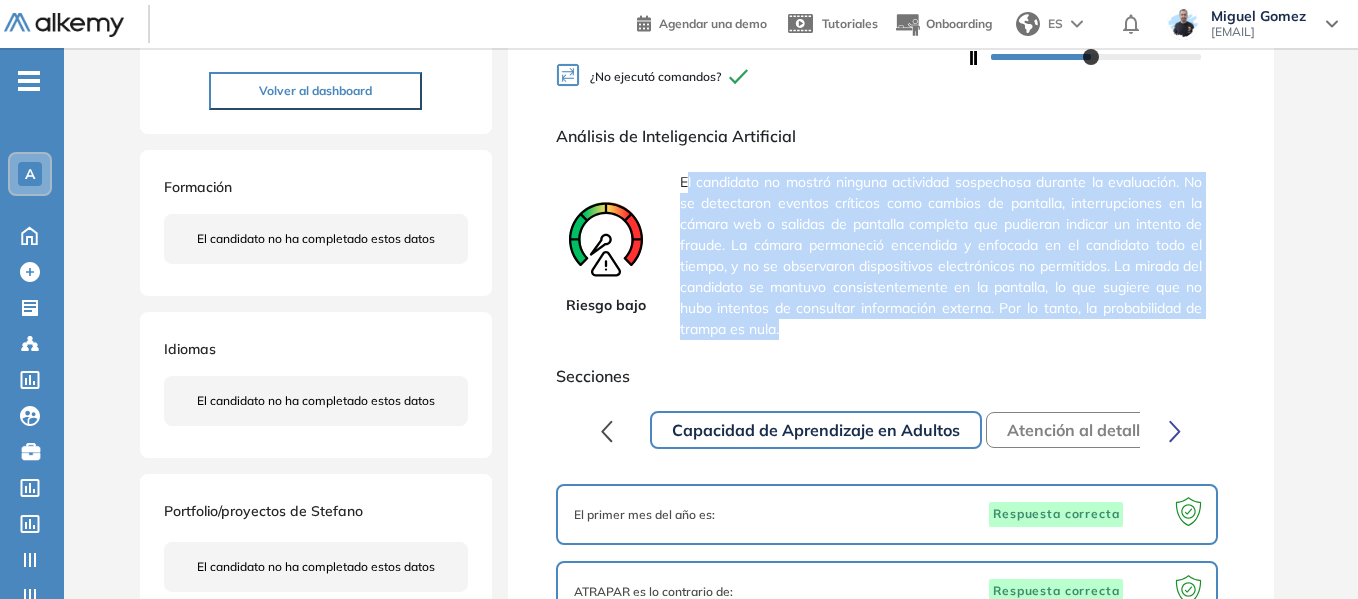 drag, startPoint x: 689, startPoint y: 184, endPoint x: 829, endPoint y: 350, distance: 217.15433 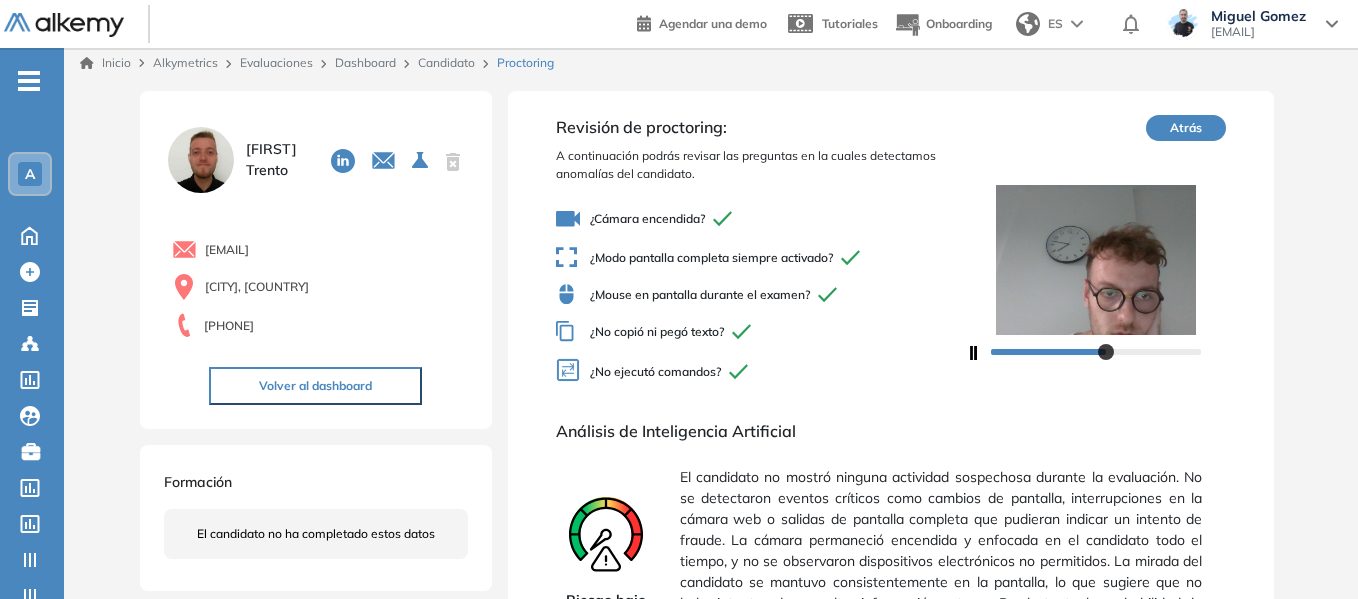 scroll, scrollTop: 0, scrollLeft: 0, axis: both 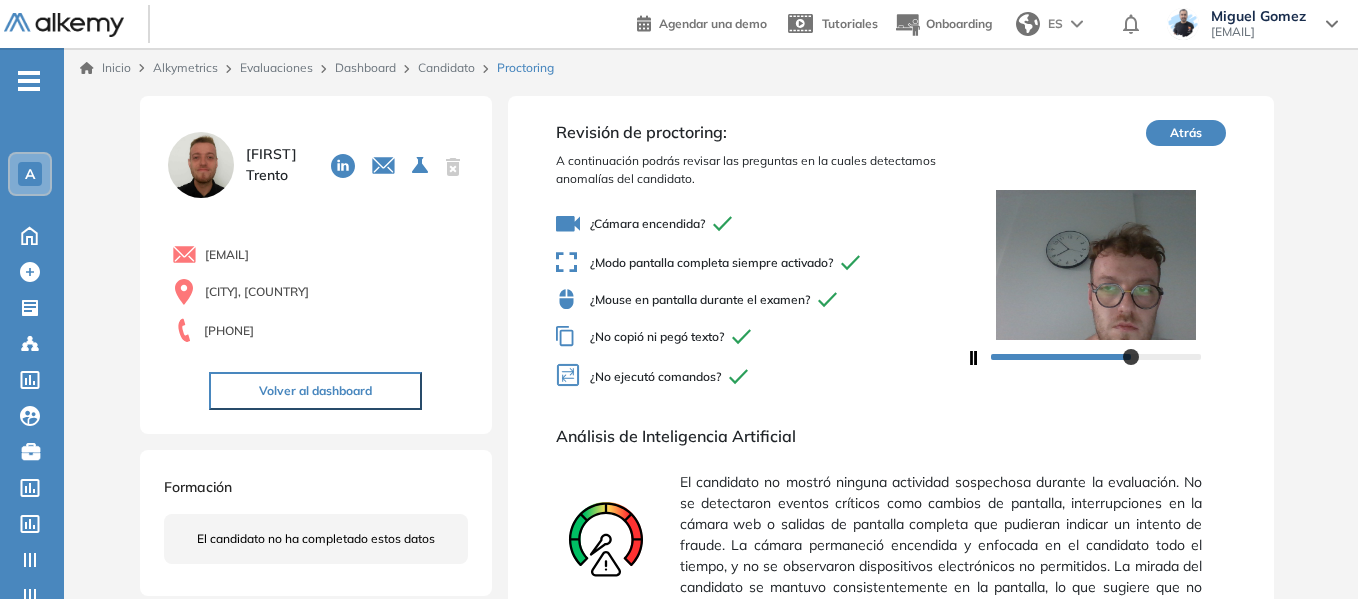click on "Dashboard" at bounding box center [365, 67] 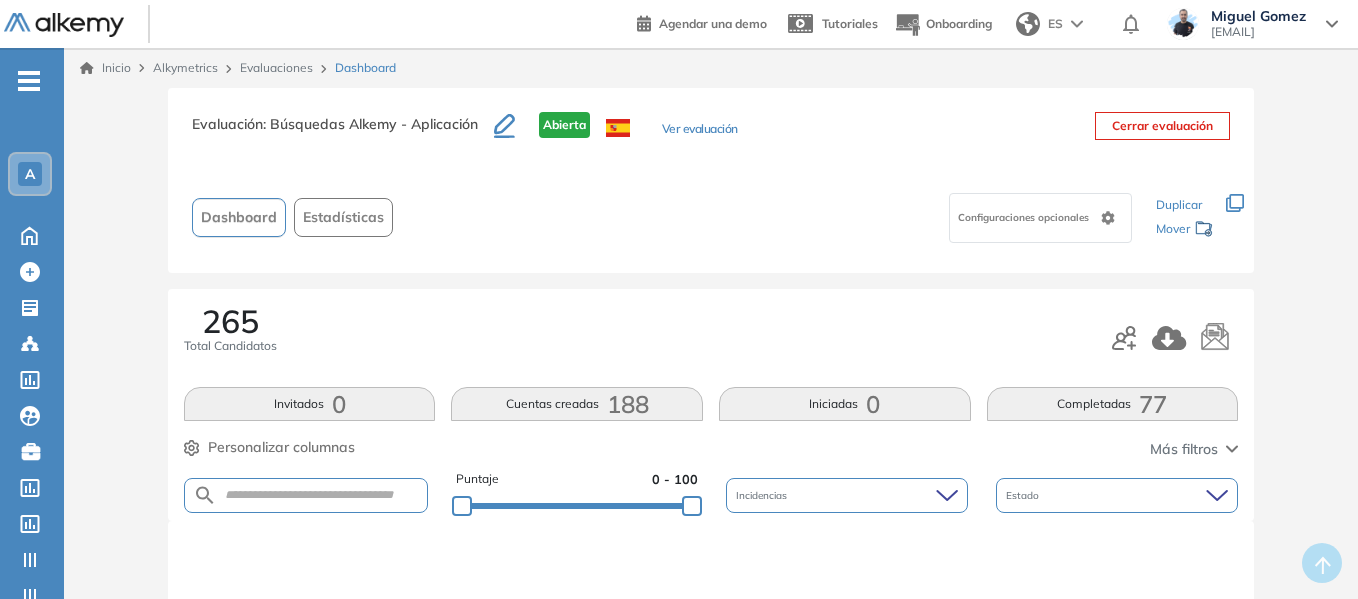 click on "A" at bounding box center [30, 174] 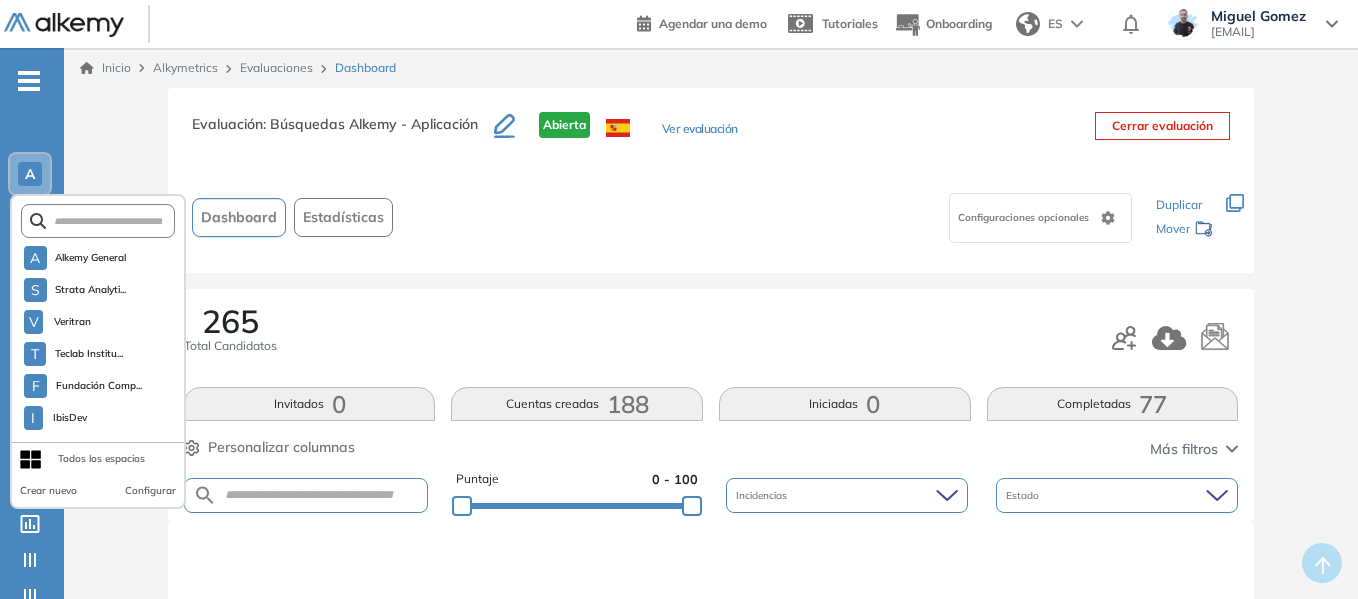 click on "Strata Analytics - Strata Analytics" at bounding box center (100, 31) 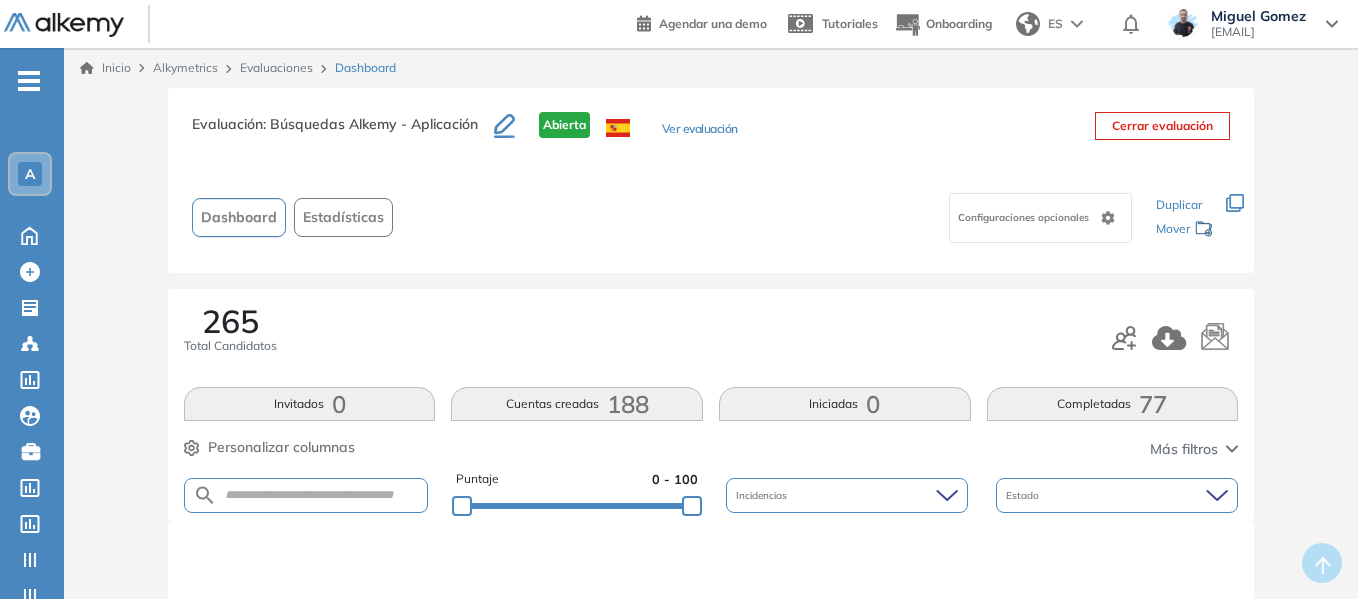 click on "A" at bounding box center (30, 174) 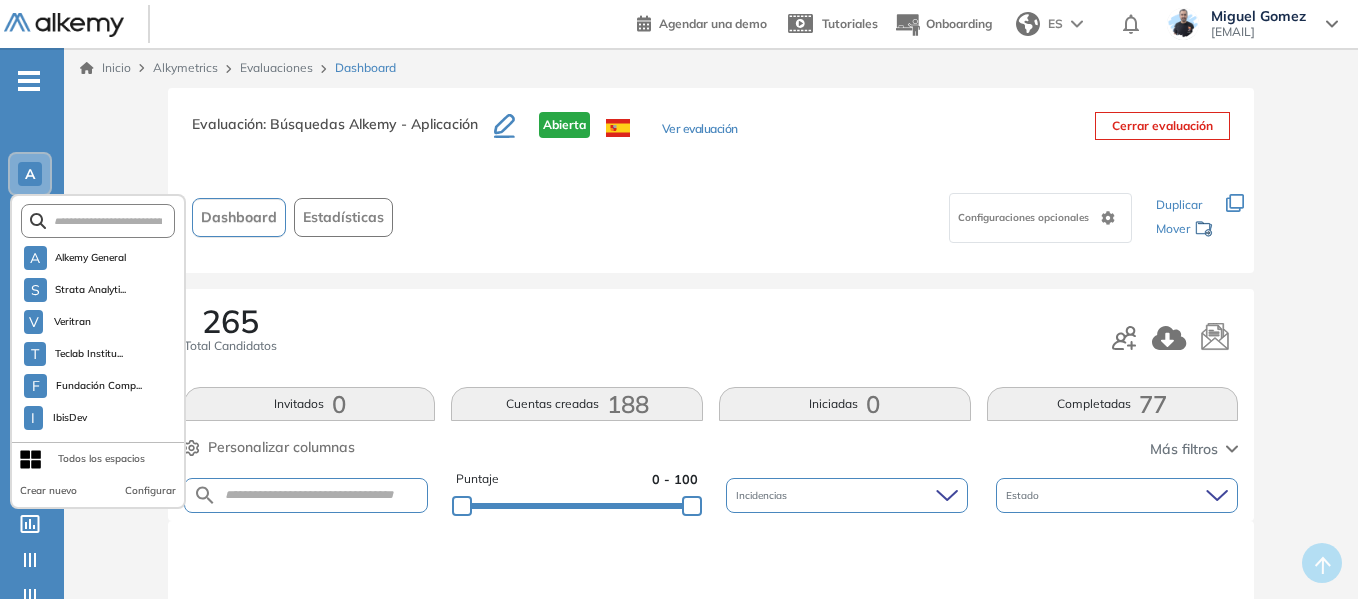 click on "Todos los espacios" at bounding box center (101, 459) 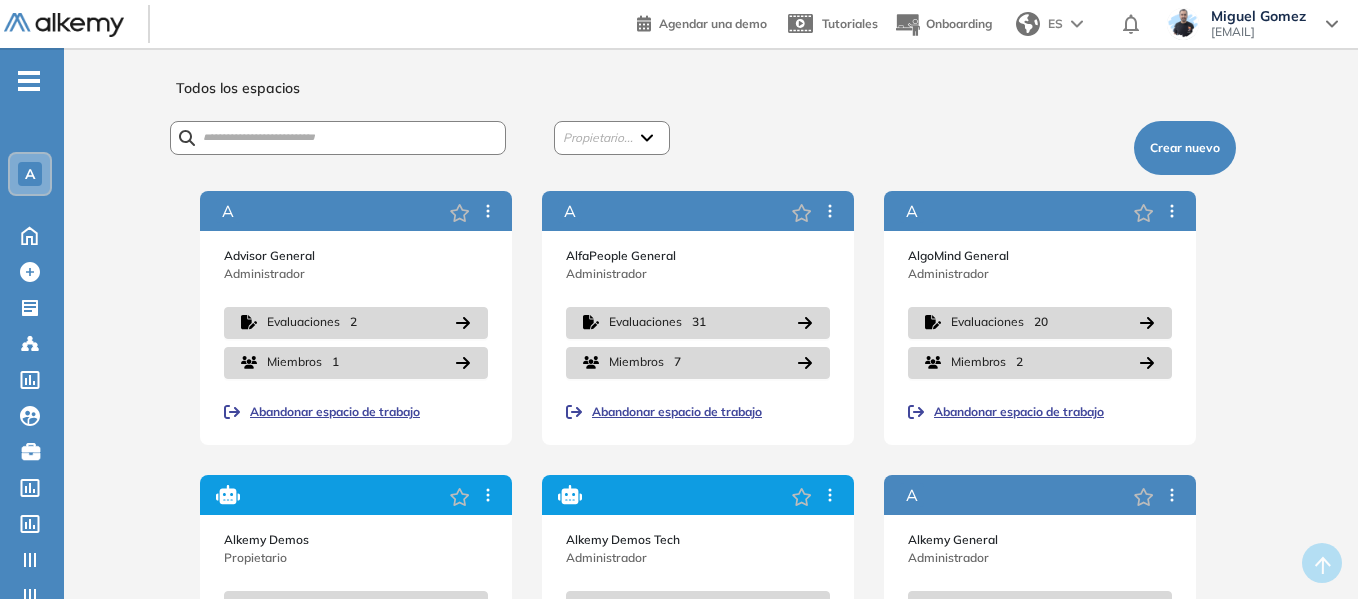 click on "Todos los espacios Propietario...  Federico Repetto  Diego Diego  Milagros  D'Allesandro  Sabrina  Conterno  Mercedes  Schang  Juan  Petrello  José Santander  Fernando Moreno  Angelina Garnica  HERNAN FASIO  juan Lipera  Andrea Acciardi  null null  Karen Cilli  Agustina Lareo  Kristian David Valero Salamanca  Jean Pierre Saint Hubert  Damian Giacone  Sabrina Gonzalez Conterno  Marcos Solano  Adriana Canevaro  Victoria  Pérez   Nicolas Nicolaide  Viviana  Martinez  Paula Lopez Lastra  Paola Losada  Nicole Waigel  Gaston Gennai  Barbara Salas  Romina Novoa  Maricel Moraga  Francisca Vermeij Middleton (Yo) Miguel Gomez  Leandro Villanueva  Cecilia Lopez Mendieta - Eidos Global  Ine Palacios  Federico Repetto  Seleccion Scanntech  Celeste Monachesi  Juan Manuel Ferreyra Maspero  SONIA TAPIA  Belen SPERANZA  Eugenia Sol Pellegrini  Tomas Saraceni  Vanesa Gaitan  Denis Rinaldi Vega  Constanza Catalan  Anne Sophie Kopytynski  Willinn Willinn  Agustina Corbo  Cesar  Hernandez   María  Román  Katerine  Forero  A 2" at bounding box center (711, 424) 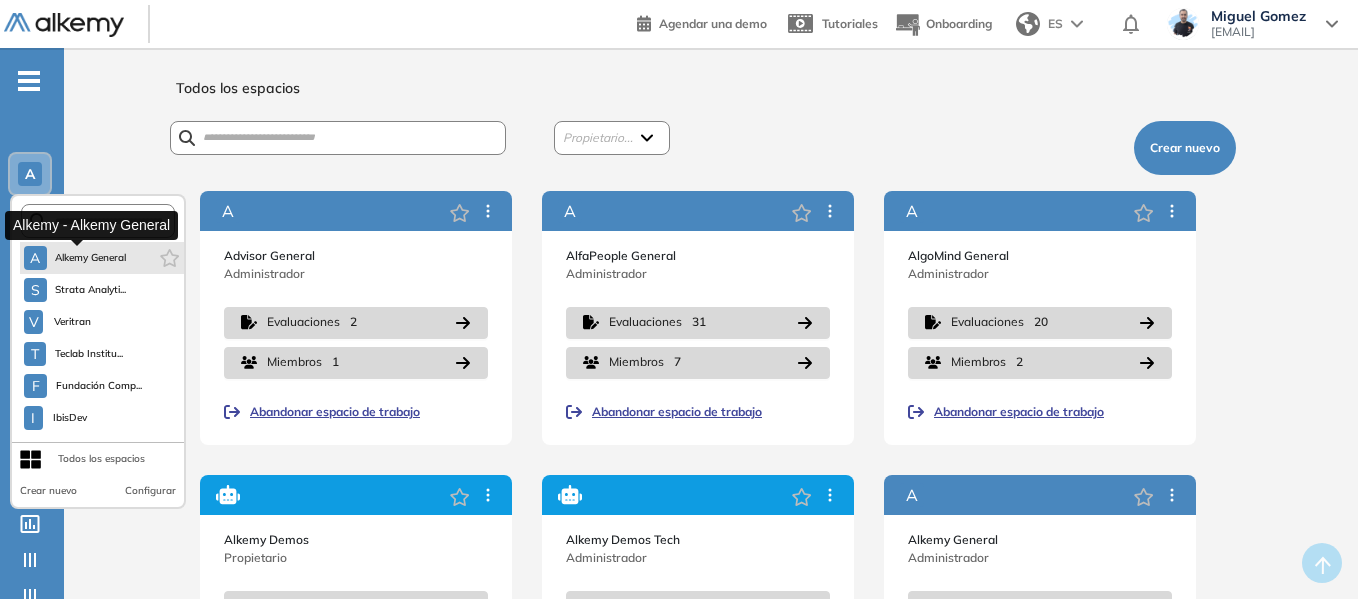 click on "Alkemy General" at bounding box center (91, 258) 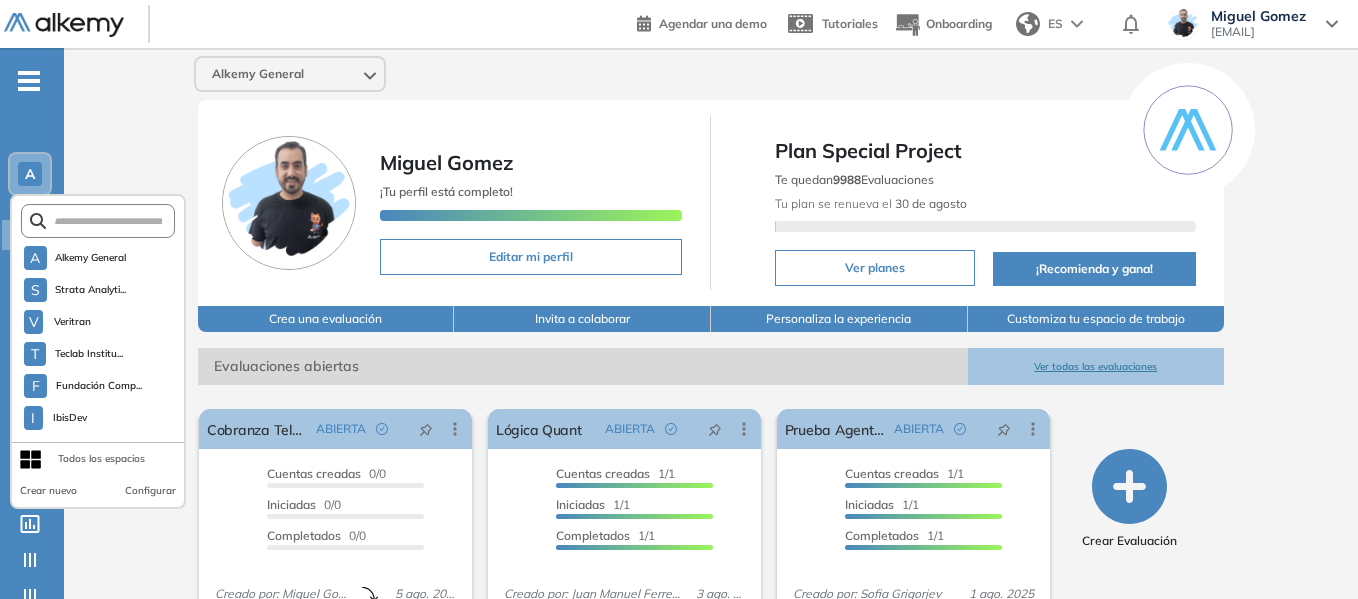 click on "Alkemy General Miguel Gomez ¡Tu perfil está completo! Editar mi perfil Plan Special Project Te quedan  9988  Evaluaciones Tu plan se renueva el    30 de agosto   Ver planes ¡Recomienda y gana! Crea una evaluación Invita a colaborar Personaliza la experiencia Customiza tu espacio de trabajo Evaluaciones abiertas Ver todas las evaluaciones El proctoring será activado ¡Importante!: Los usuarios que ya realizaron la evaluación no tendrán registros del proctoring Cancelar operación Activar Cobranza Telefónica ABIERTA Editar Los siguientes tests ya no están disponibles o tienen una nueva versión Revisa en el catálogo otras opciones o su detalle. Entendido Duplicar Reabrir Eliminar Ver candidatos Ver estadísticas Desactivar Proctoring Finalizar evaluación Mover de workspace Created by potrace 1.16, written by Peter Selinger 2001-2019 Copiar ID Publico Cuentas creadas 0/0 Prefiltrados 0/0 Iniciadas 0/0 Completados 0/0 Invitaciones enviadas 0 Invitados Evaluación completada 0 veces Fecha límite Editar" at bounding box center (711, 490) 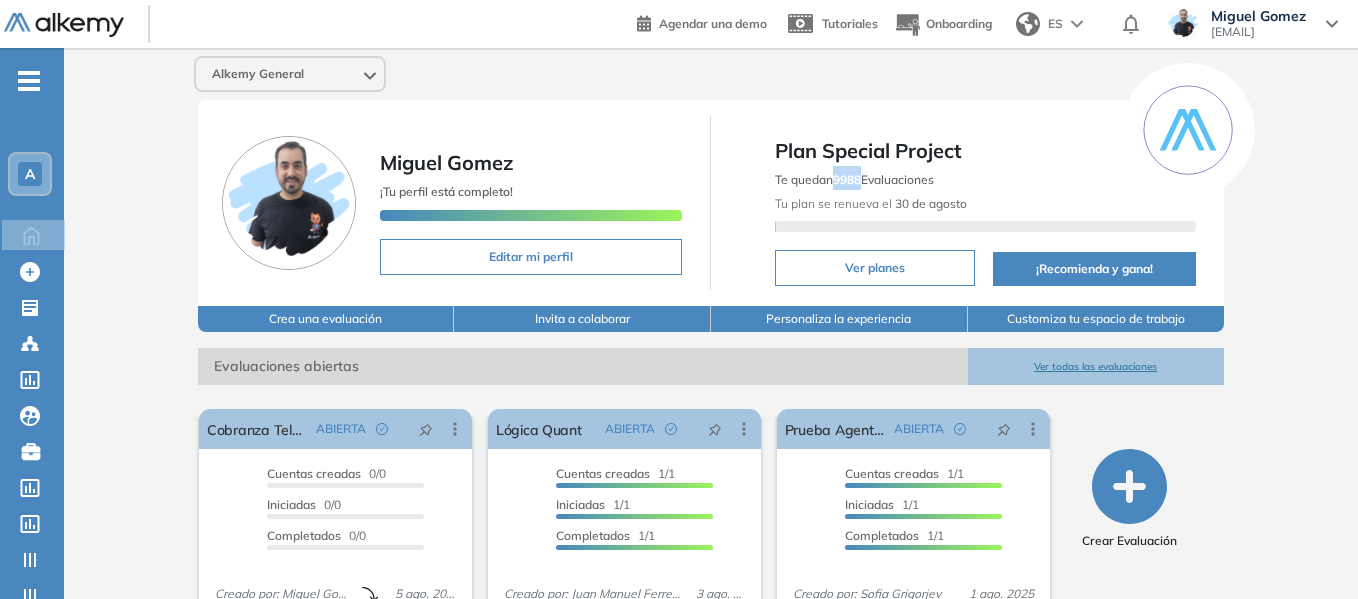 drag, startPoint x: 837, startPoint y: 180, endPoint x: 863, endPoint y: 178, distance: 26.076809 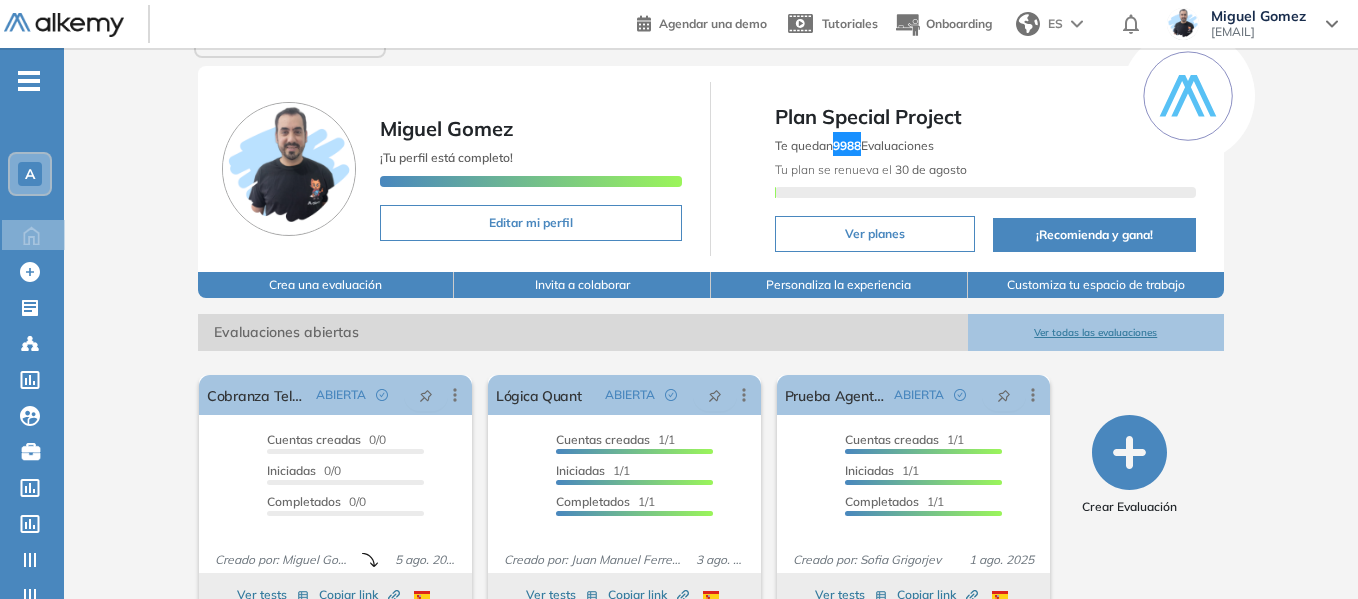 scroll, scrollTop: 0, scrollLeft: 0, axis: both 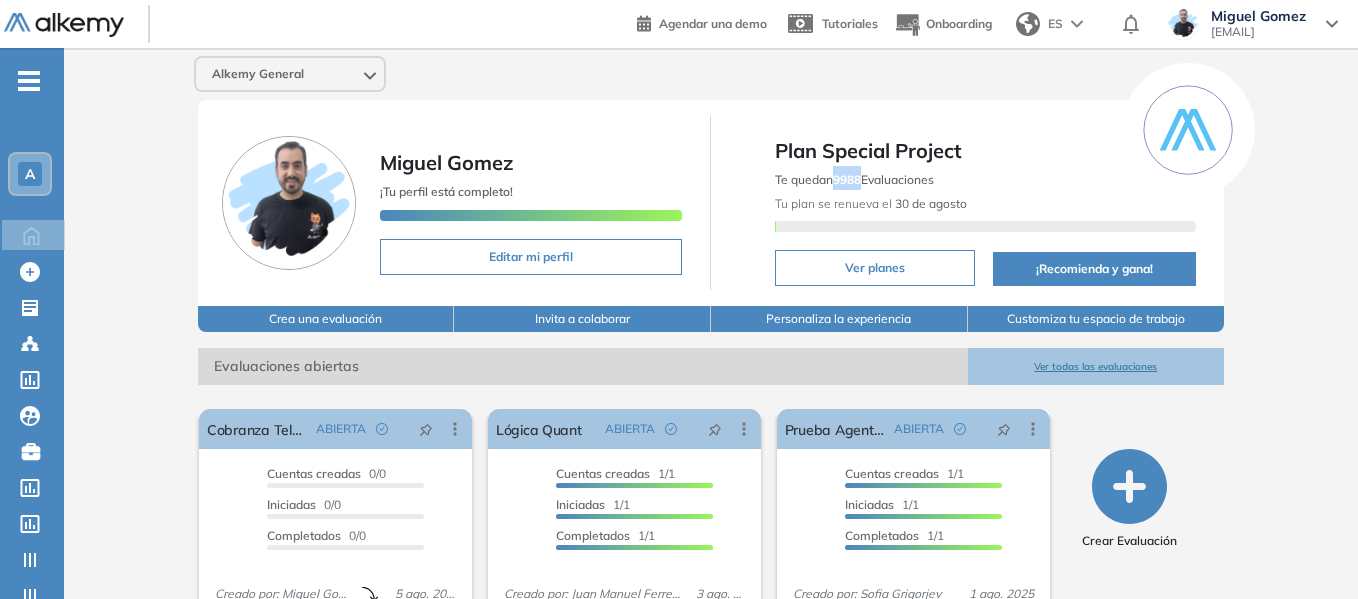click on "Alkemy General Miguel Gomez ¡Tu perfil está completo! Editar mi perfil Plan Special Project Te quedan  9988  Evaluaciones Tu plan se renueva el    30 de agosto   Ver planes ¡Recomienda y gana! Crea una evaluación Invita a colaborar Personaliza la experiencia Customiza tu espacio de trabajo Evaluaciones abiertas Ver todas las evaluaciones El proctoring será activado ¡Importante!: Los usuarios que ya realizaron la evaluación no tendrán registros del proctoring Cancelar operación Activar Cobranza Telefónica ABIERTA Editar Los siguientes tests ya no están disponibles o tienen una nueva versión Revisa en el catálogo otras opciones o su detalle. Entendido Duplicar Reabrir Eliminar Ver candidatos Ver estadísticas Desactivar Proctoring Finalizar evaluación Mover de workspace Created by potrace 1.16, written by Peter Selinger 2001-2019 Copiar ID Publico Cuentas creadas 0/0 Prefiltrados 0/0 Iniciadas 0/0 Completados 0/0 Invitaciones enviadas 0 Invitados Evaluación completada 0 veces Fecha límite Editar" at bounding box center (711, 490) 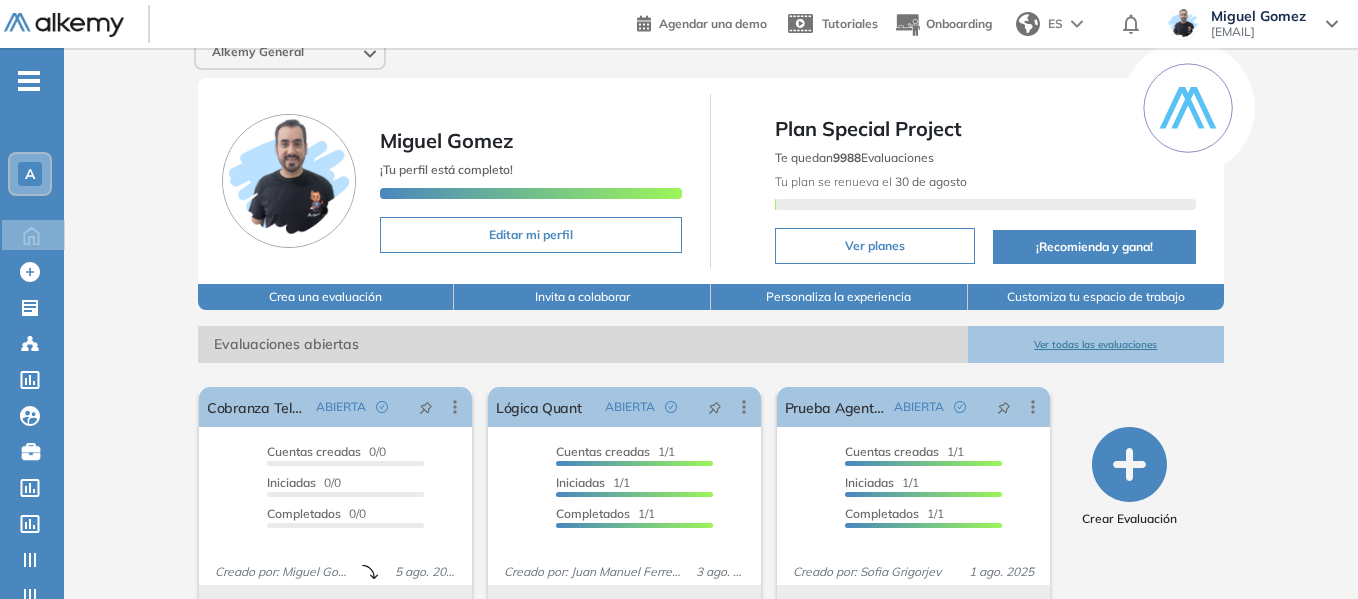scroll, scrollTop: 0, scrollLeft: 0, axis: both 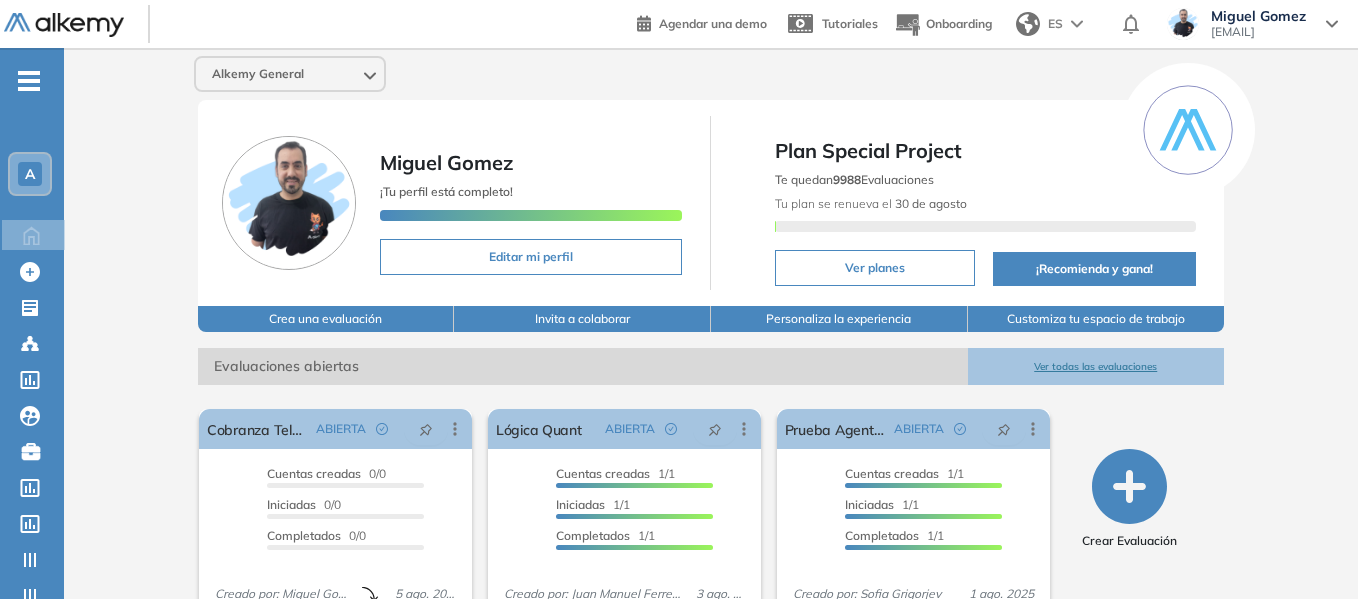 click on "-" at bounding box center [29, 79] 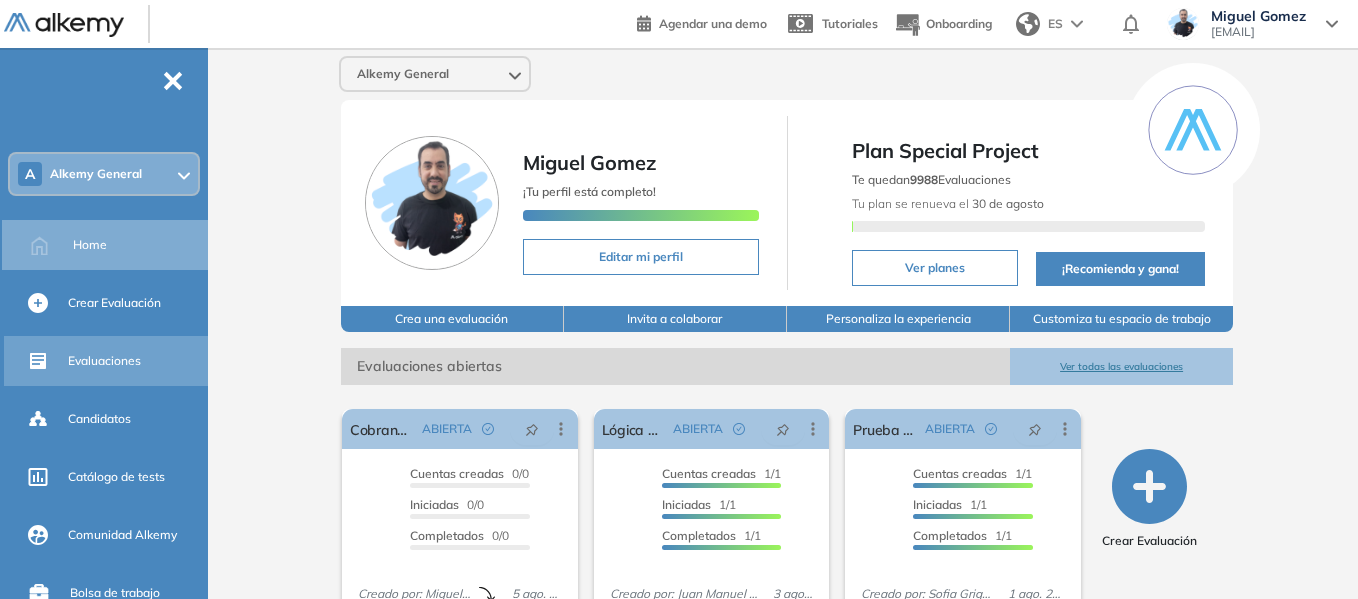 click on "Evaluaciones" at bounding box center (104, 361) 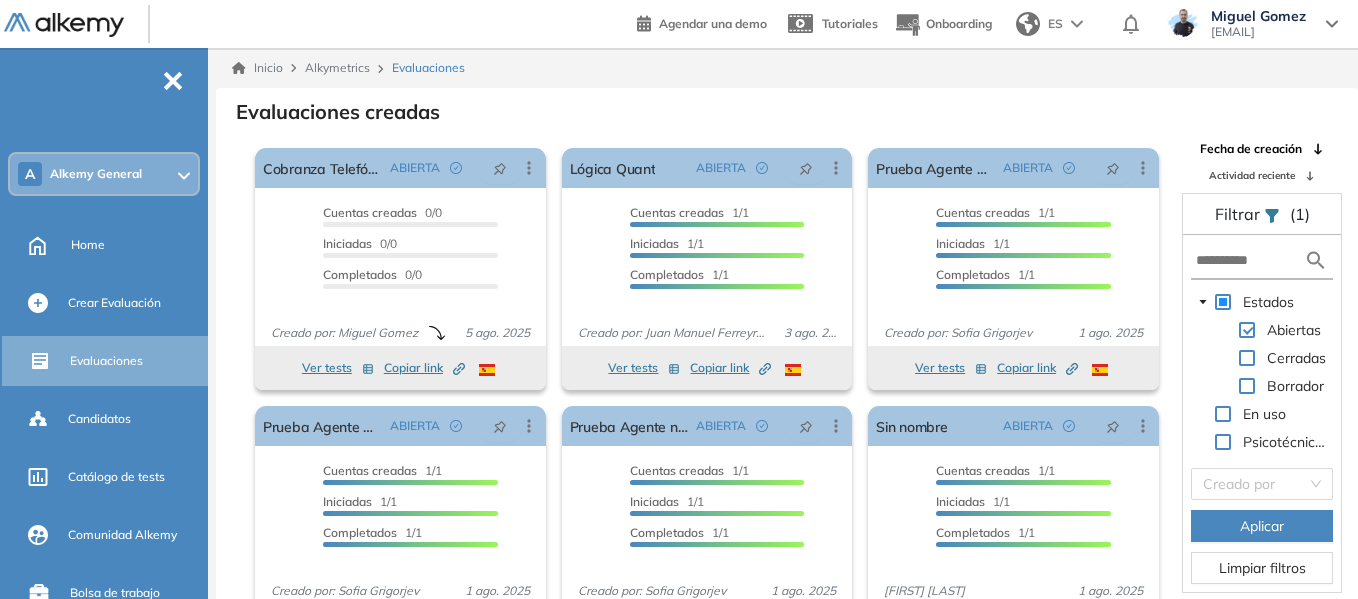 click at bounding box center (1247, 358) 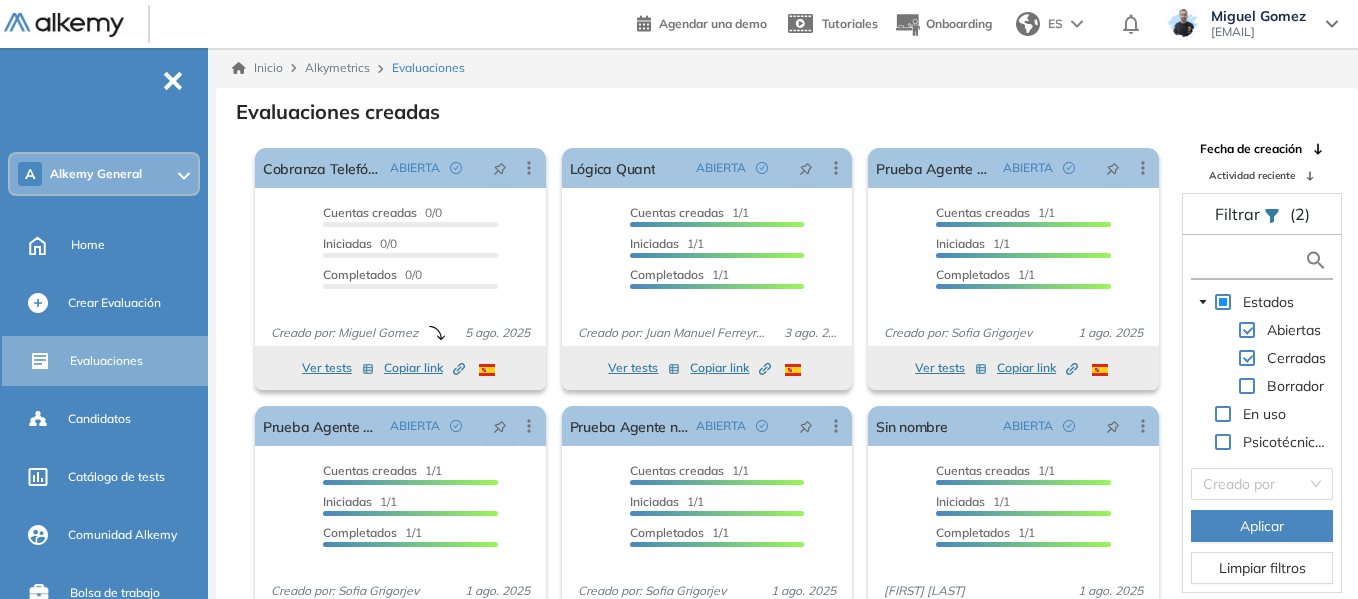 click at bounding box center (1250, 260) 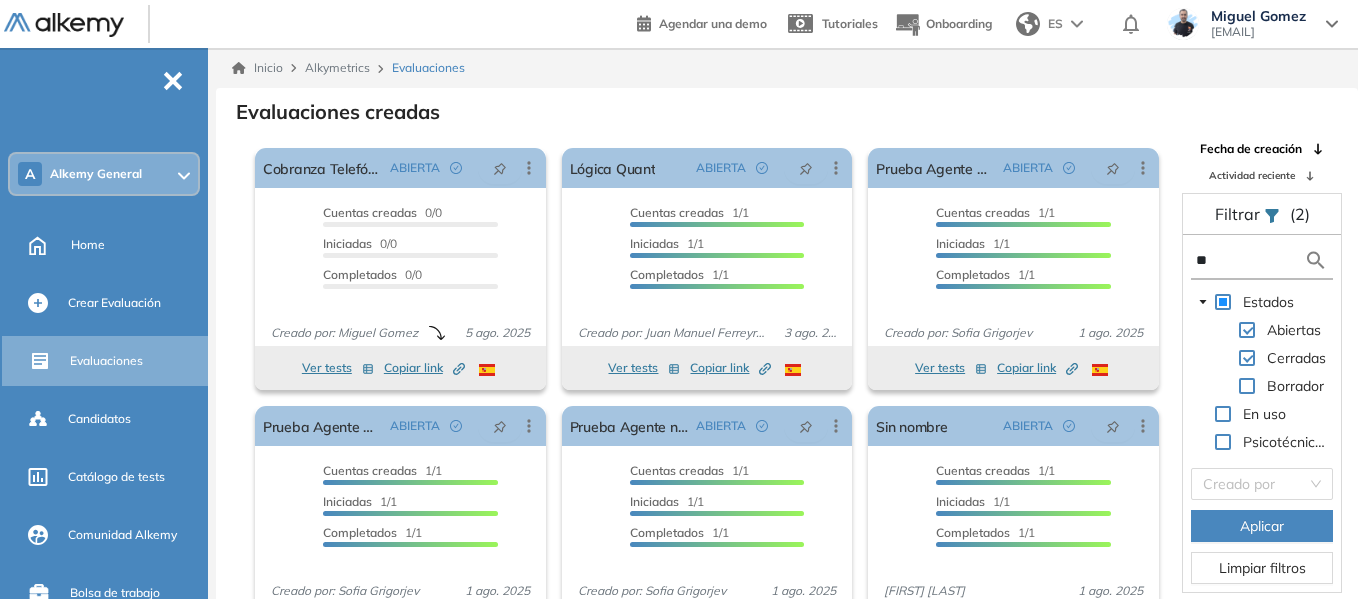 type on "*" 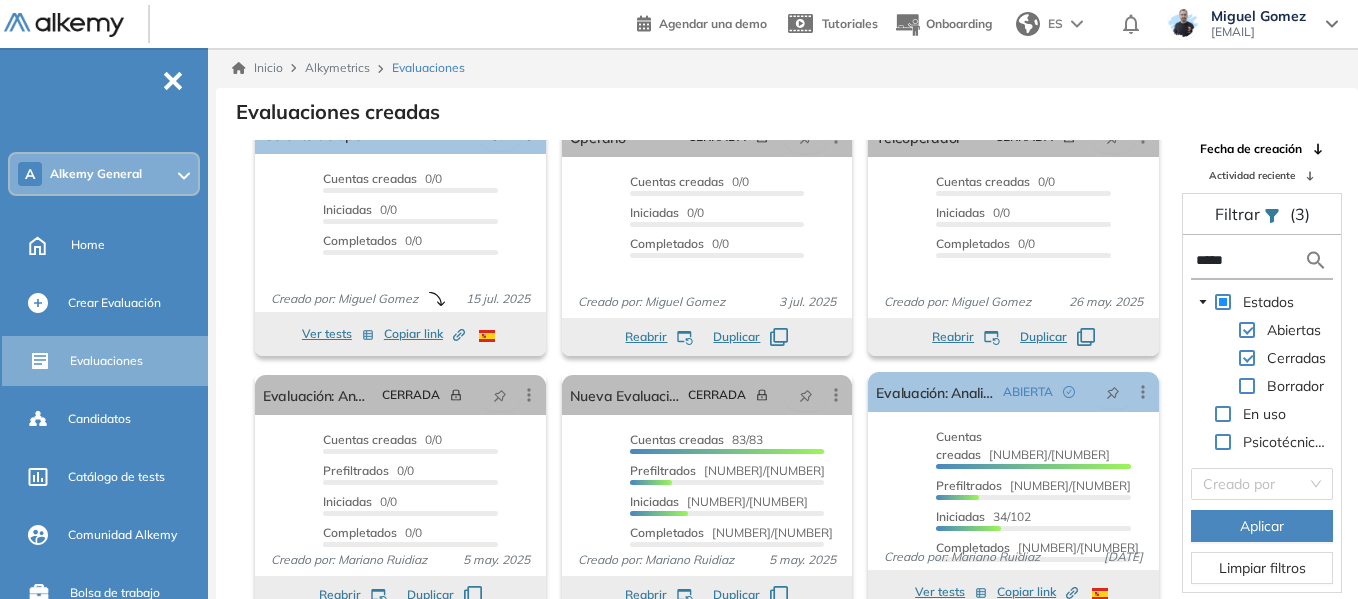 scroll, scrollTop: 37, scrollLeft: 0, axis: vertical 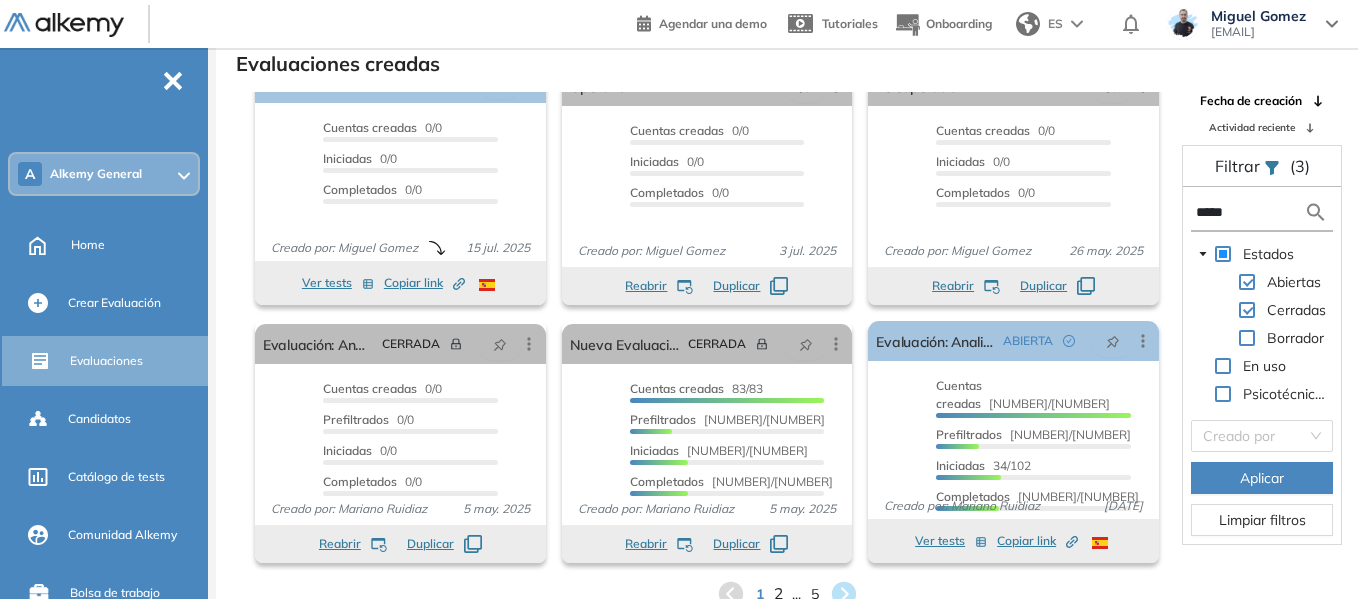 click on "2" at bounding box center [777, 594] 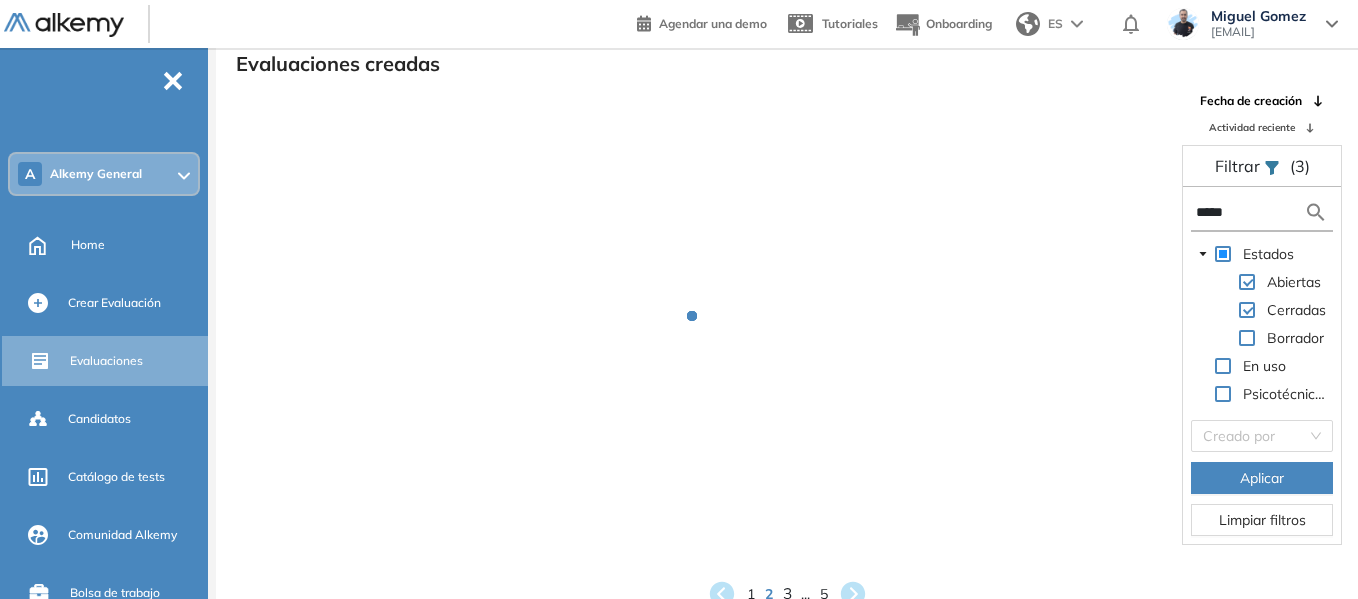 scroll, scrollTop: 1, scrollLeft: 0, axis: vertical 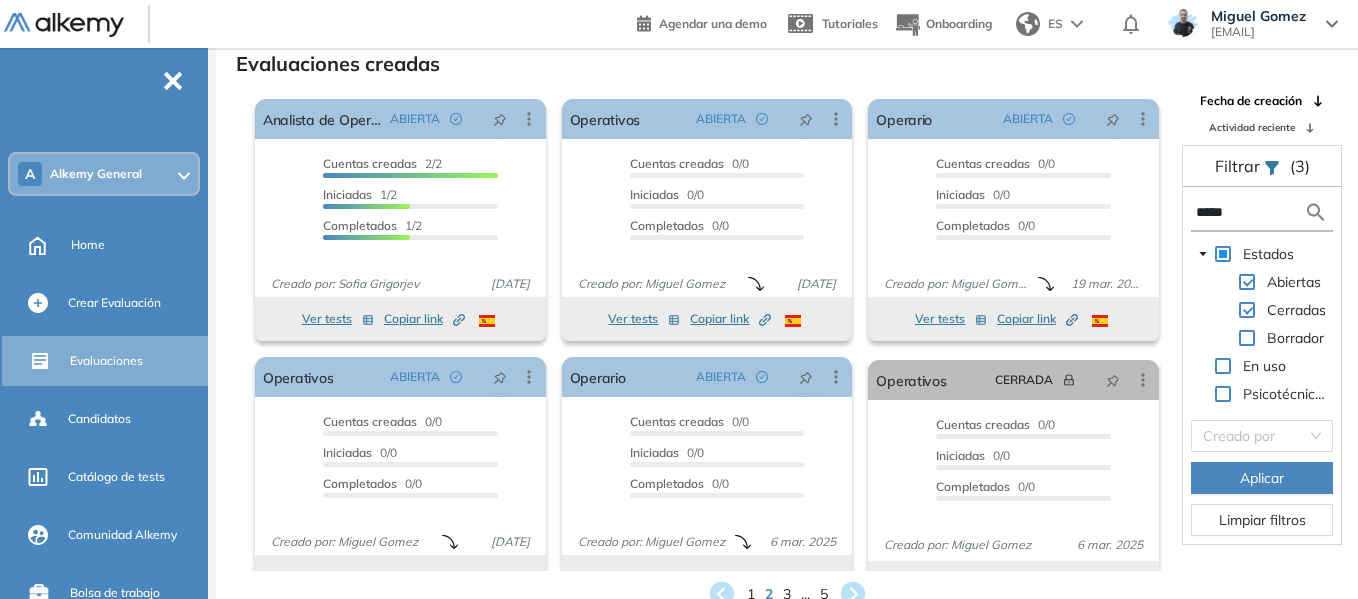 click on "*****" at bounding box center (1250, 212) 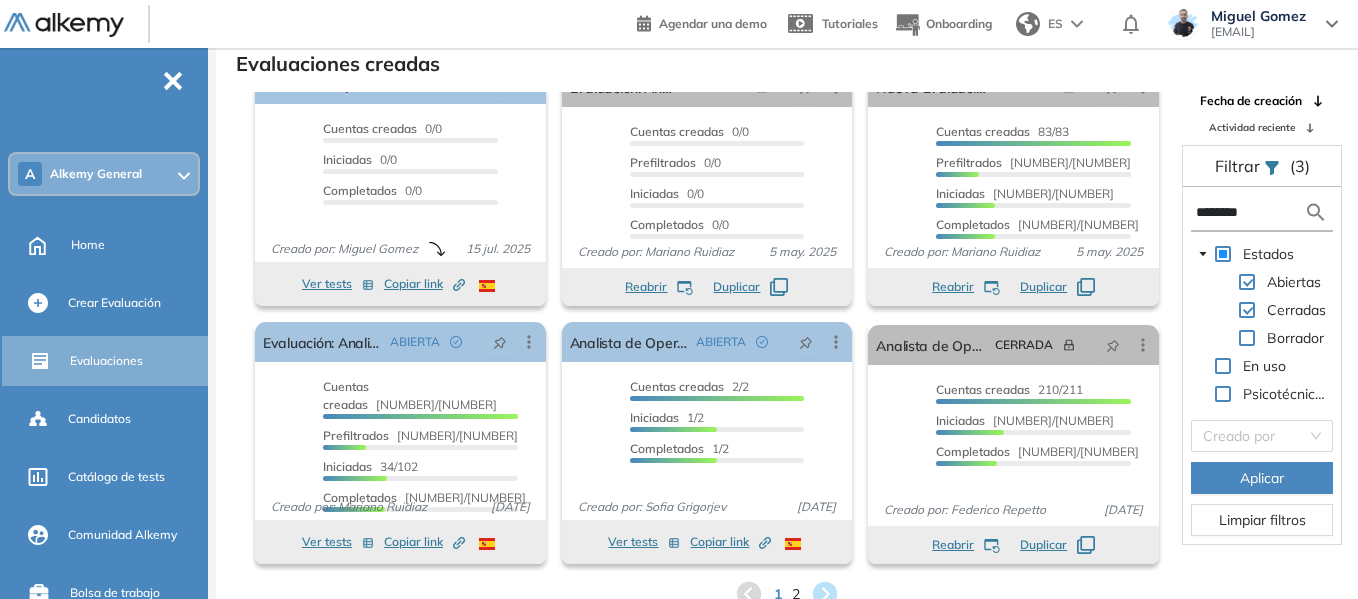 scroll, scrollTop: 37, scrollLeft: 0, axis: vertical 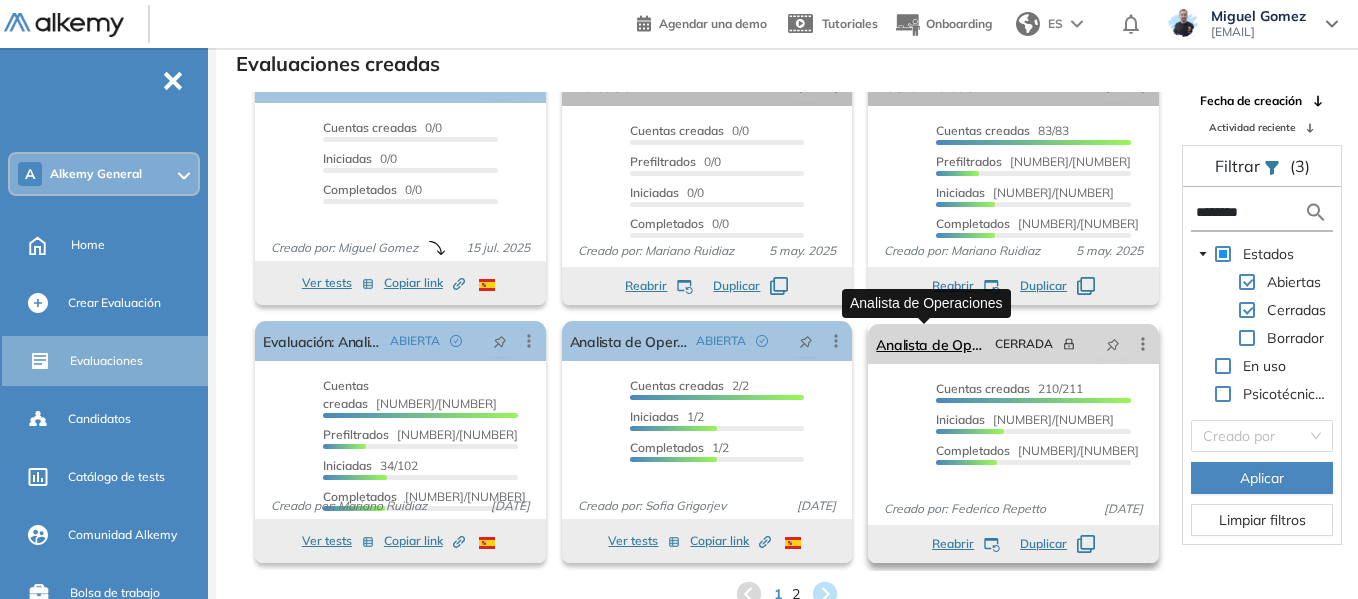type on "********" 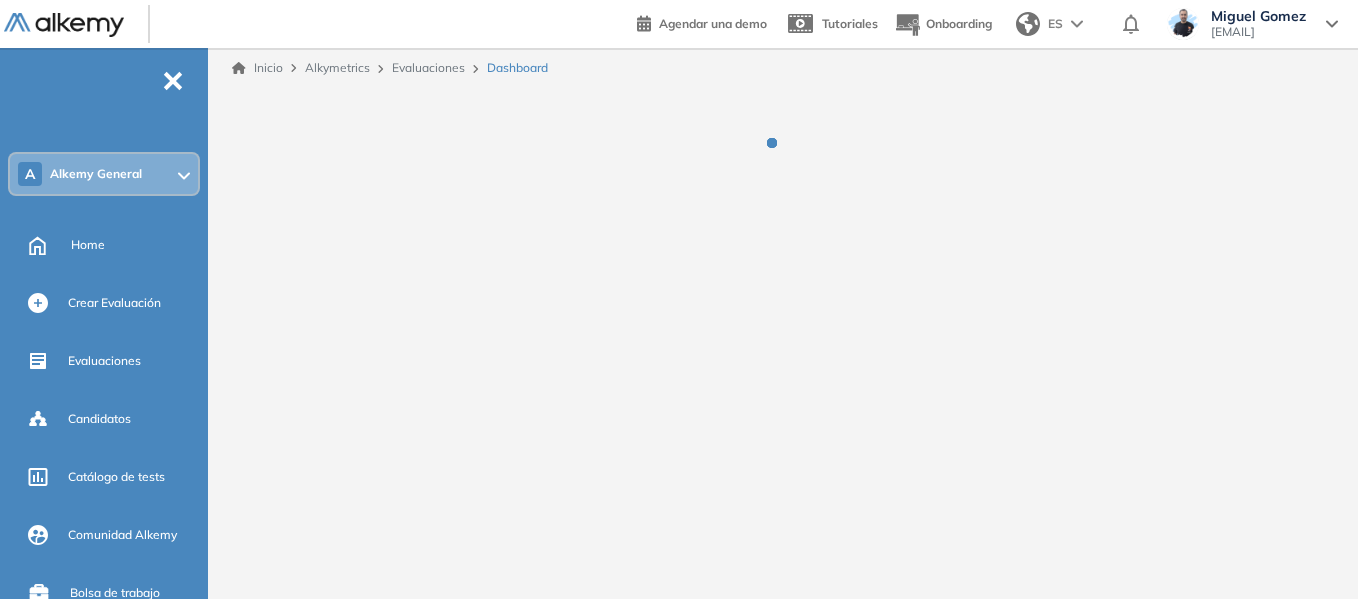scroll, scrollTop: 0, scrollLeft: 0, axis: both 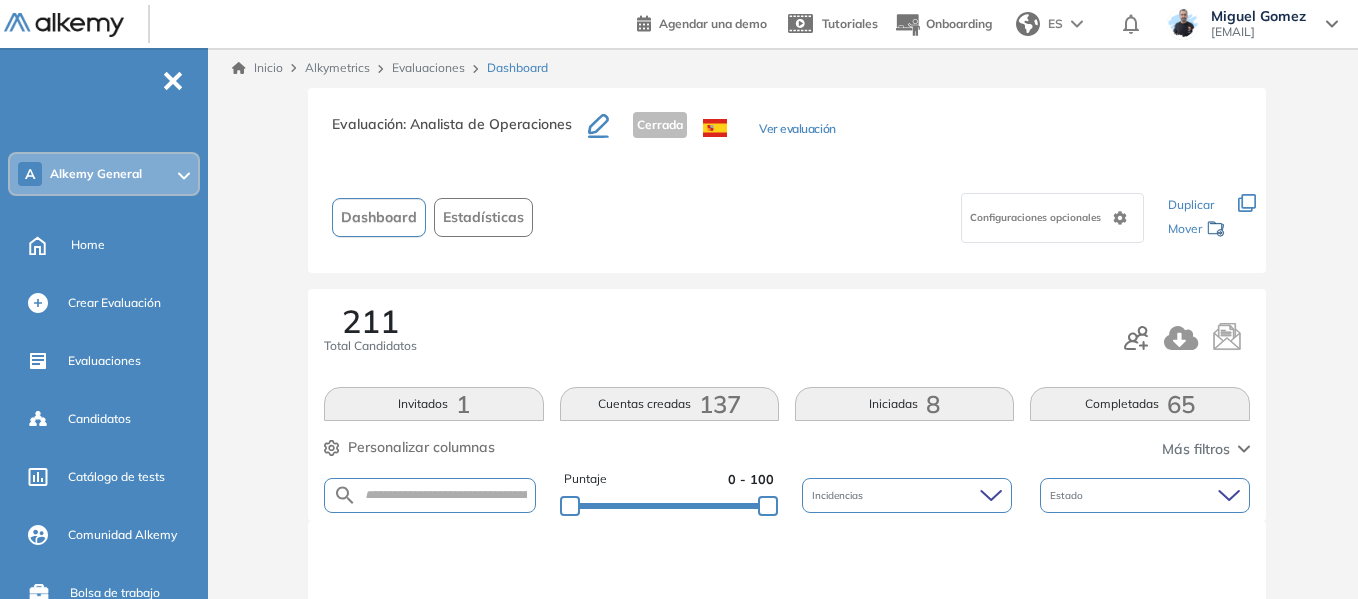 click on "Completadas 65" at bounding box center [1139, 404] 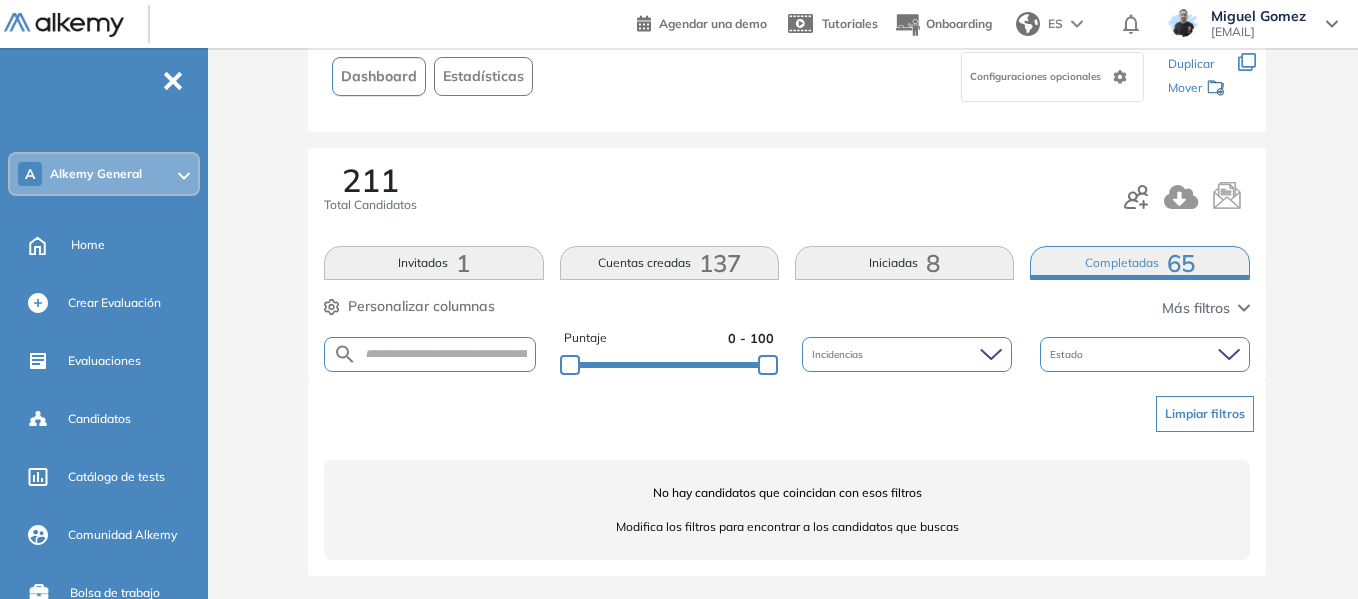 scroll, scrollTop: 142, scrollLeft: 0, axis: vertical 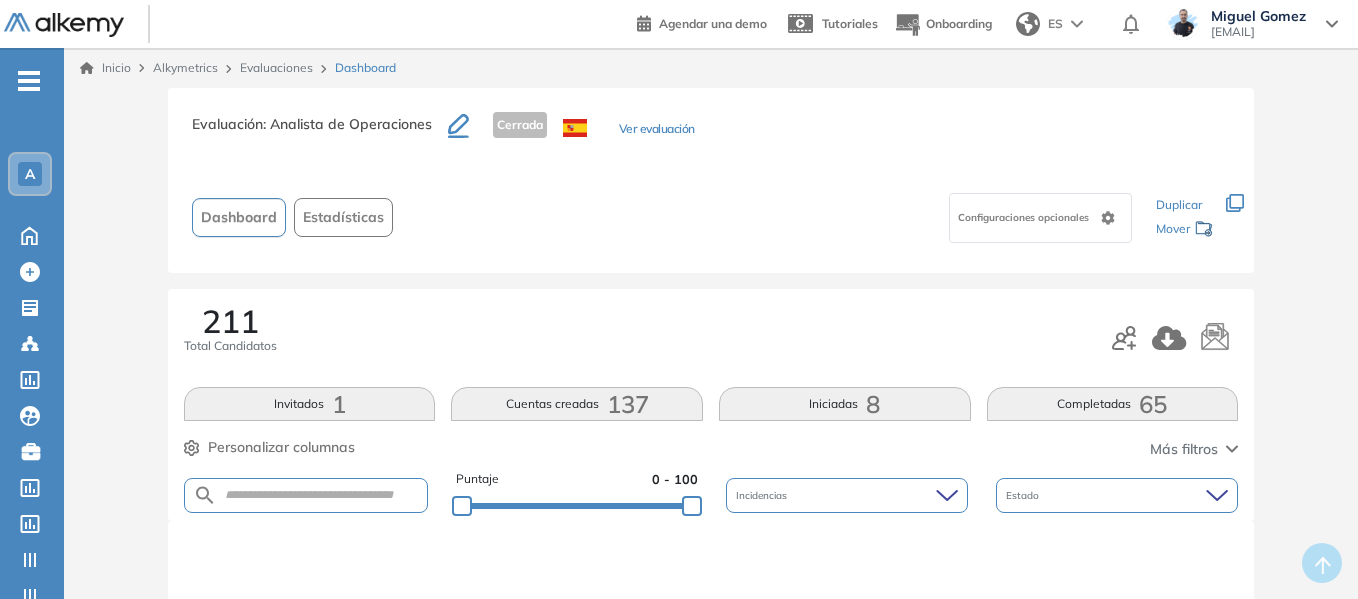 click on "Completadas 65" at bounding box center (1113, 404) 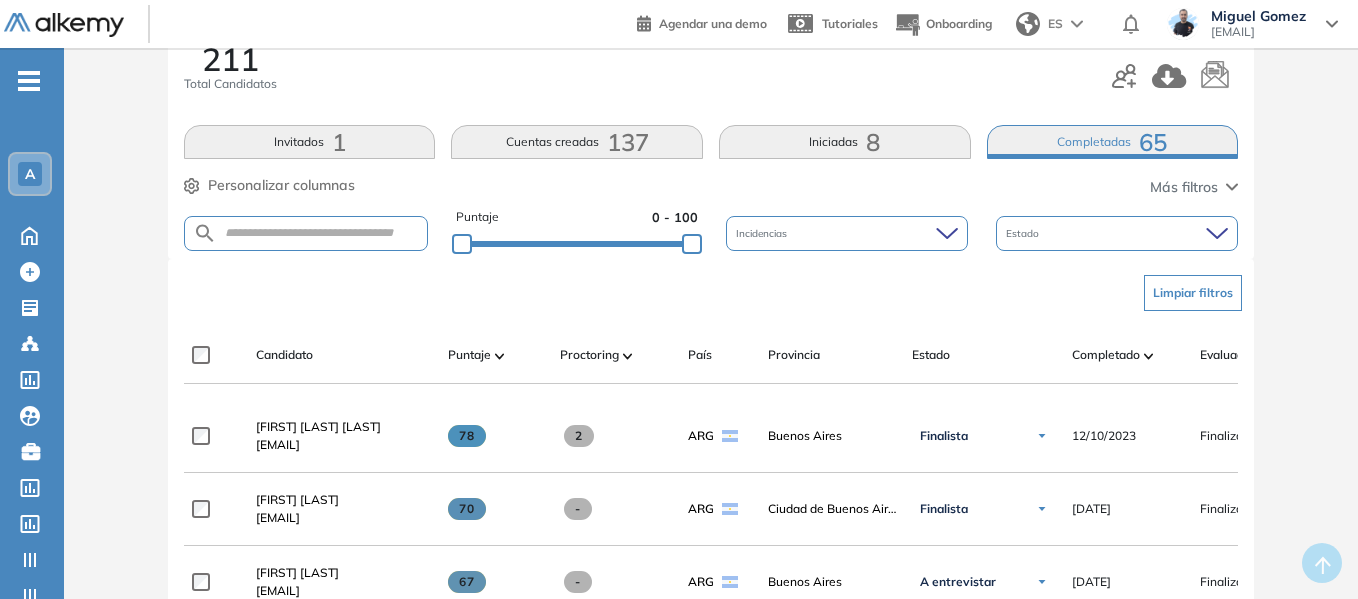 scroll, scrollTop: 62, scrollLeft: 0, axis: vertical 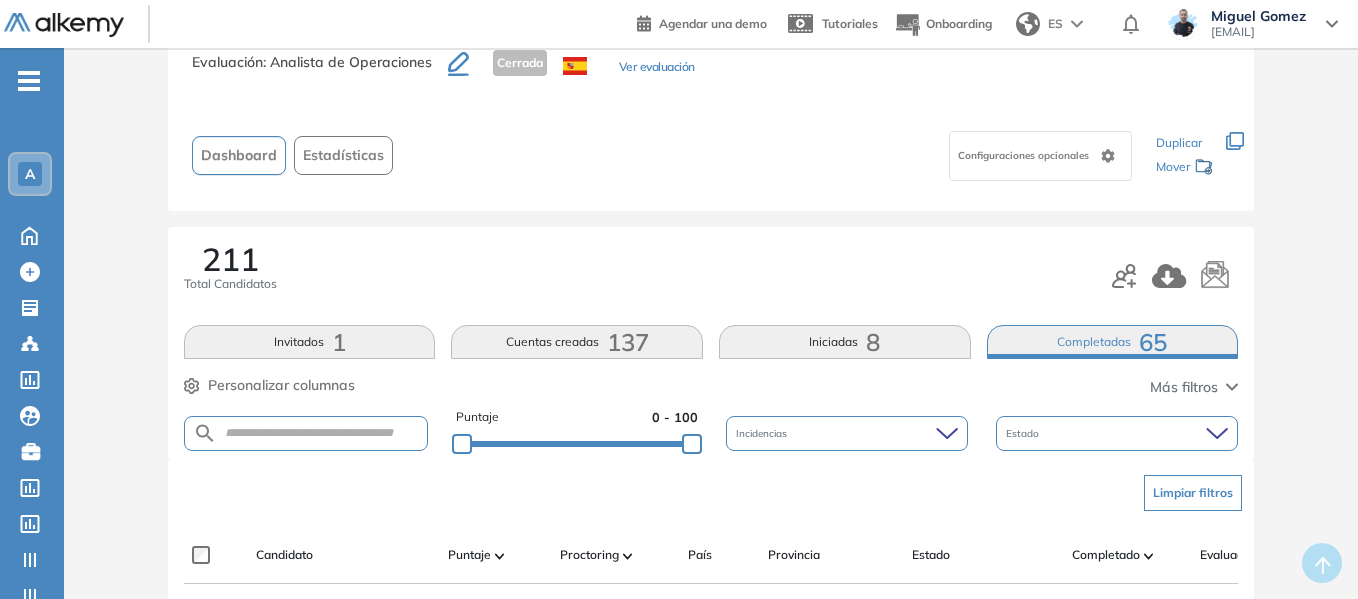 click on "Dashboard Estadísticas" at bounding box center [296, 155] 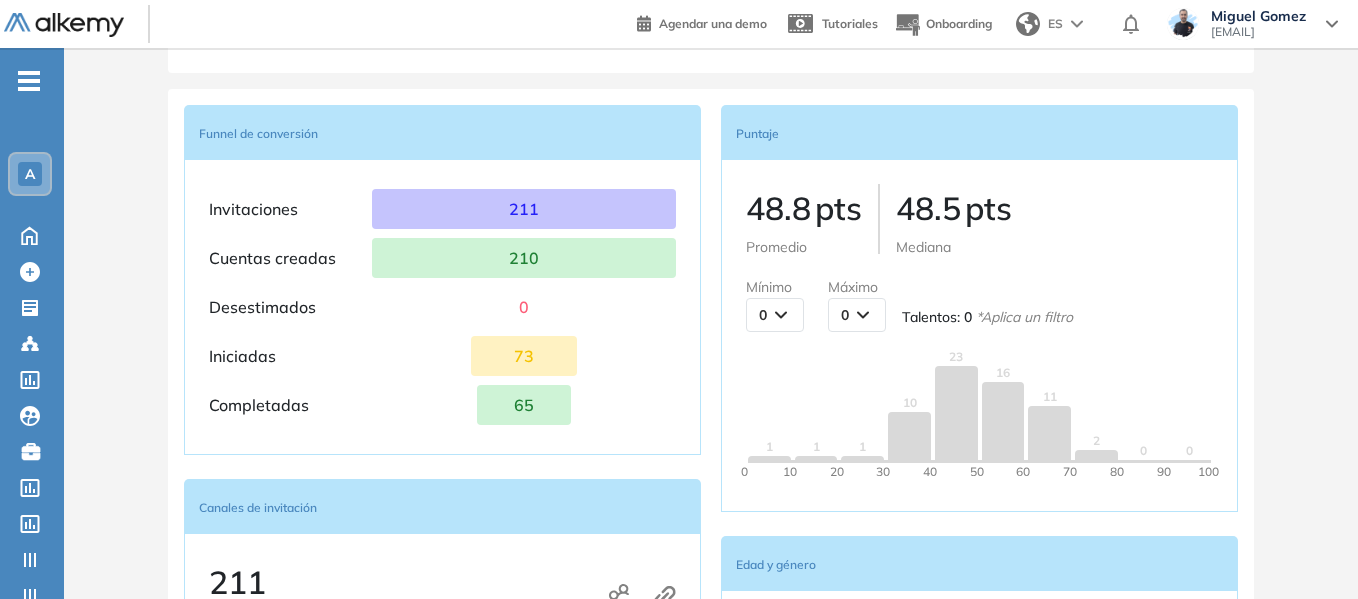 scroll, scrollTop: 0, scrollLeft: 0, axis: both 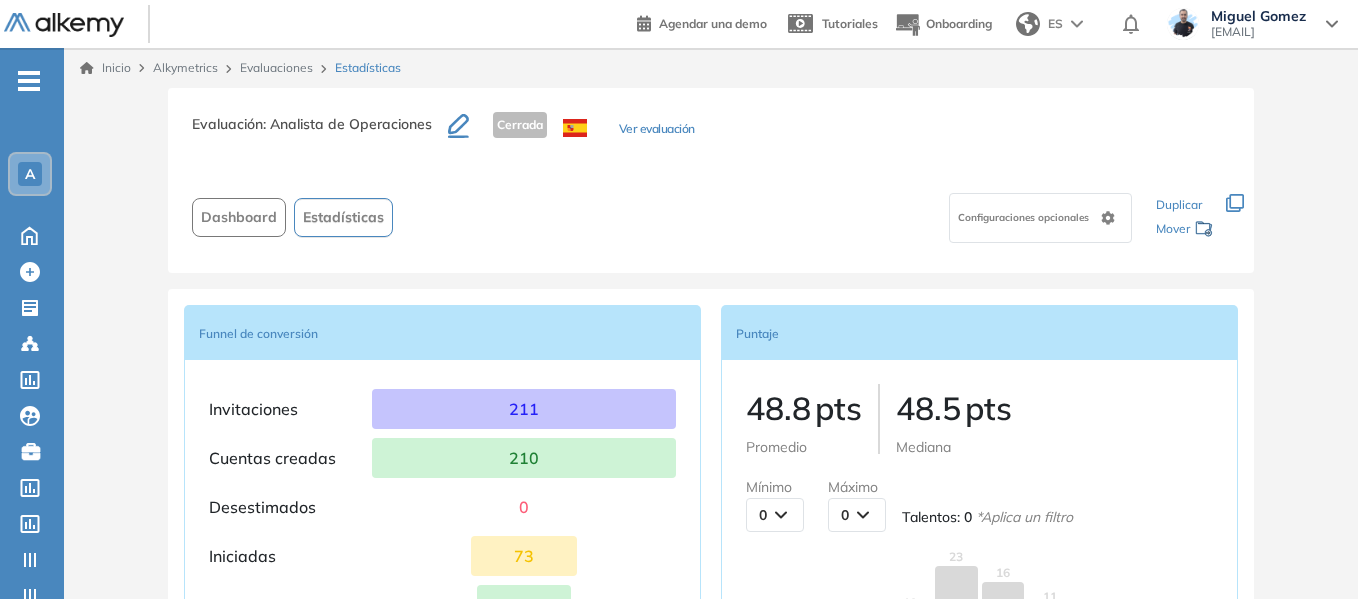 click on "Dashboard" at bounding box center (239, 217) 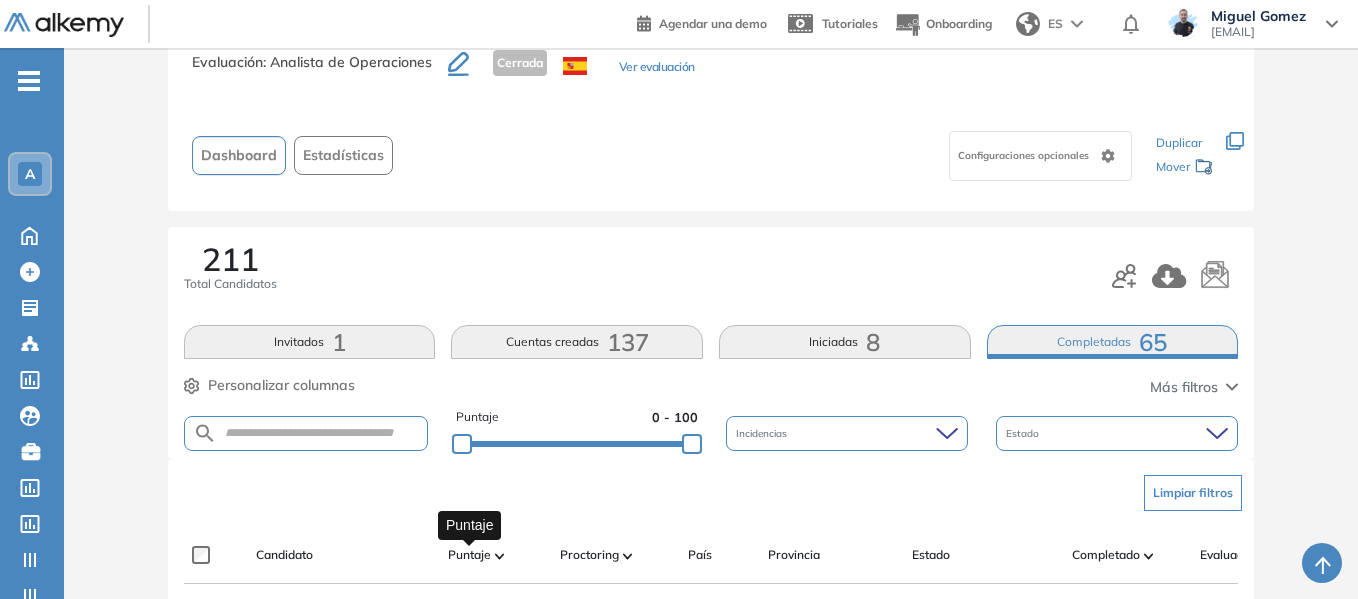 scroll, scrollTop: 300, scrollLeft: 0, axis: vertical 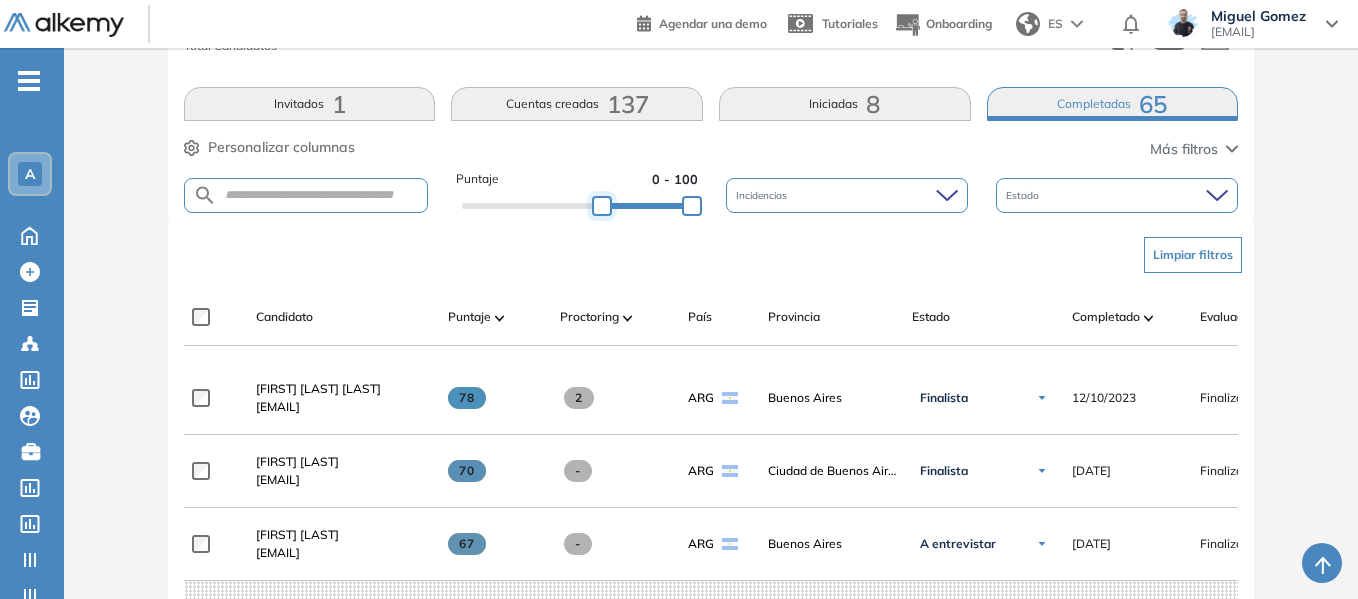 drag, startPoint x: 464, startPoint y: 206, endPoint x: 604, endPoint y: 203, distance: 140.03214 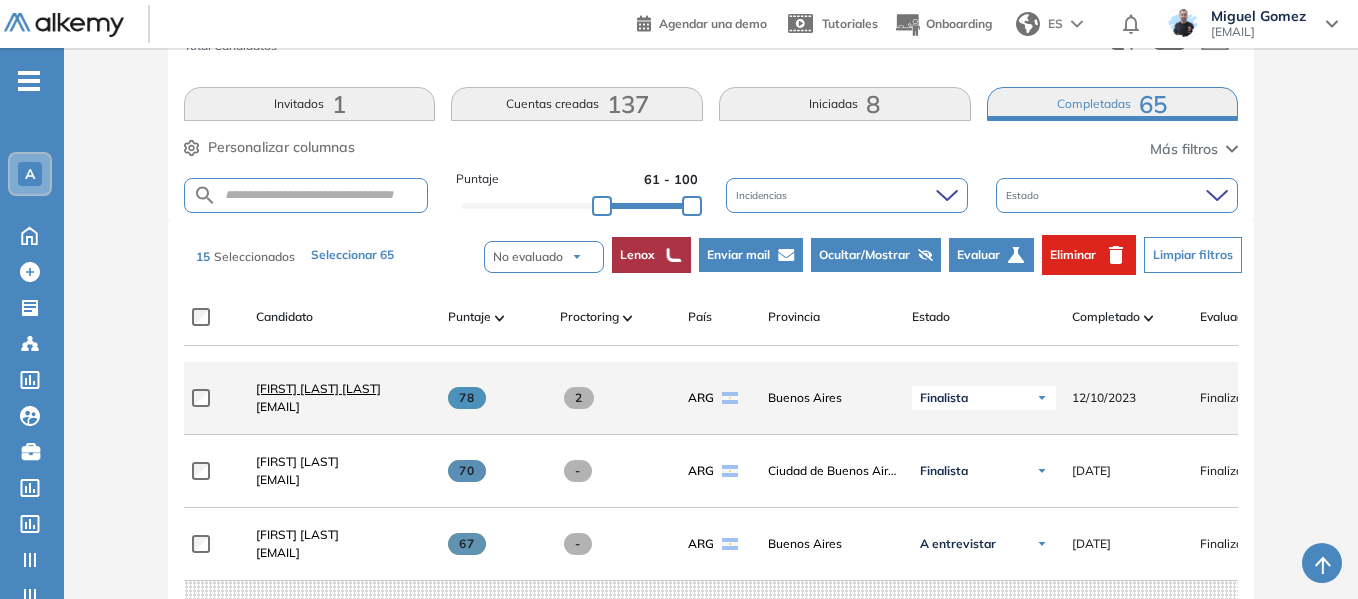 click on "Sebastian Nicolas Rodriguez" at bounding box center [318, 388] 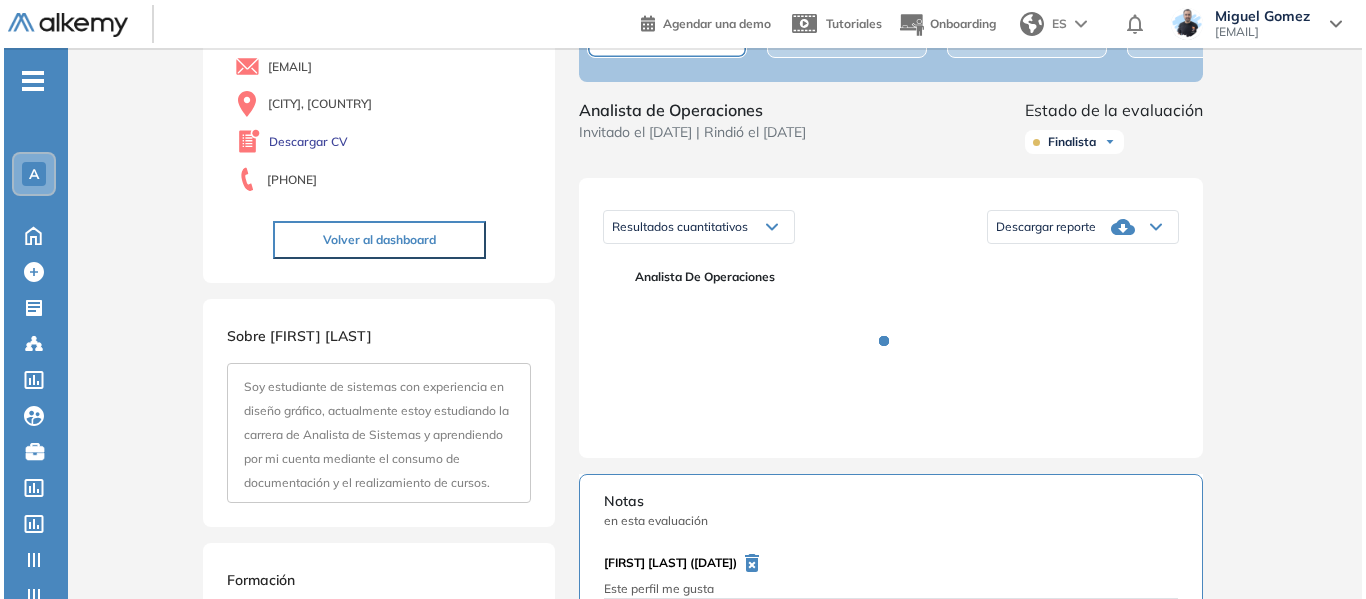 scroll, scrollTop: 200, scrollLeft: 0, axis: vertical 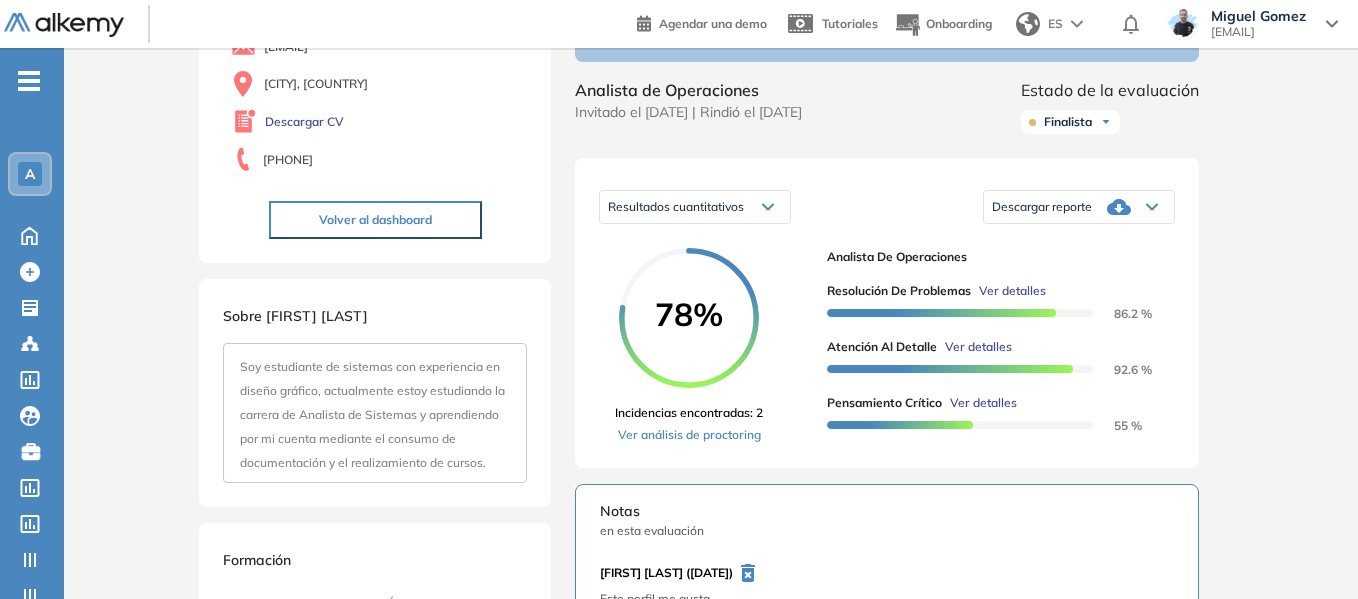 click on "Ver detalles" at bounding box center [1012, 291] 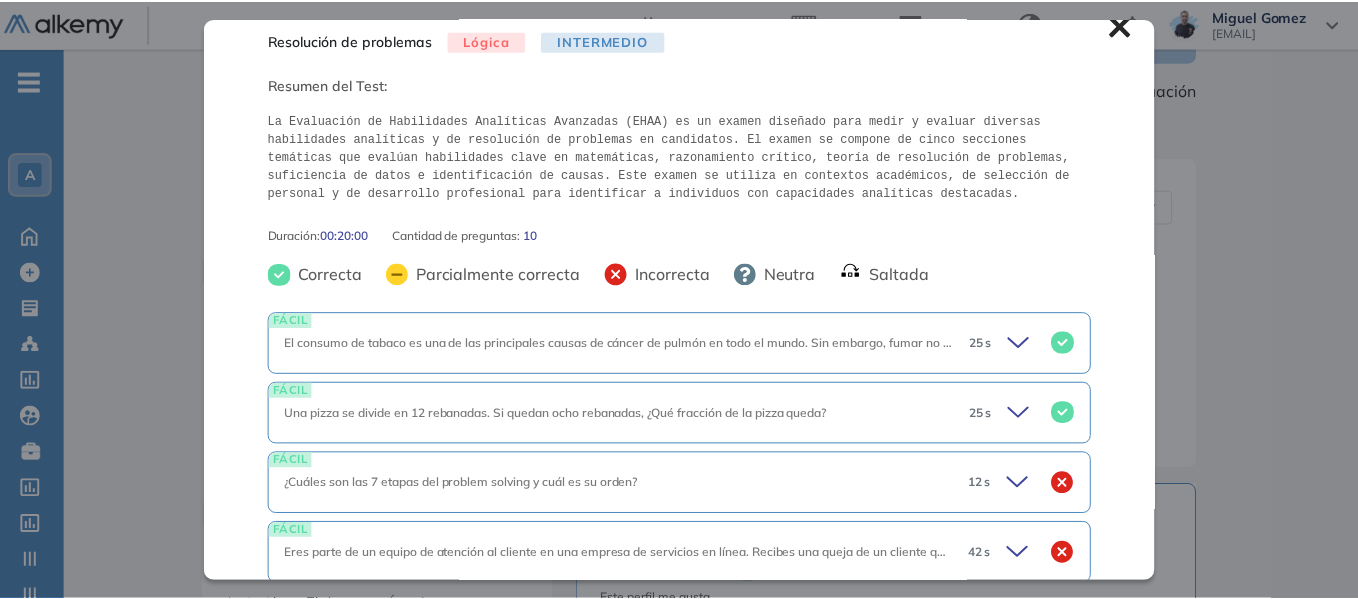 scroll, scrollTop: 0, scrollLeft: 0, axis: both 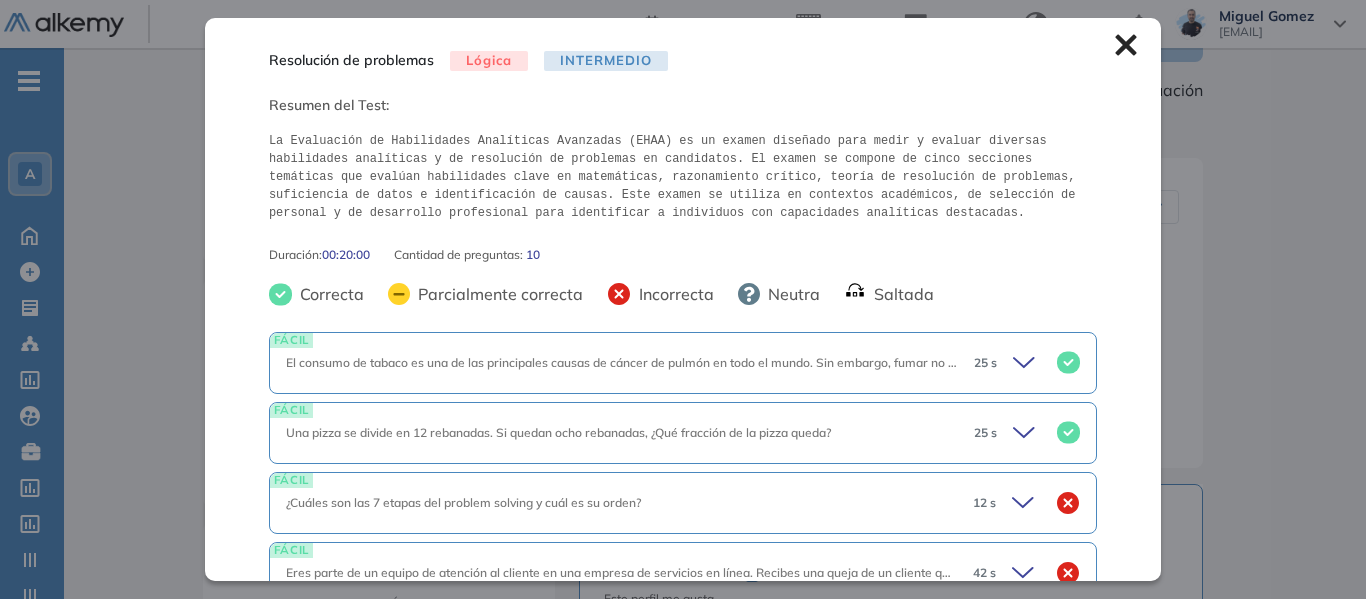 click 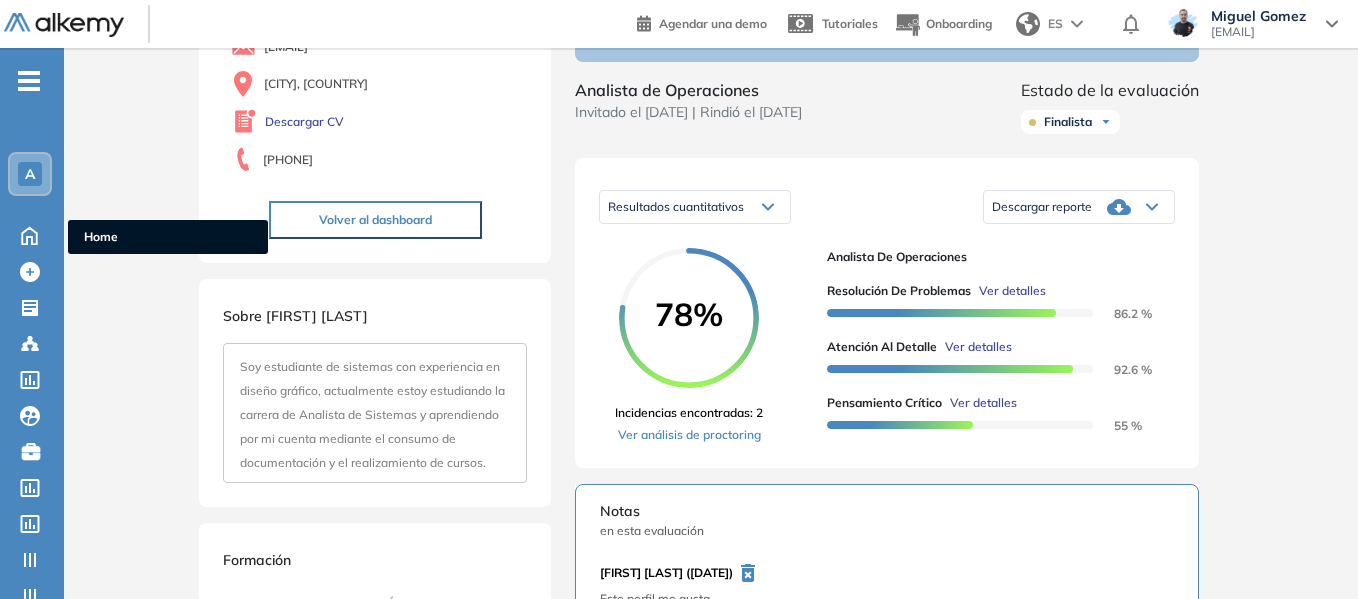 scroll, scrollTop: 0, scrollLeft: 0, axis: both 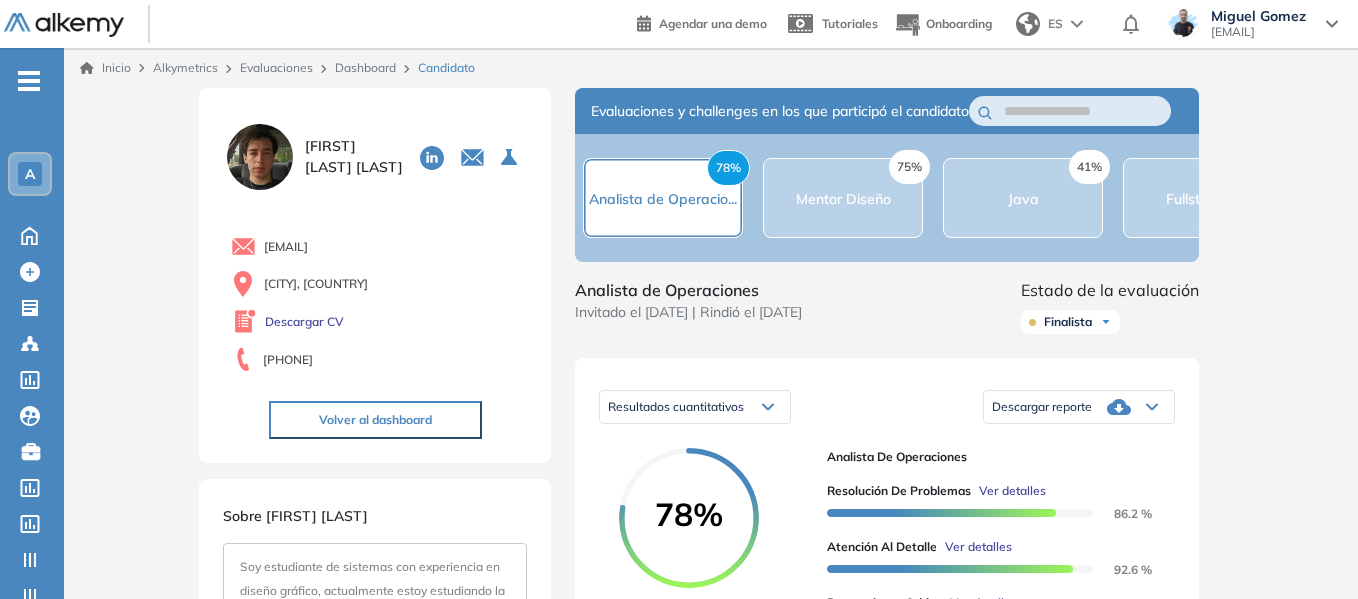 click on "-" at bounding box center [29, 79] 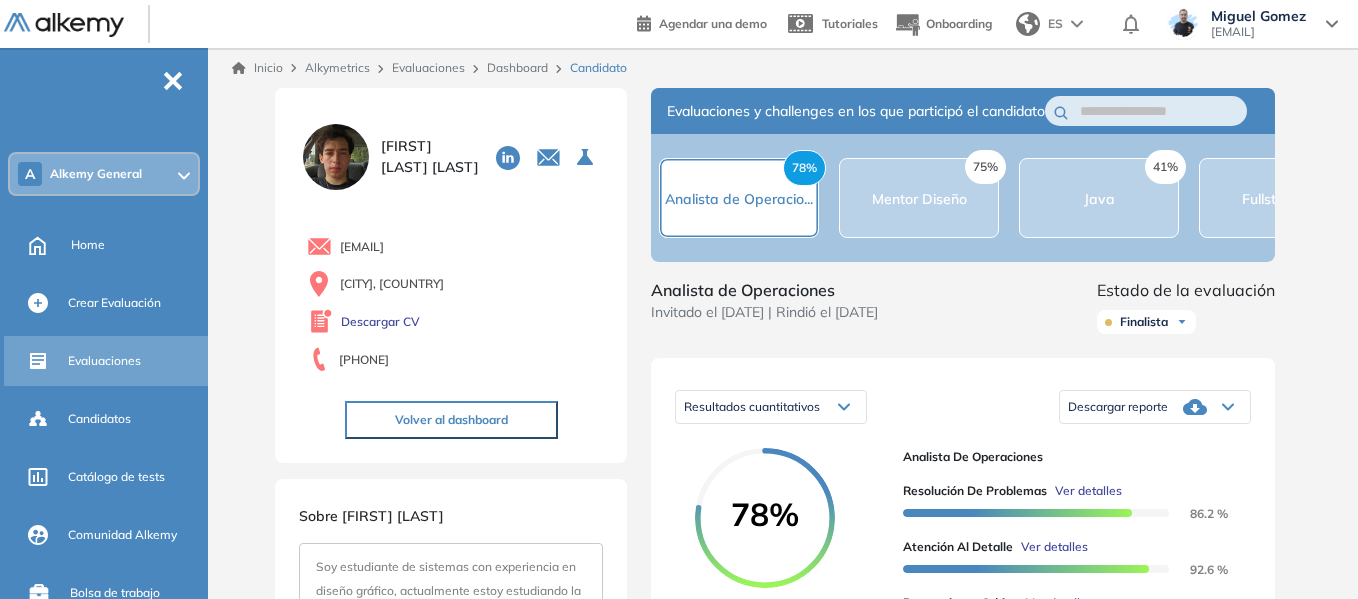 click on "Evaluaciones" at bounding box center [104, 361] 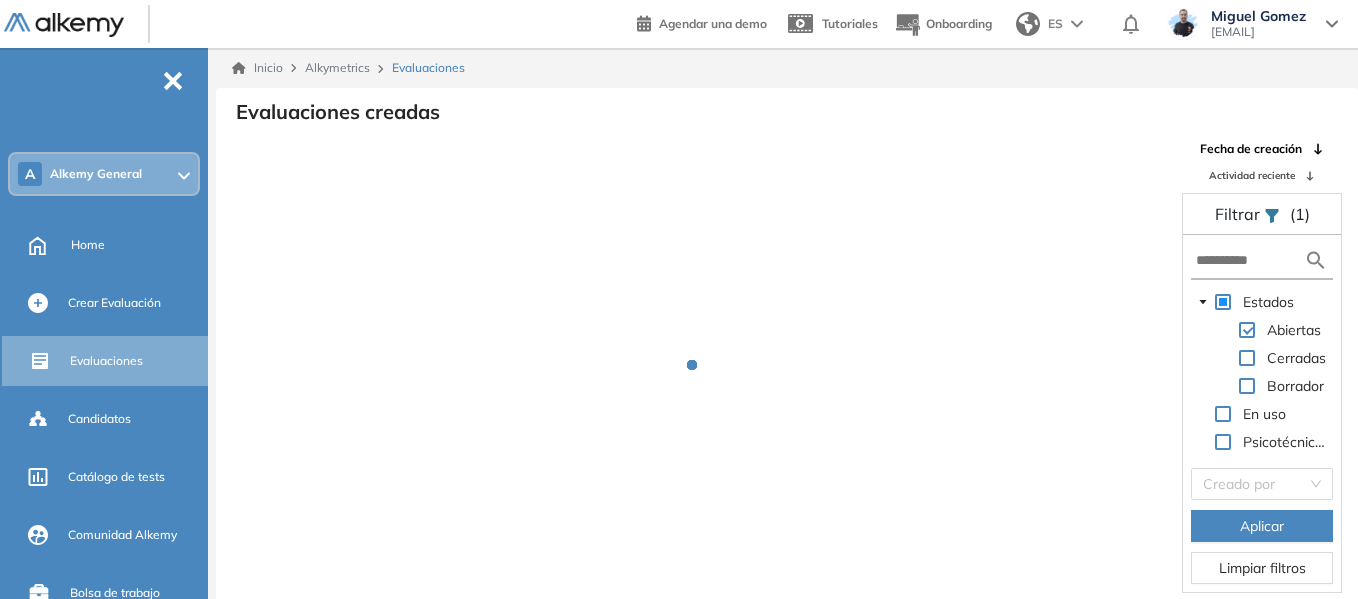 click at bounding box center [1262, 261] 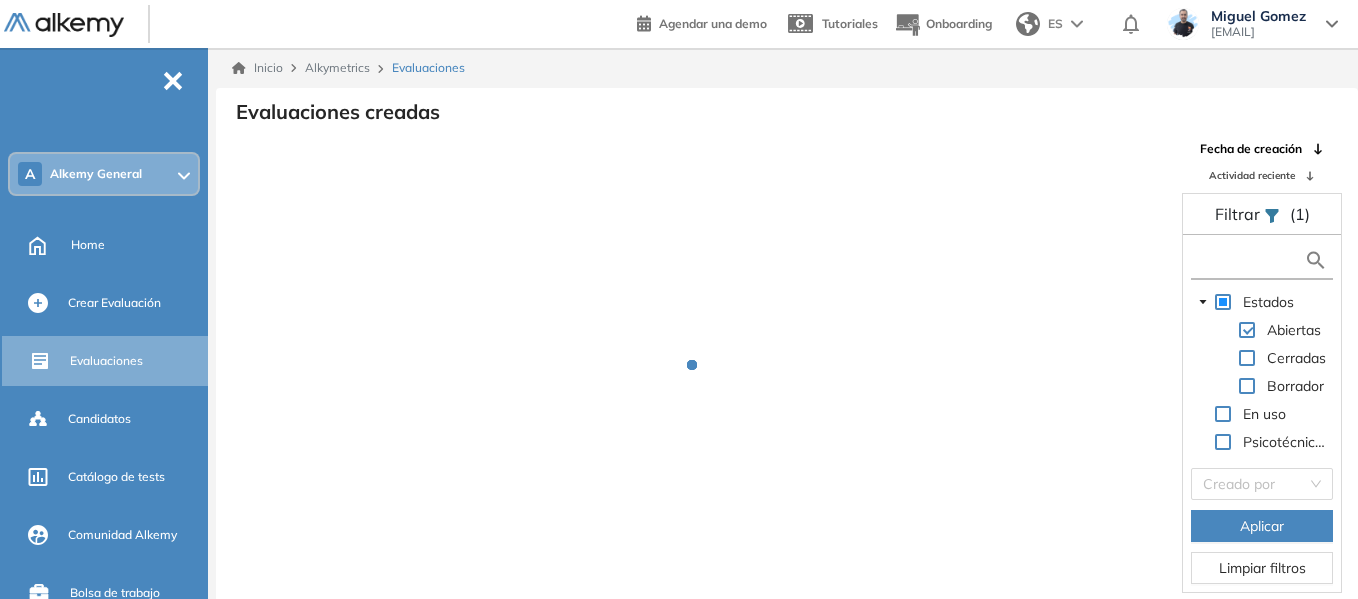 click at bounding box center [1250, 260] 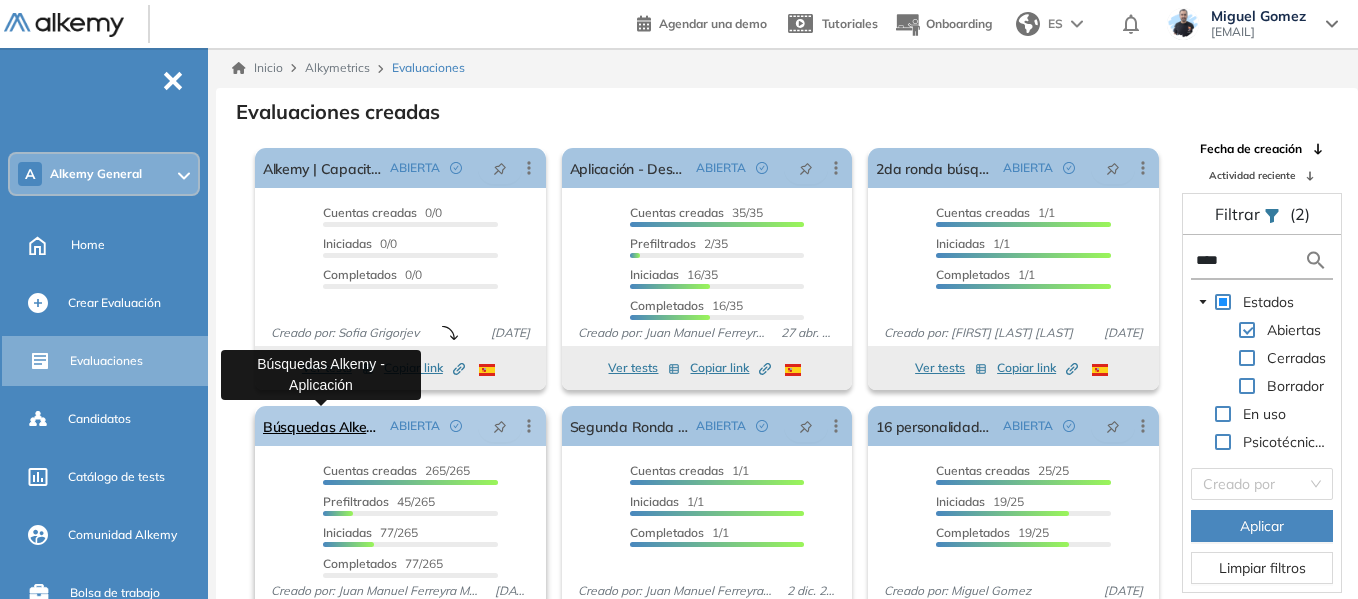 type on "****" 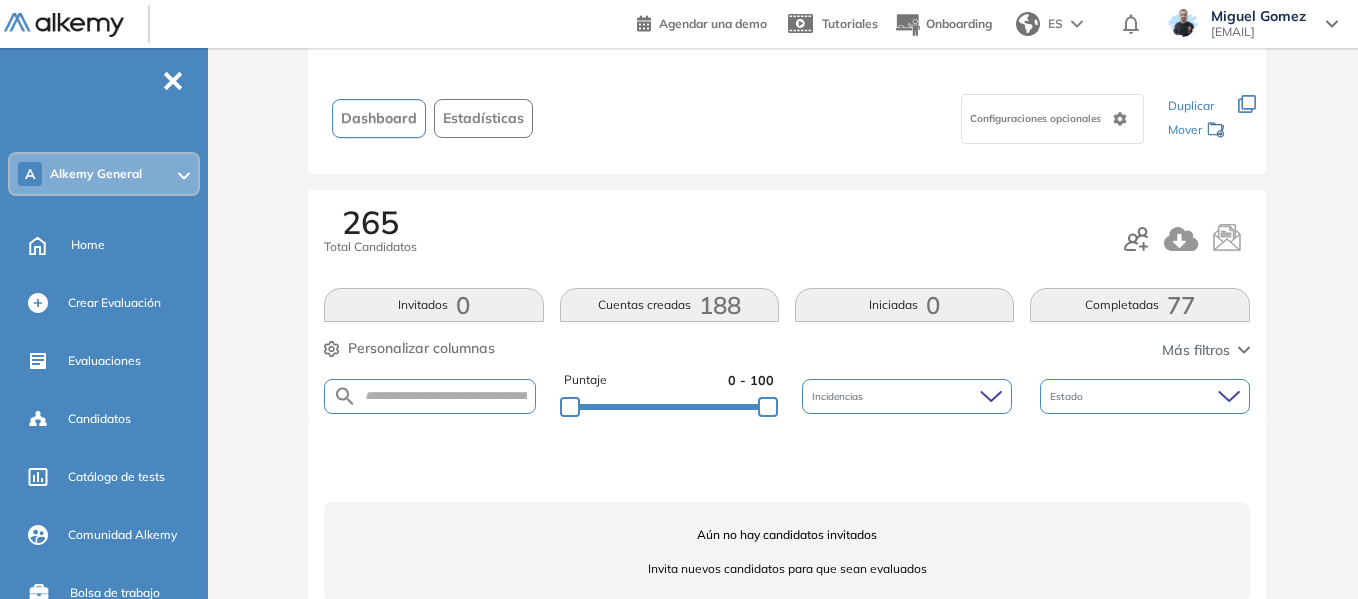 scroll, scrollTop: 142, scrollLeft: 0, axis: vertical 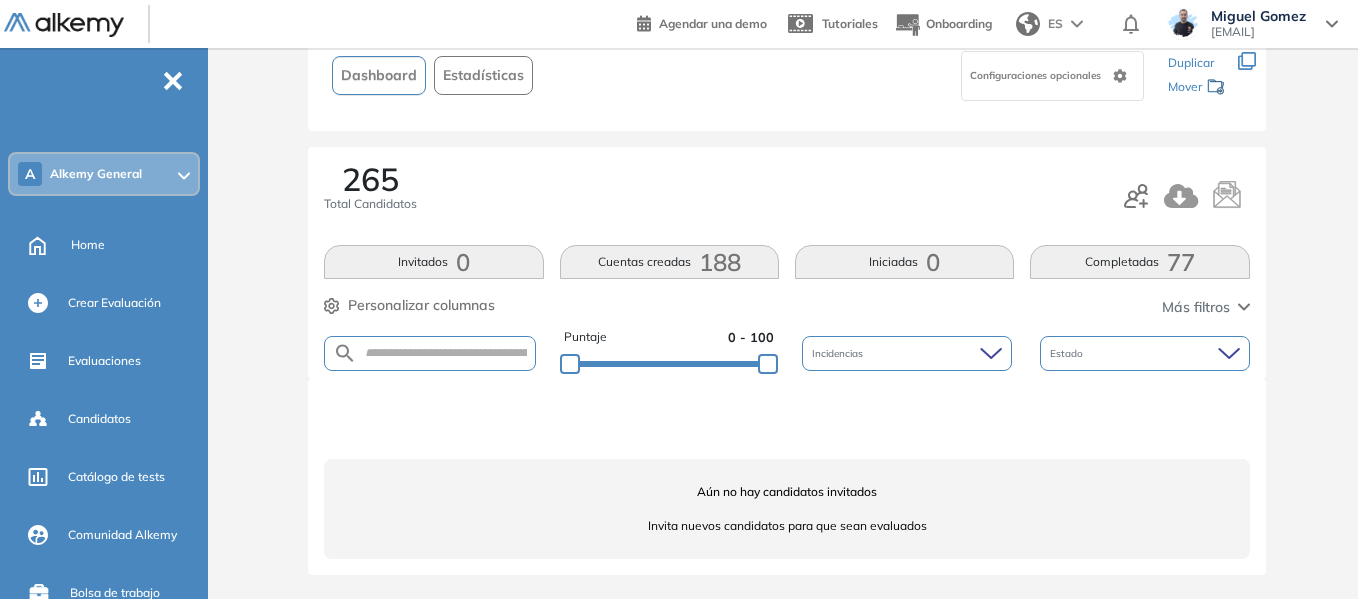 click on "Completadas 77" at bounding box center [1139, 262] 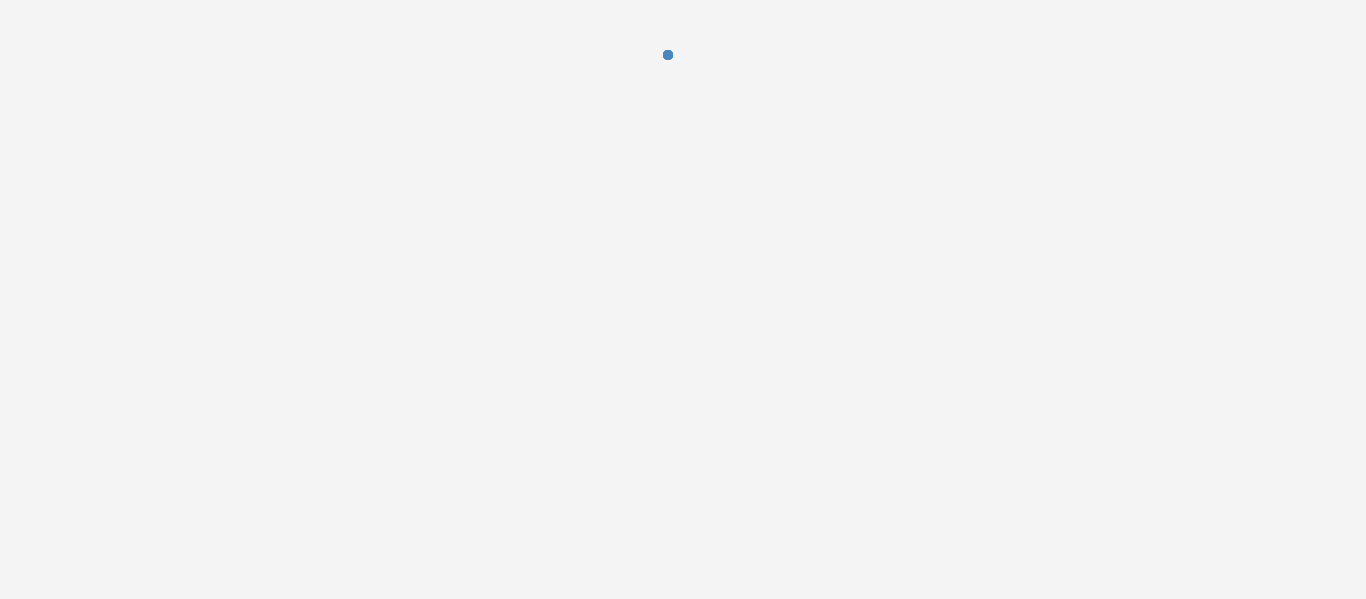 scroll, scrollTop: 0, scrollLeft: 0, axis: both 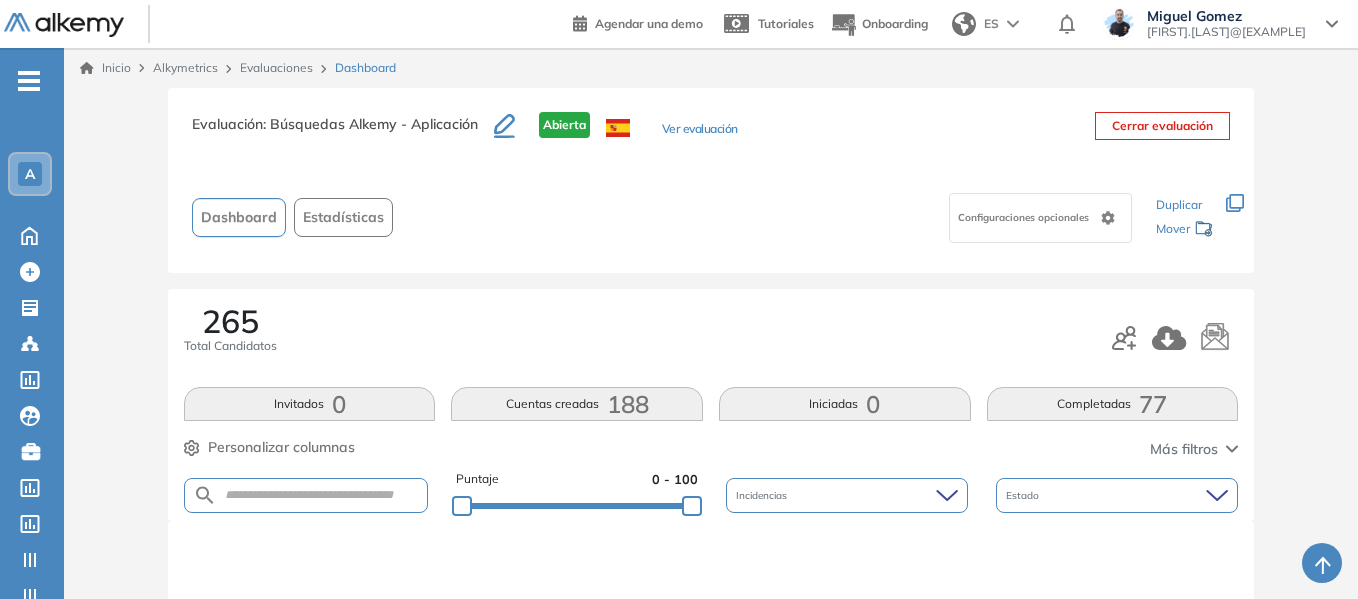 click on "Completadas 77" at bounding box center (1113, 404) 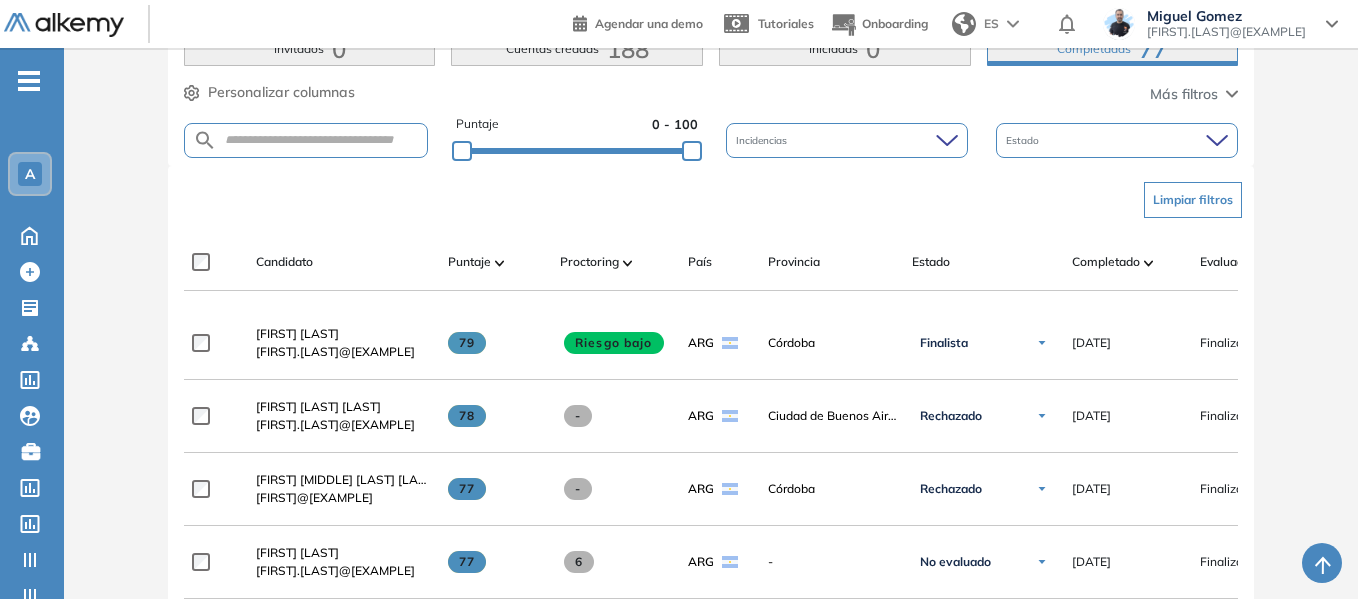 scroll, scrollTop: 400, scrollLeft: 0, axis: vertical 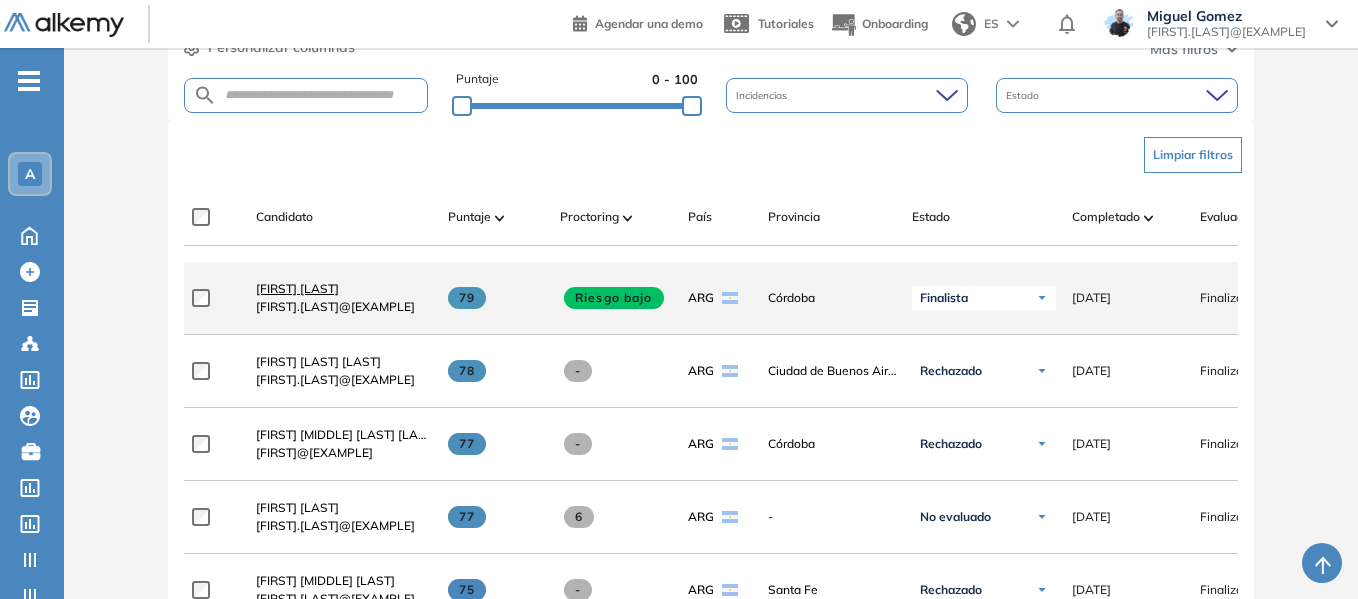 click on "[FIRST] [LAST]" at bounding box center [297, 288] 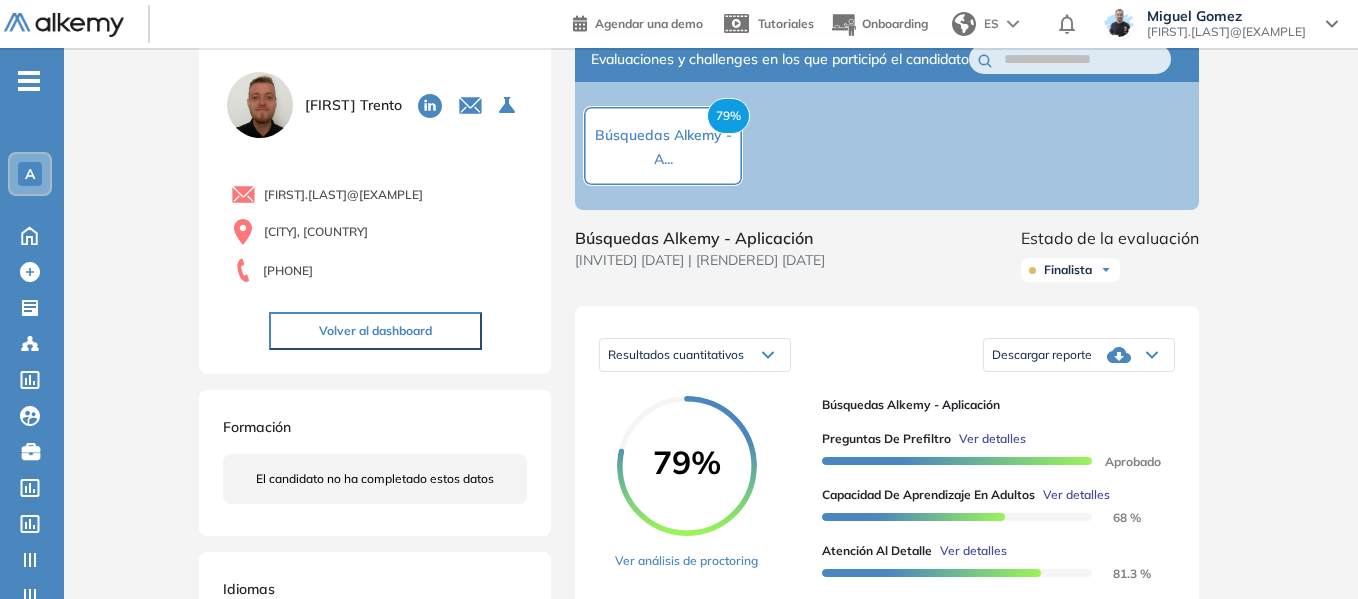 scroll, scrollTop: 0, scrollLeft: 0, axis: both 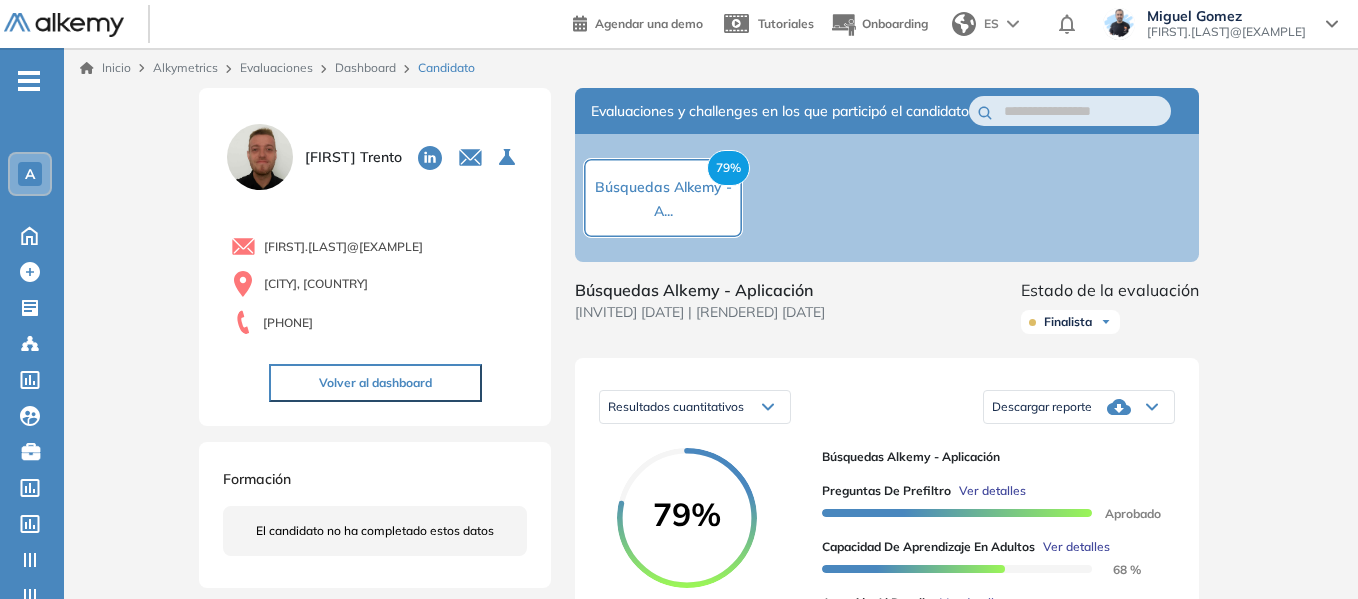 click on "Inicio" at bounding box center (105, 68) 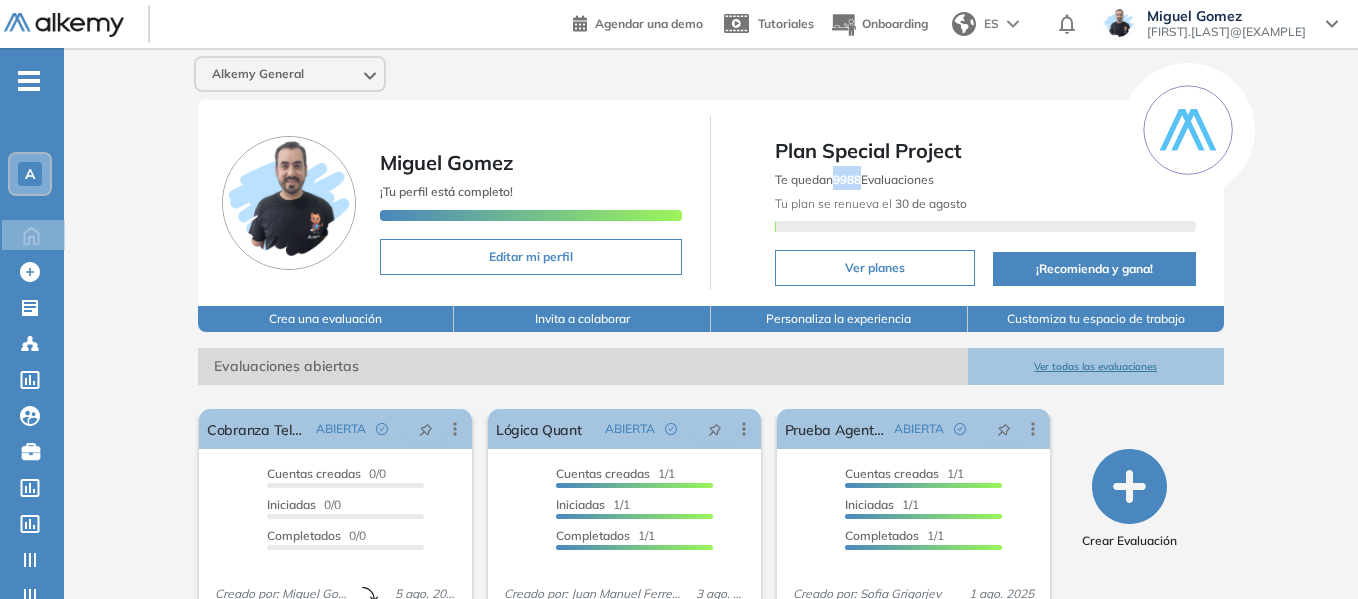 drag, startPoint x: 839, startPoint y: 177, endPoint x: 863, endPoint y: 174, distance: 24.186773 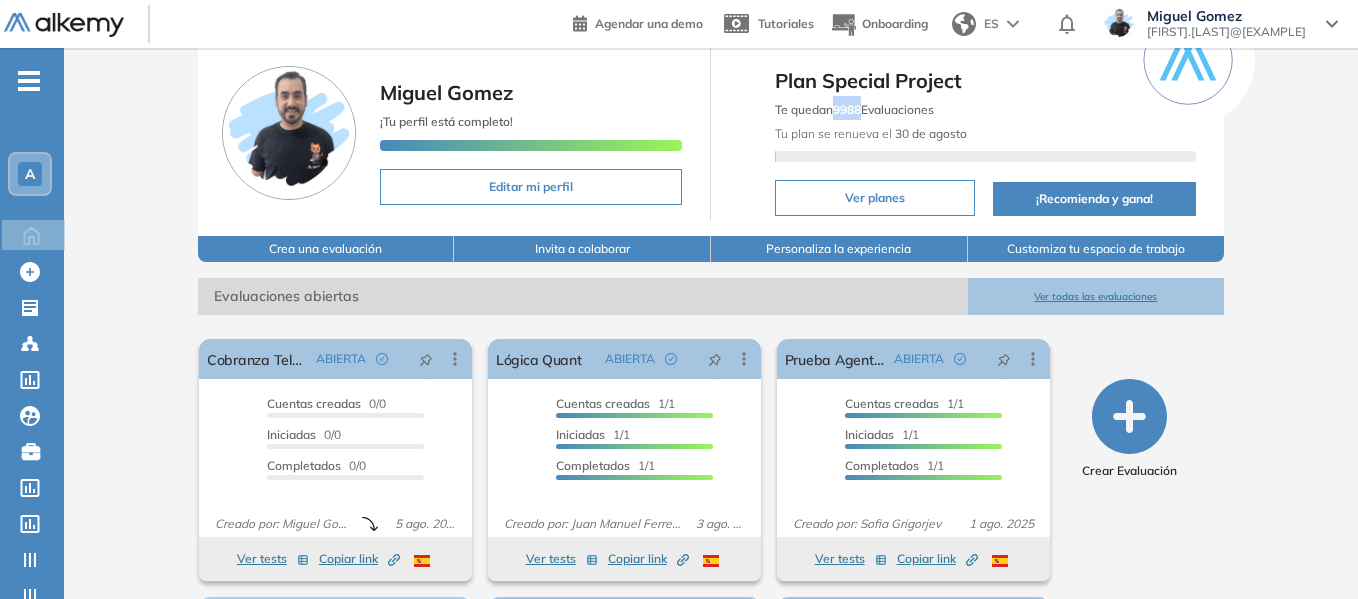 scroll, scrollTop: 200, scrollLeft: 0, axis: vertical 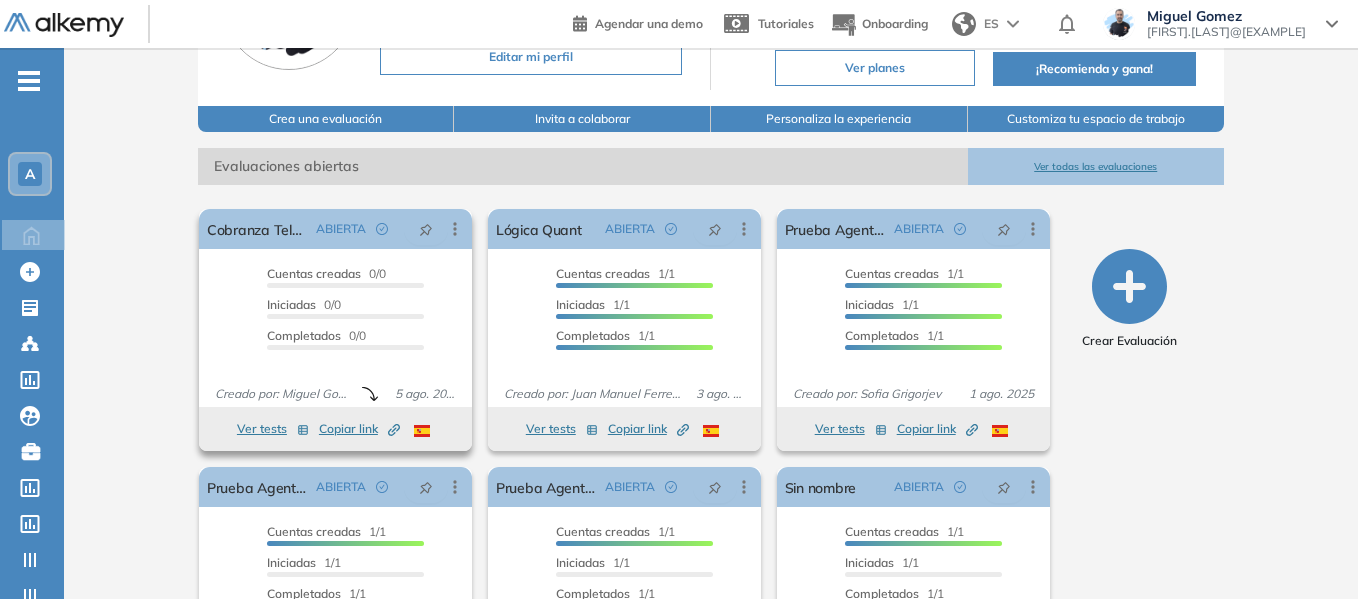 click on "Ver tests" at bounding box center [273, 429] 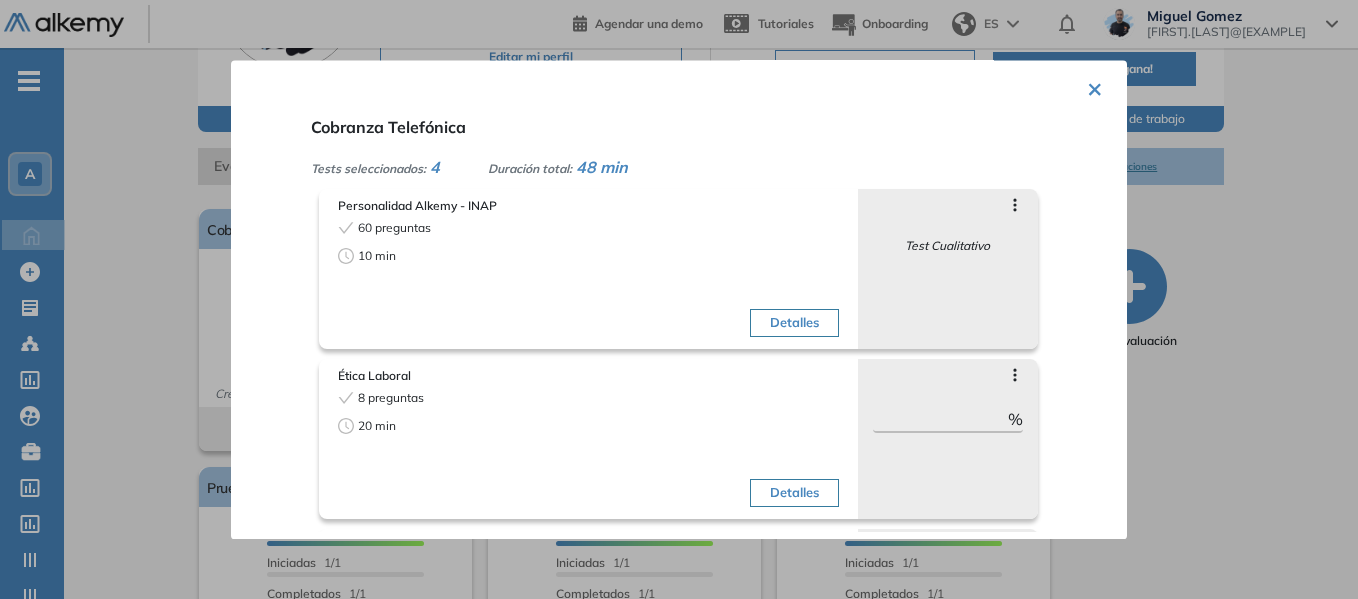 click at bounding box center [679, 299] 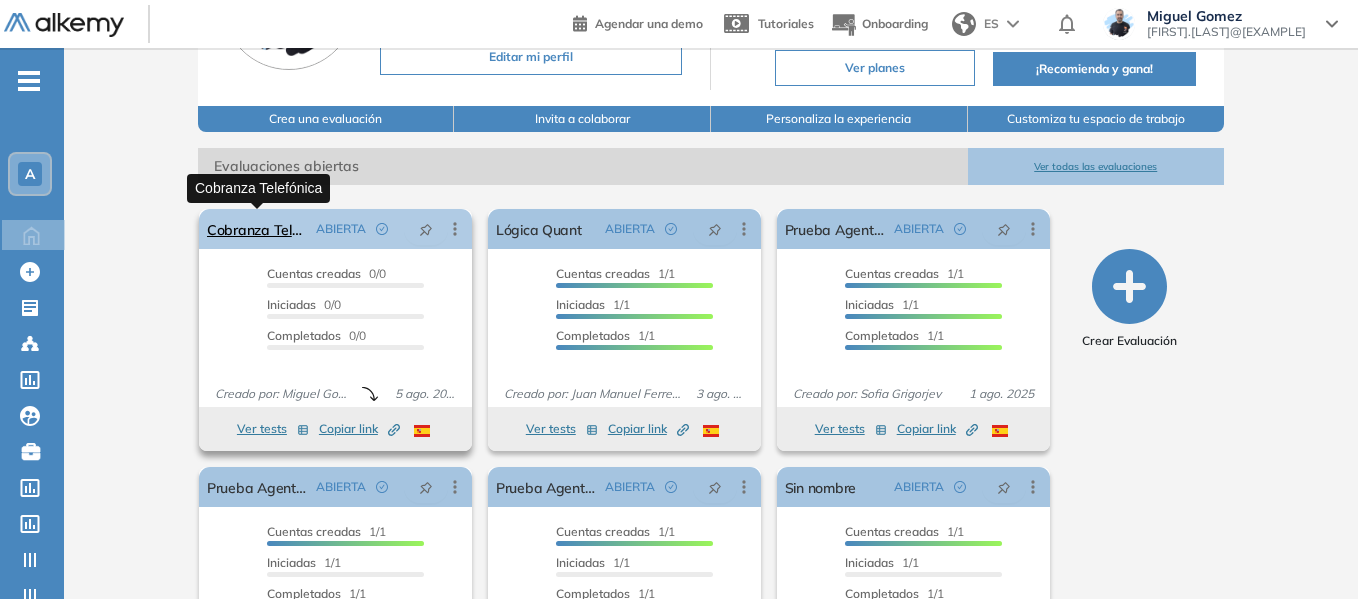 click on "Cobranza Telefónica" at bounding box center [257, 229] 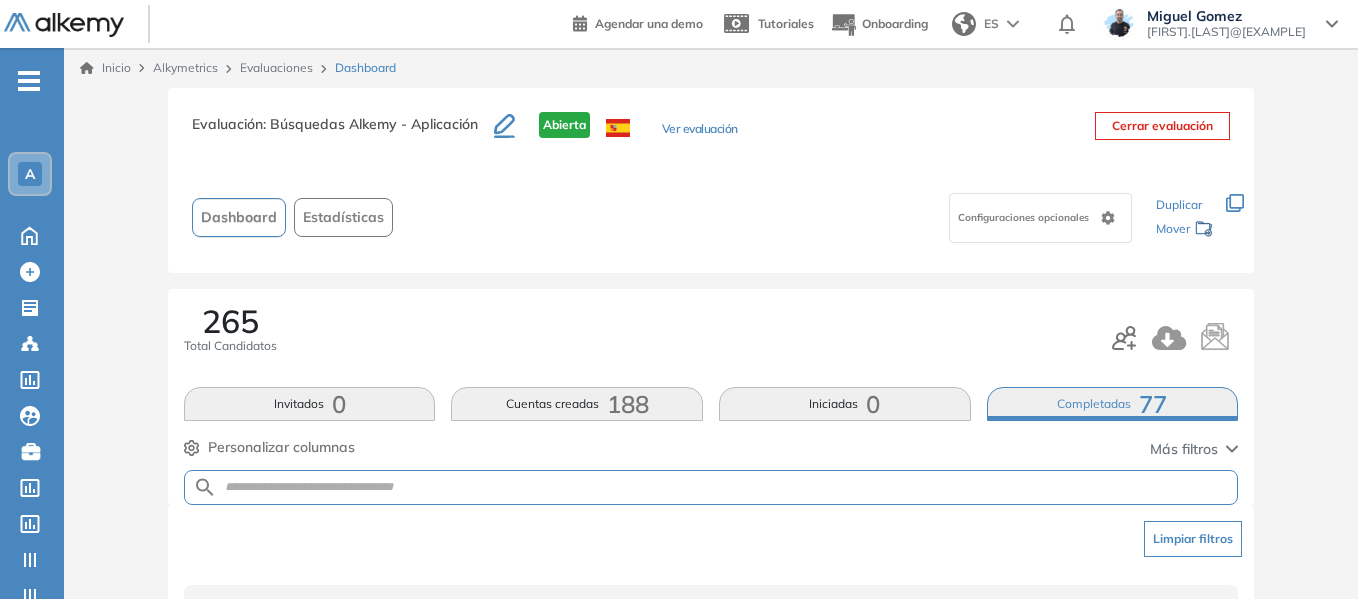 scroll, scrollTop: 46, scrollLeft: 0, axis: vertical 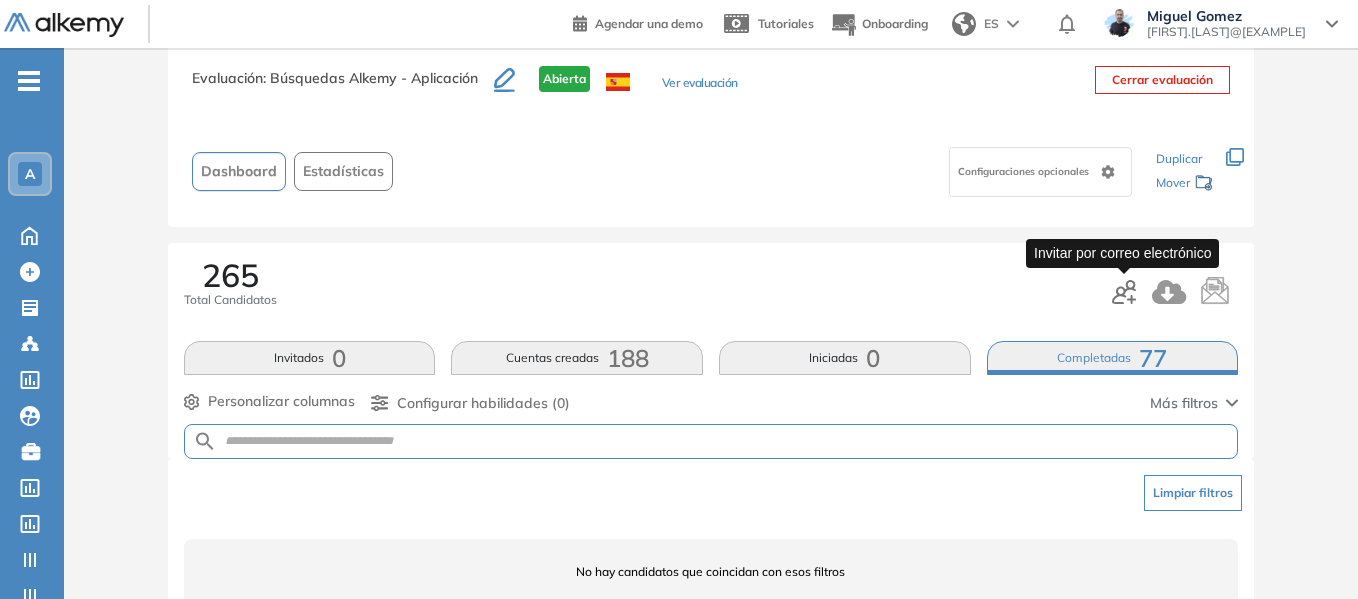 click on "265 Total Candidatos" at bounding box center (711, 292) 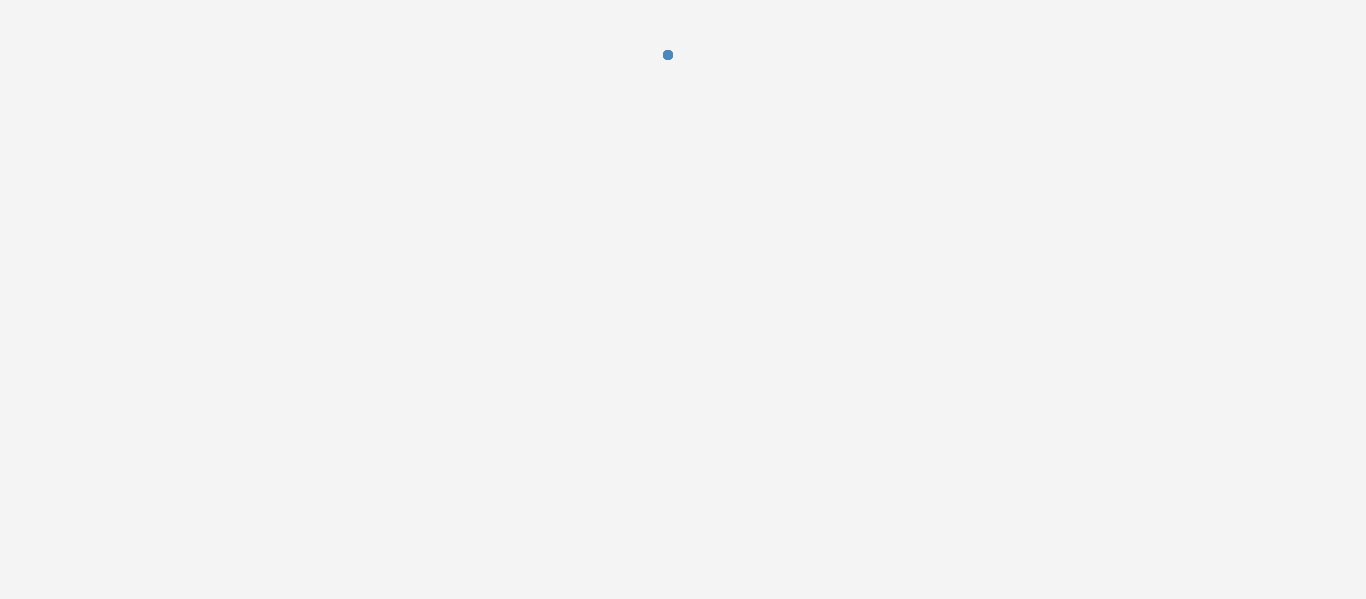 scroll, scrollTop: 0, scrollLeft: 0, axis: both 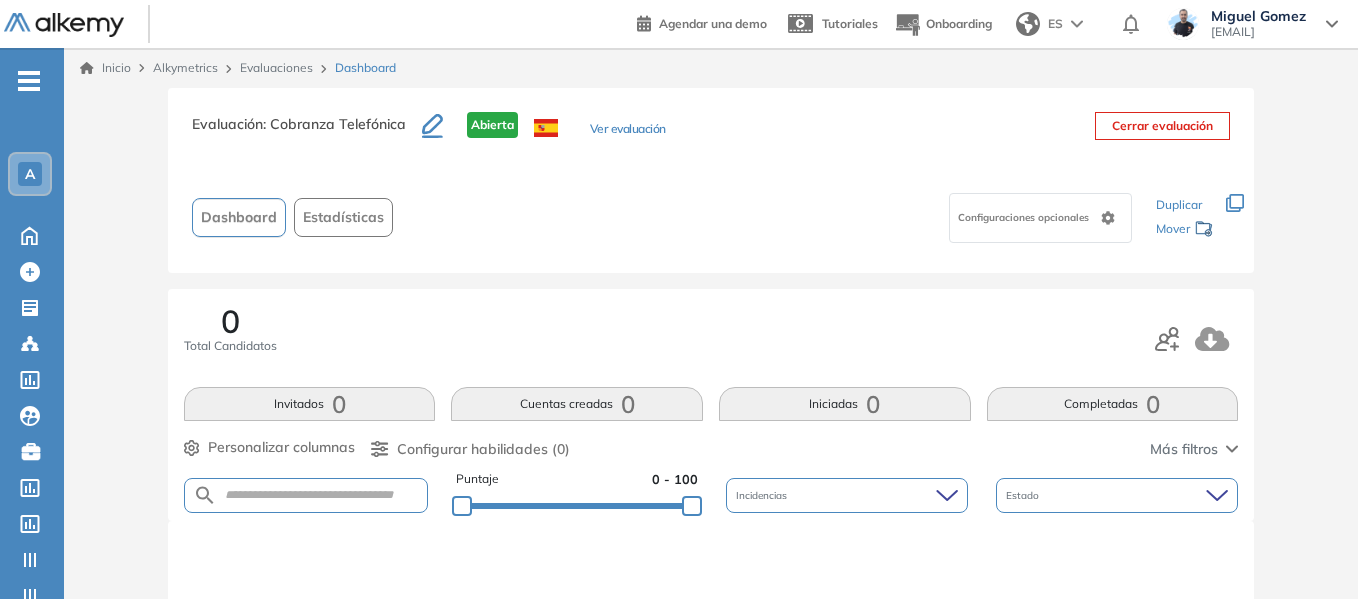 click on "A" at bounding box center [30, 174] 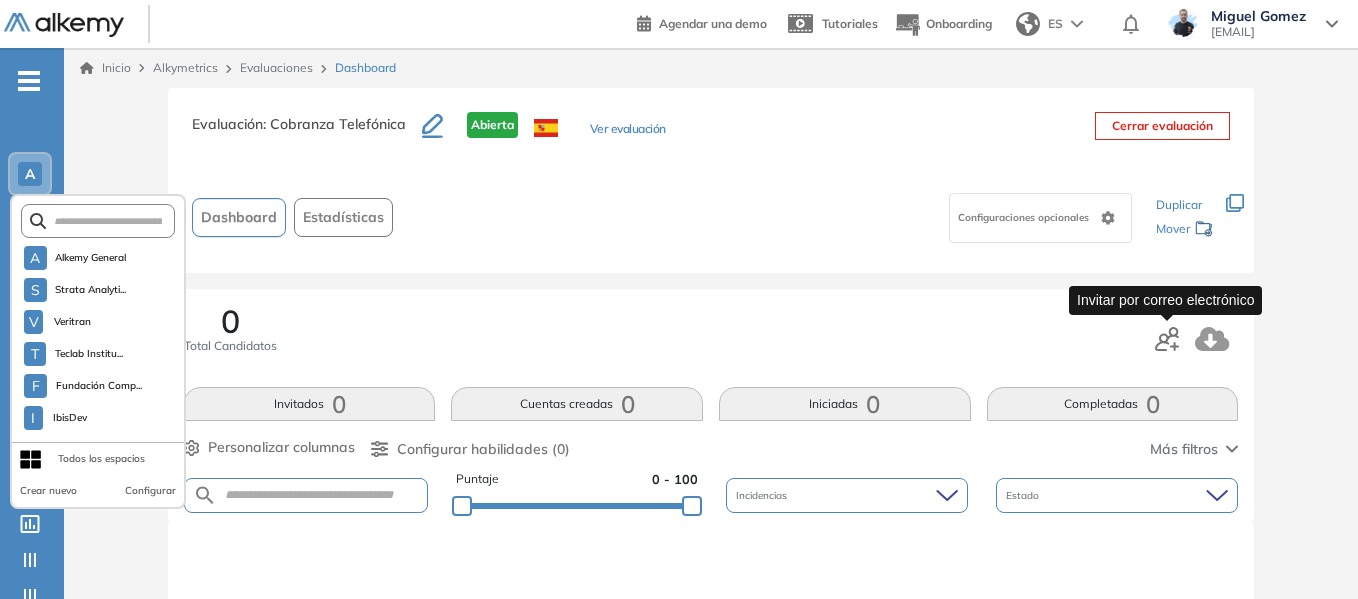 click 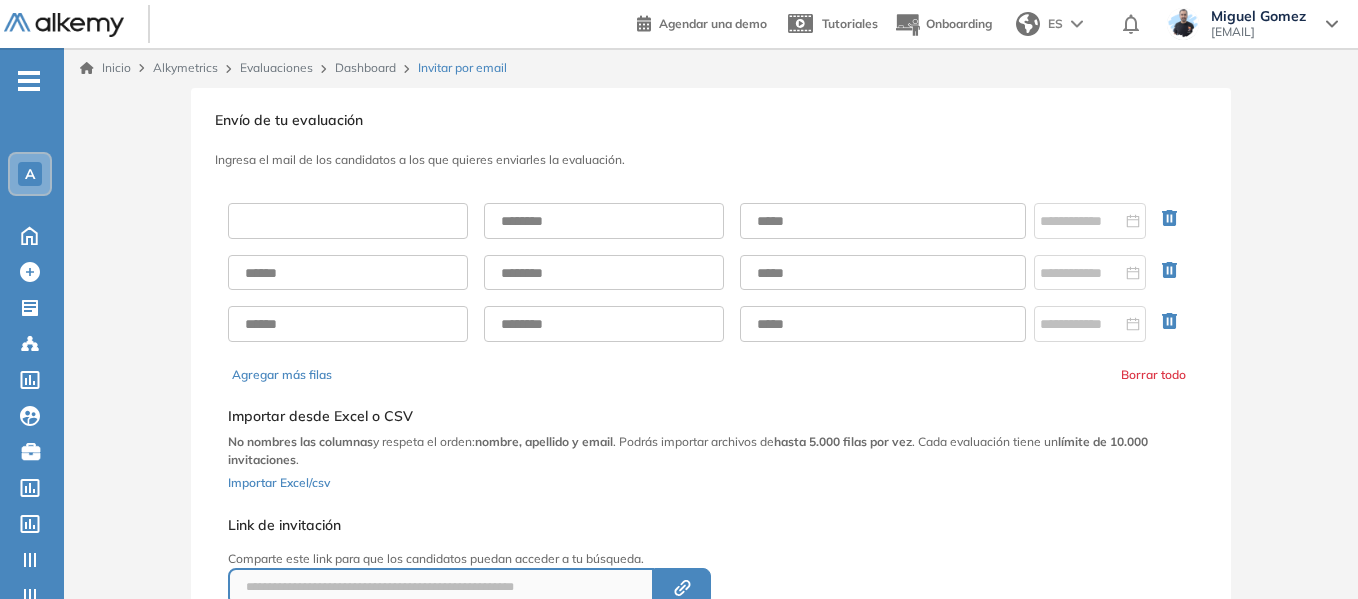 click at bounding box center (348, 221) 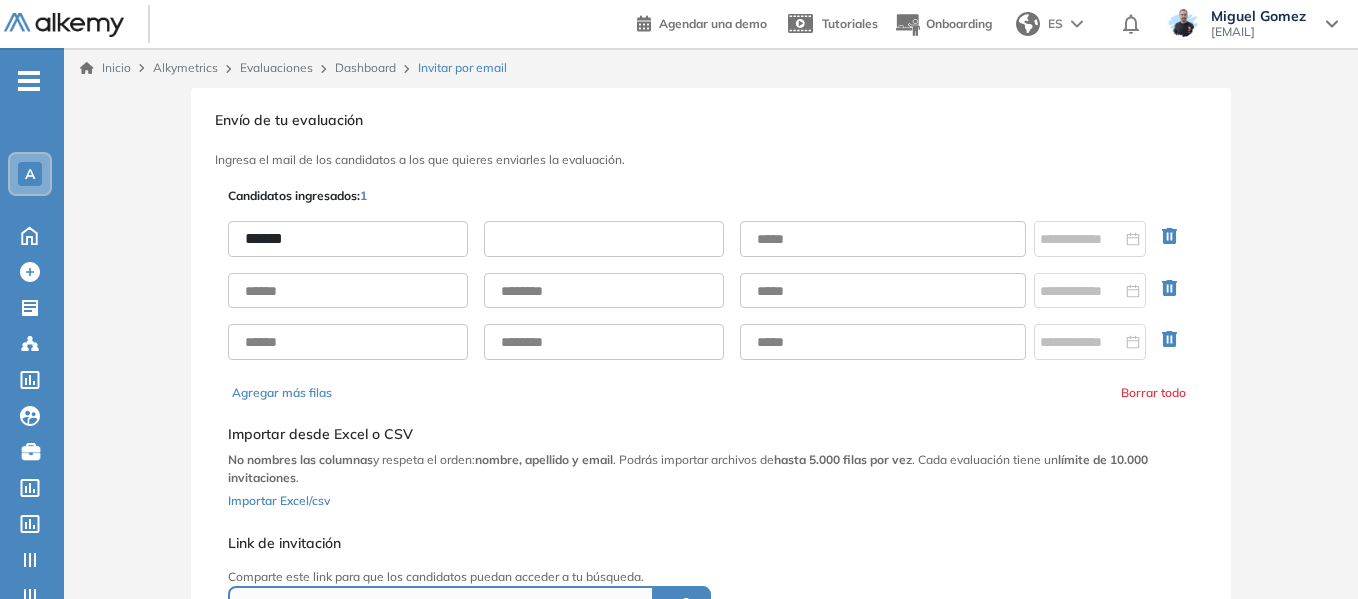 drag, startPoint x: 543, startPoint y: 248, endPoint x: 557, endPoint y: 260, distance: 18.439089 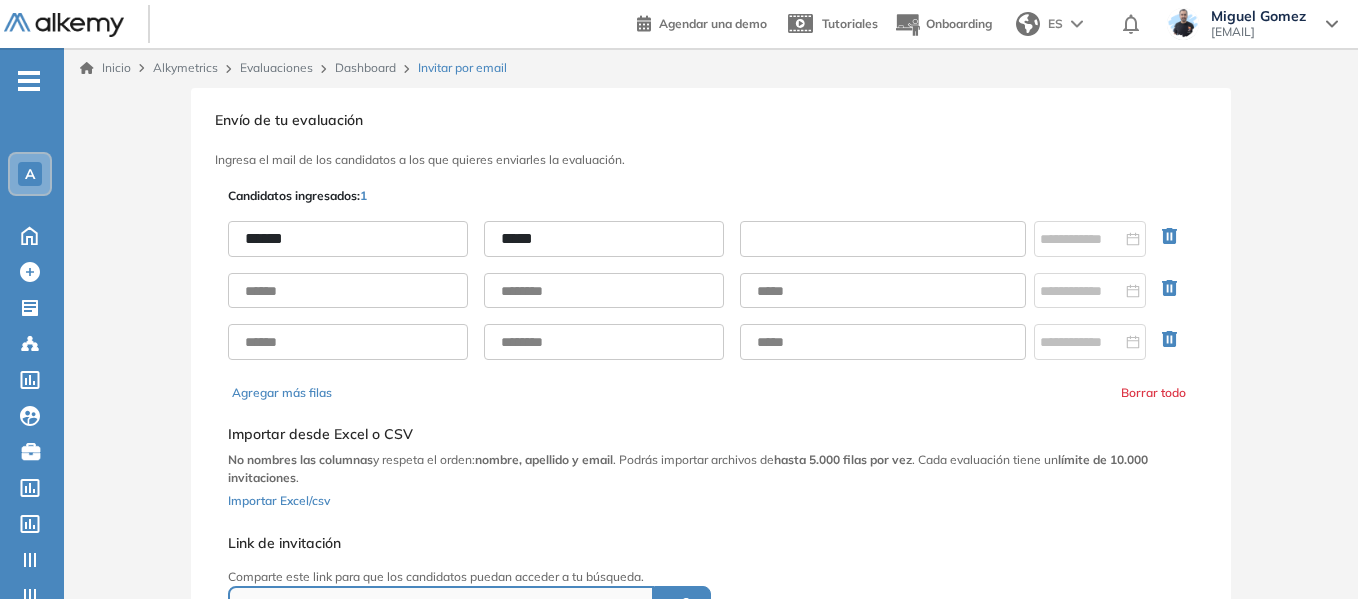 click at bounding box center [883, 239] 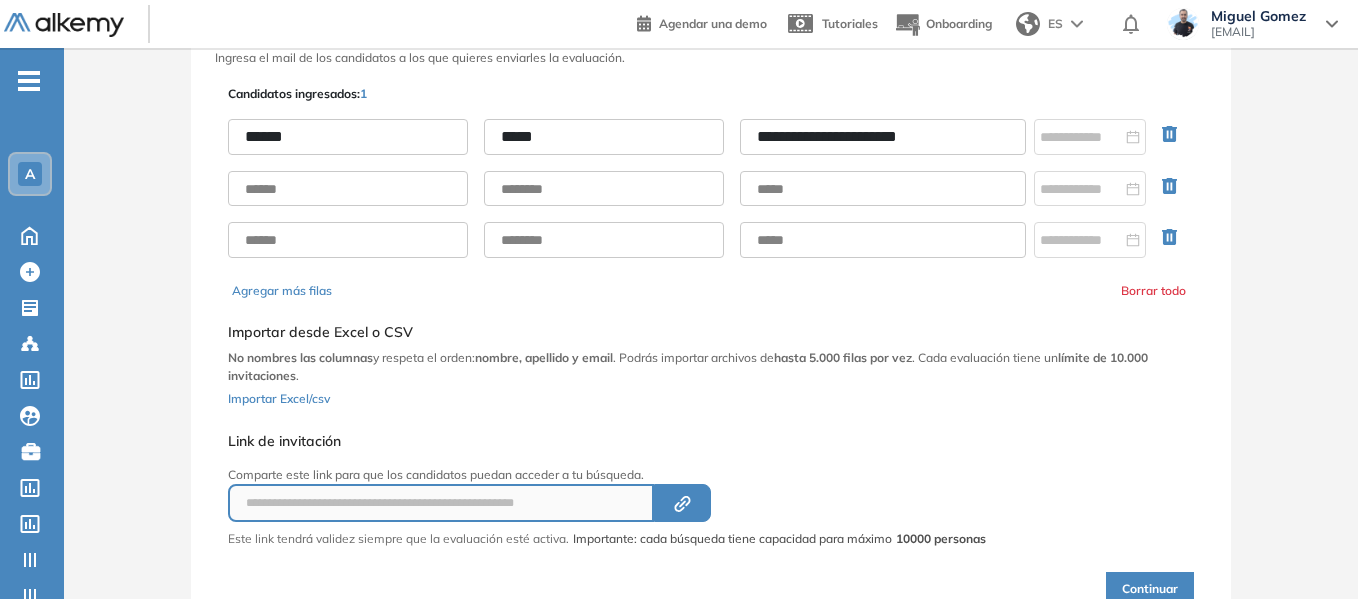 scroll, scrollTop: 193, scrollLeft: 0, axis: vertical 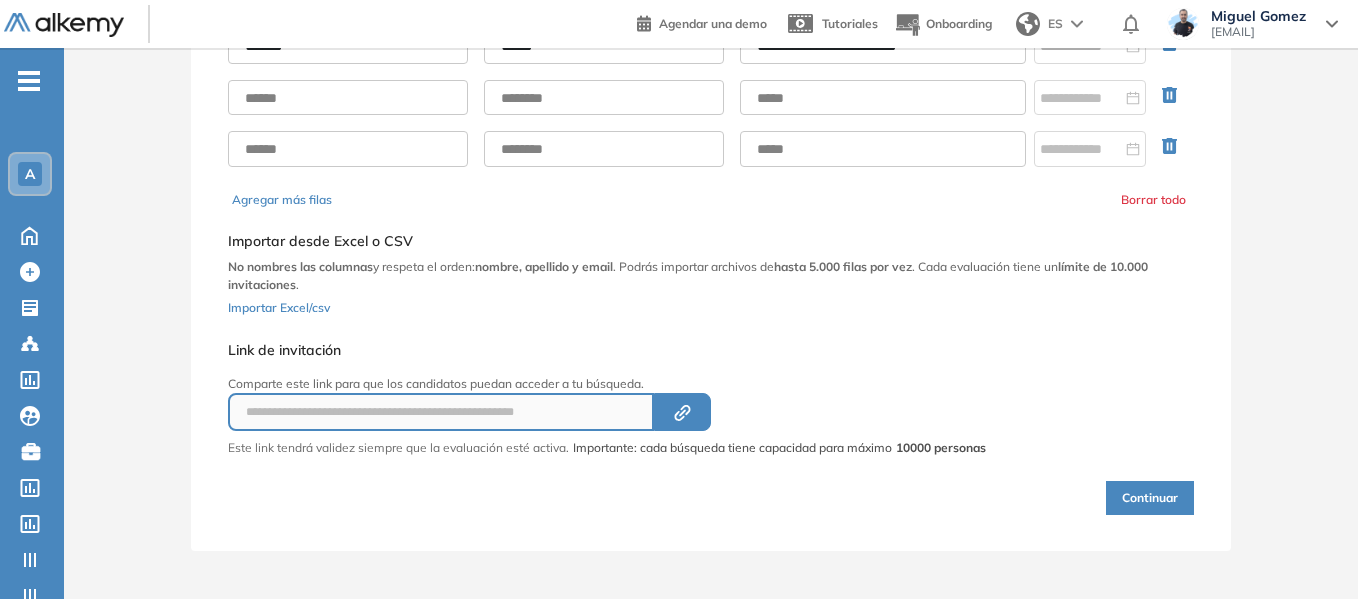 click on "Continuar" at bounding box center [1150, 498] 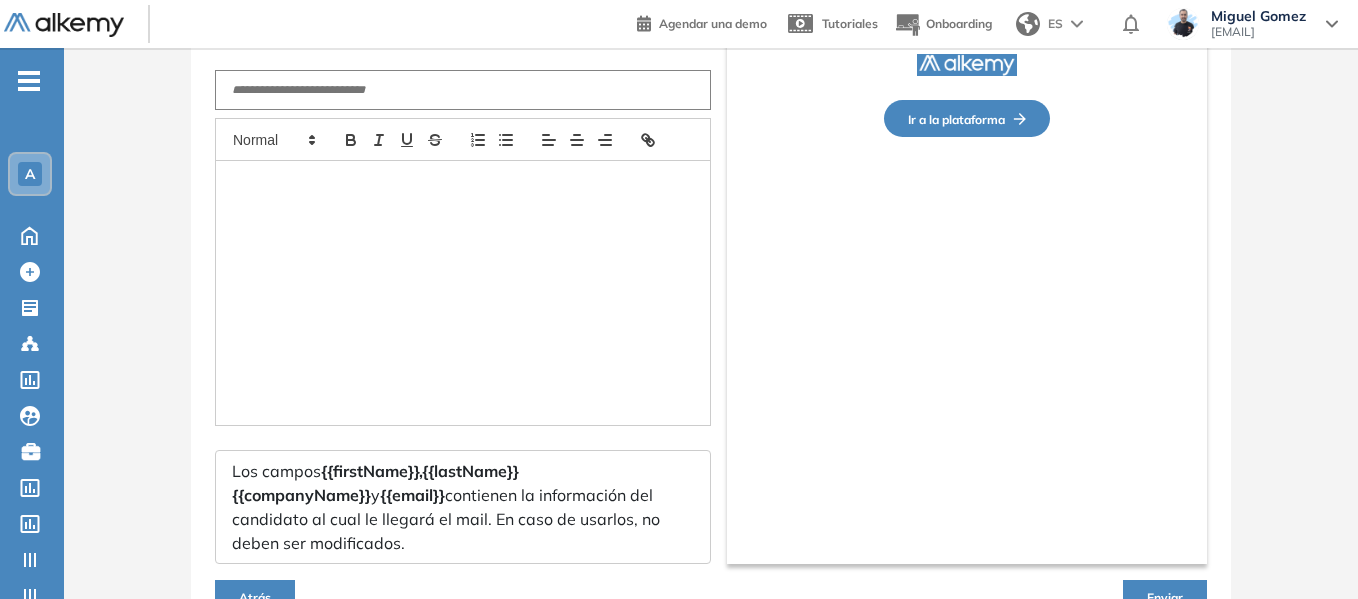 scroll, scrollTop: 105, scrollLeft: 0, axis: vertical 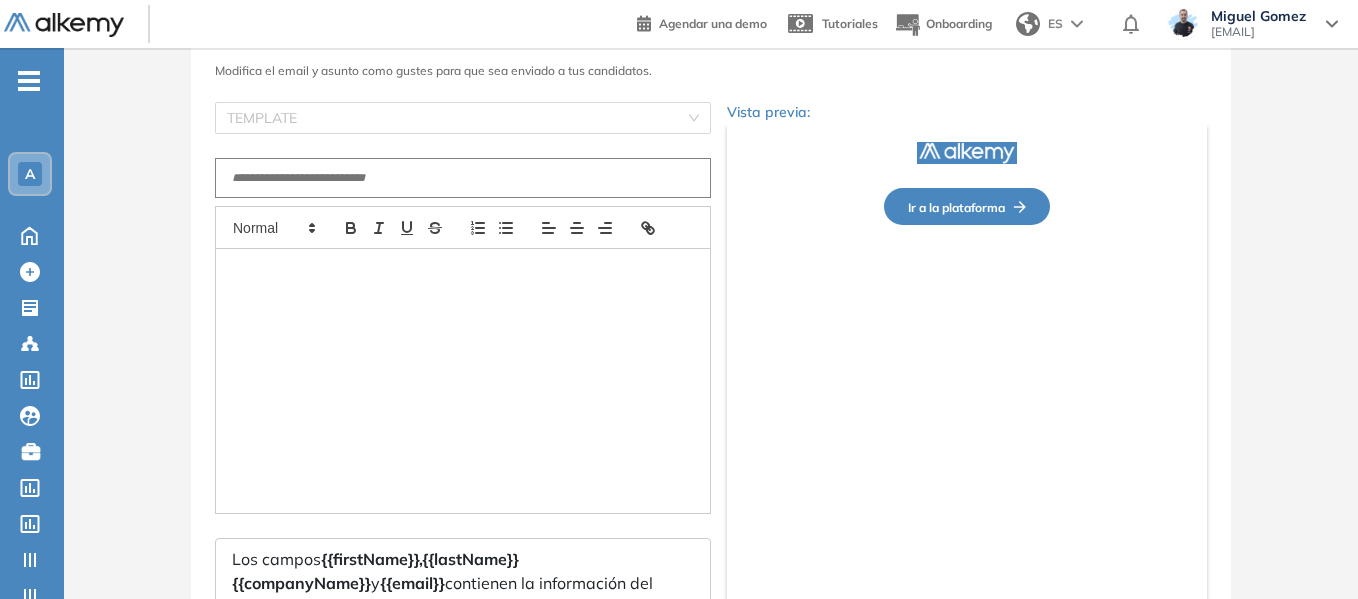 type on "**********" 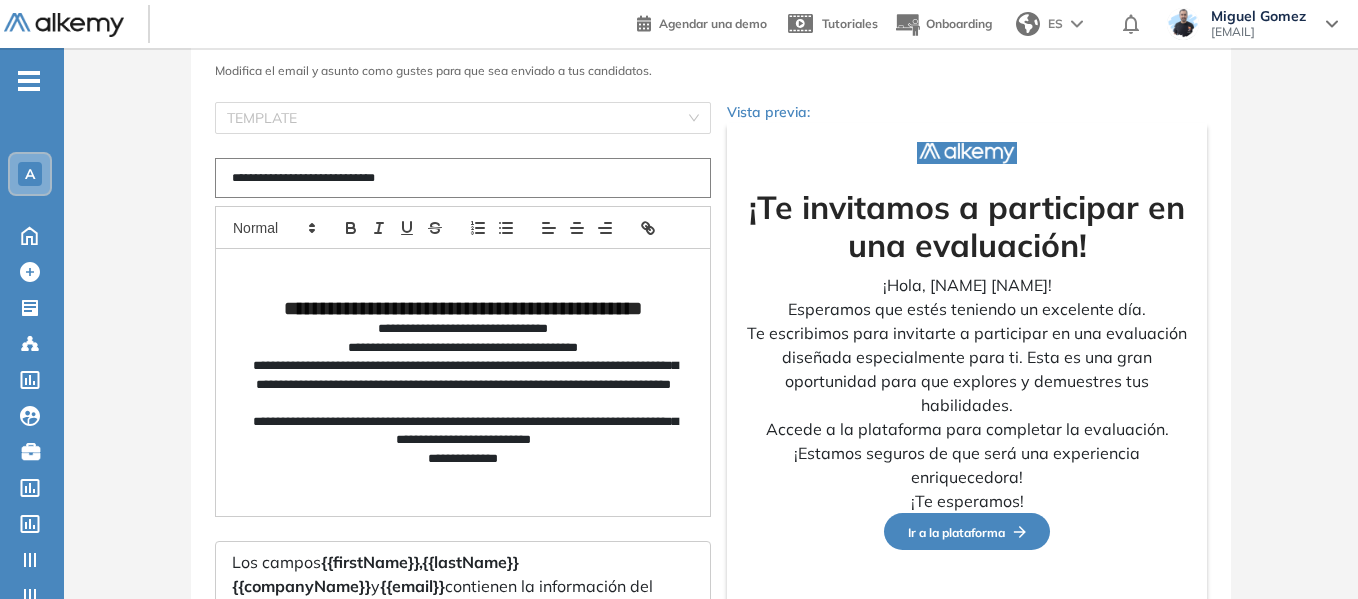 scroll, scrollTop: 0, scrollLeft: 0, axis: both 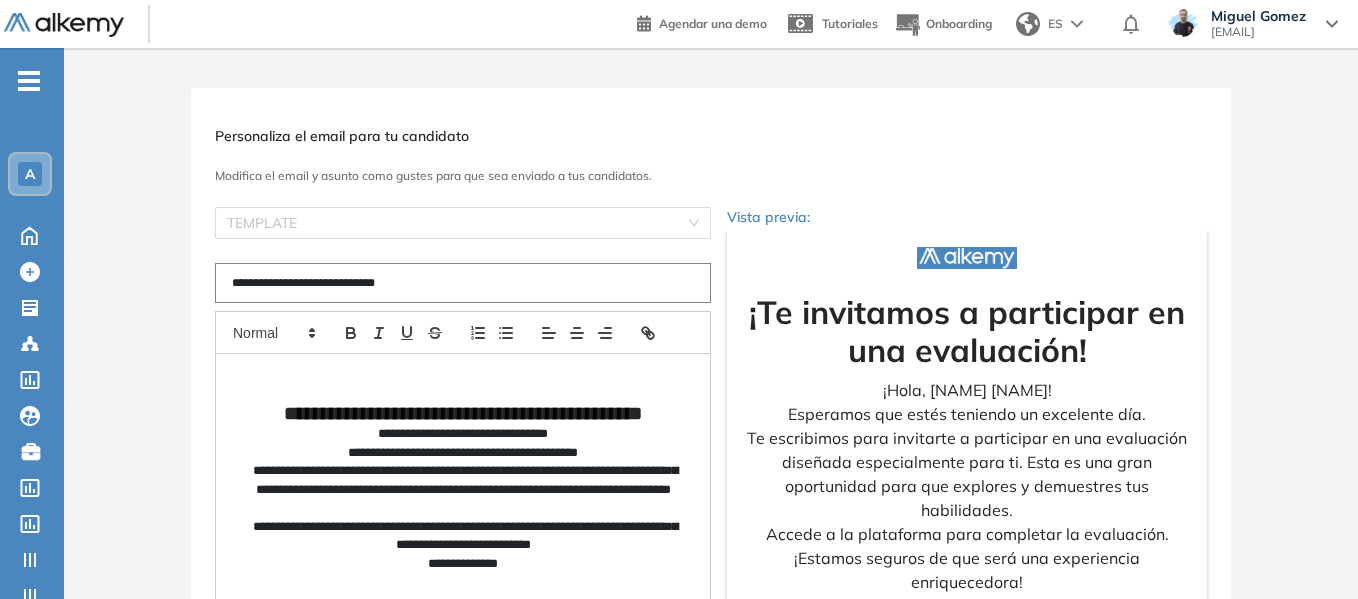 click on "-" at bounding box center [29, 79] 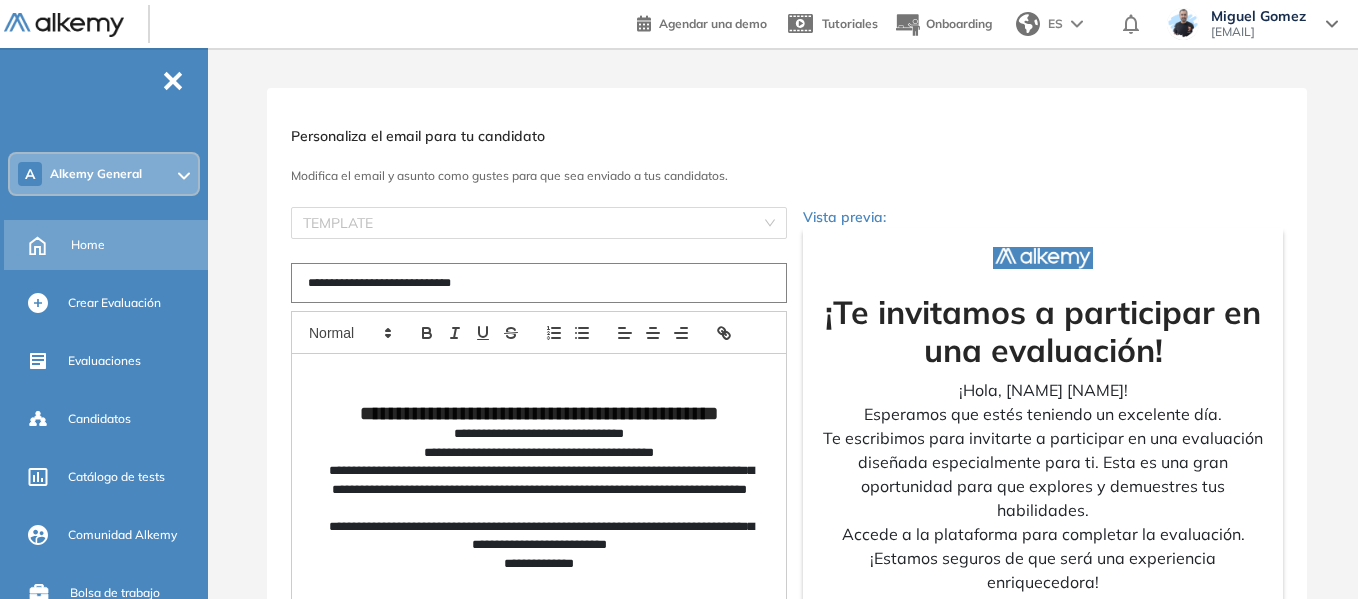 click on "Home" at bounding box center [88, 245] 